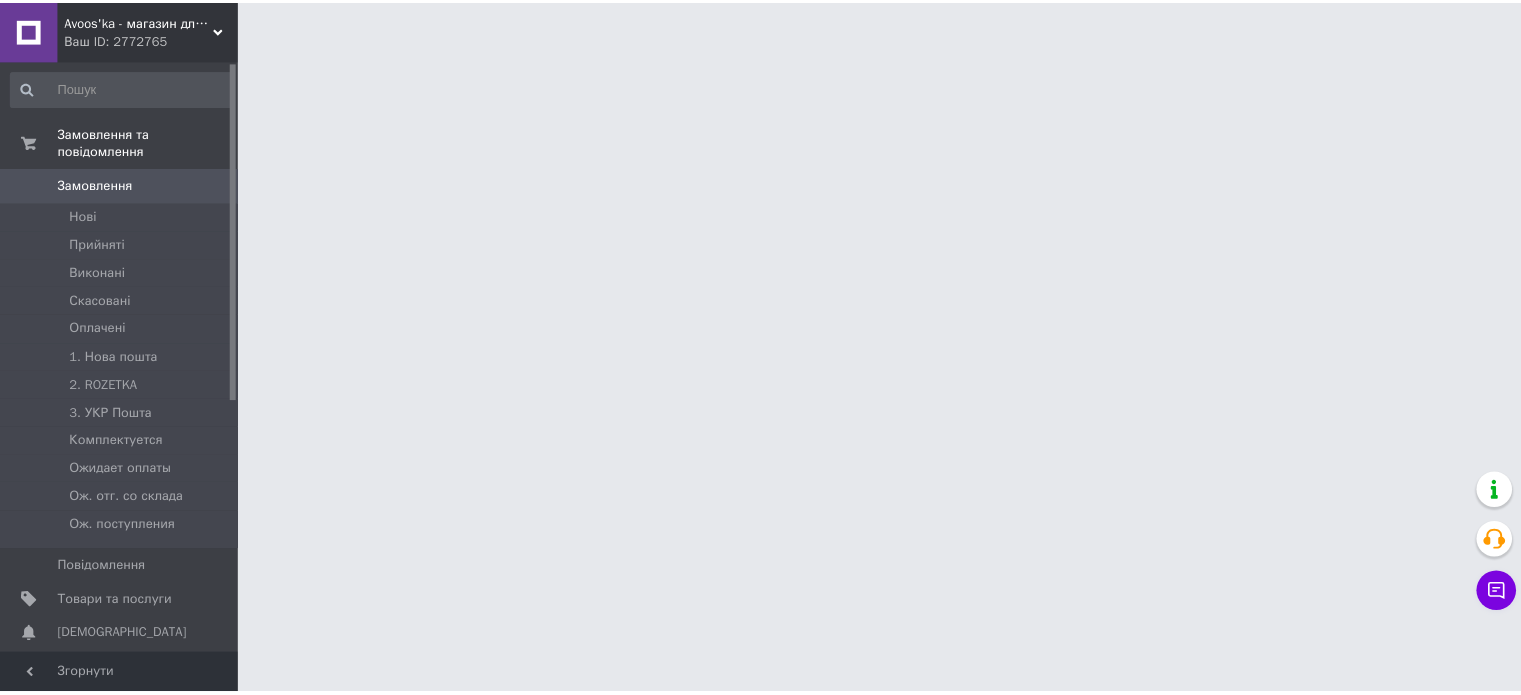 scroll, scrollTop: 0, scrollLeft: 0, axis: both 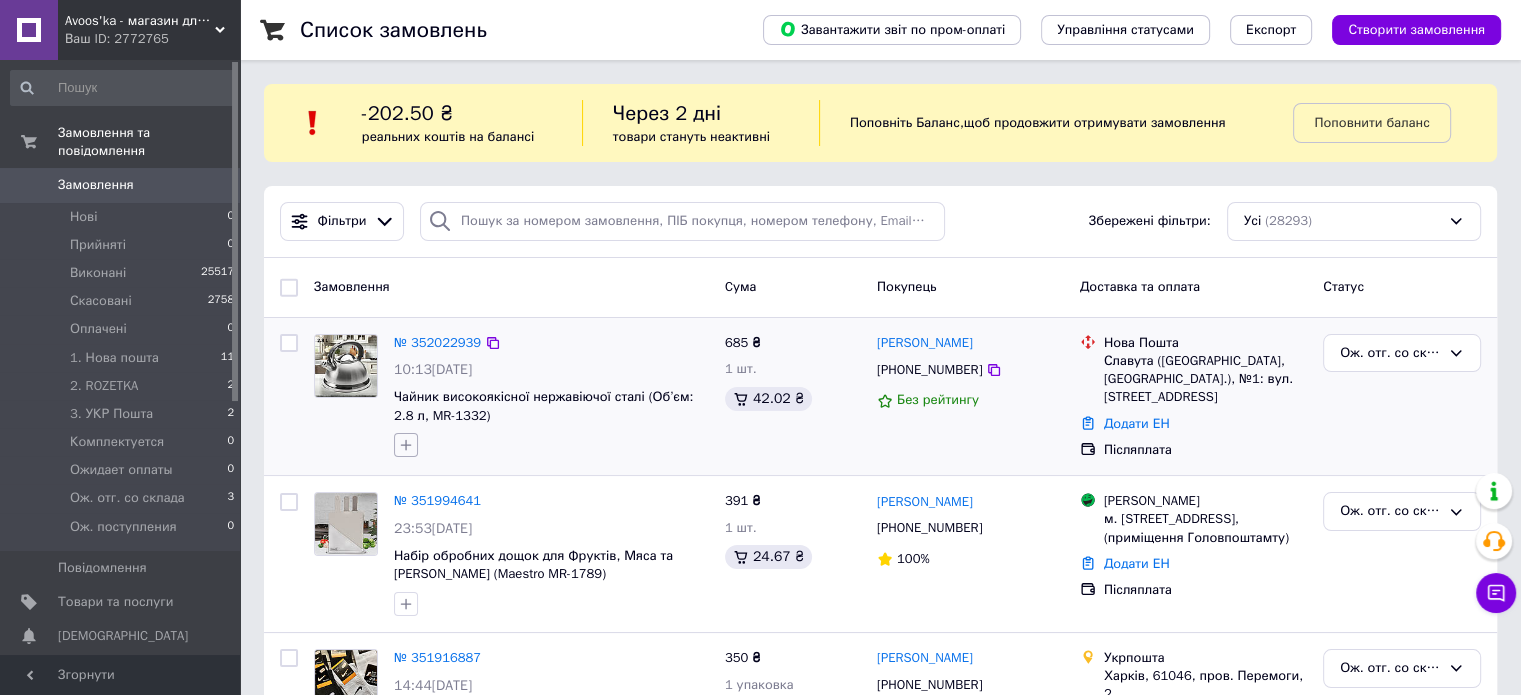 click 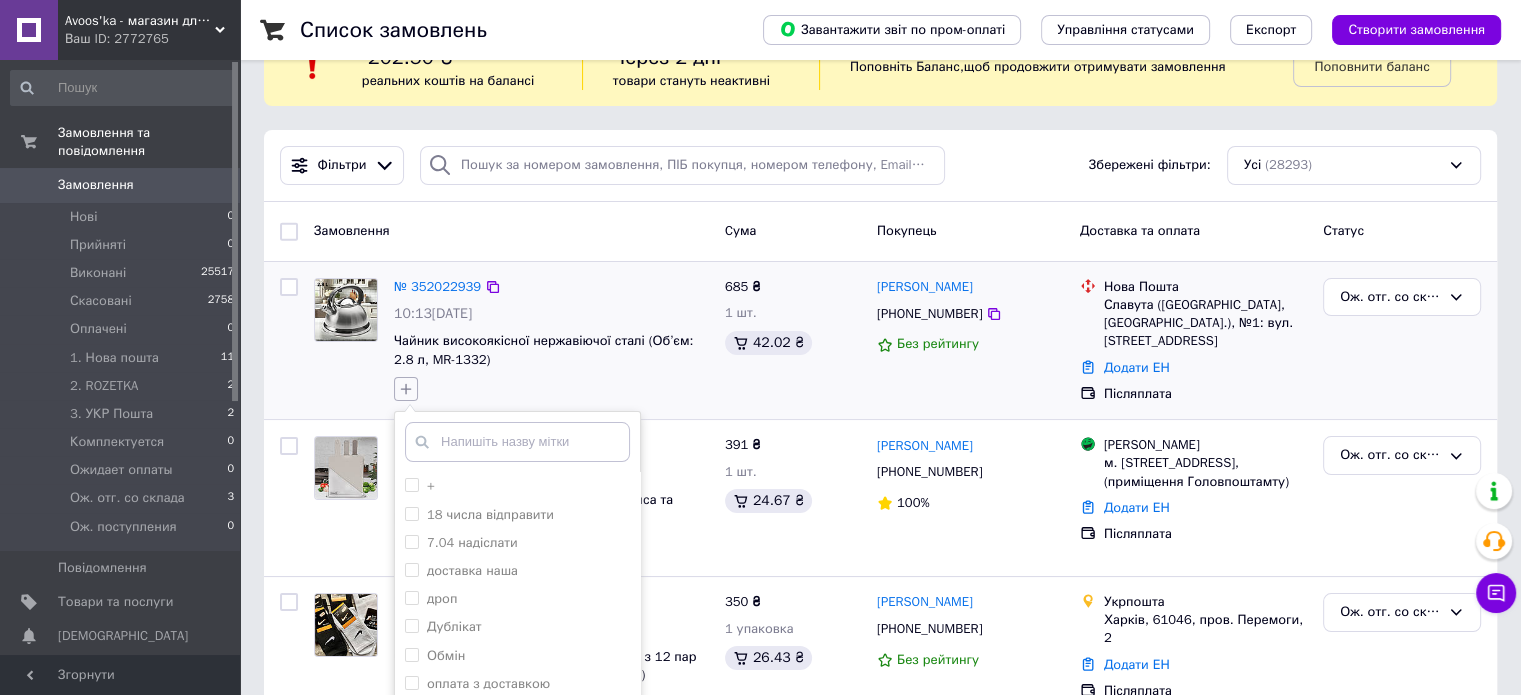 scroll, scrollTop: 100, scrollLeft: 0, axis: vertical 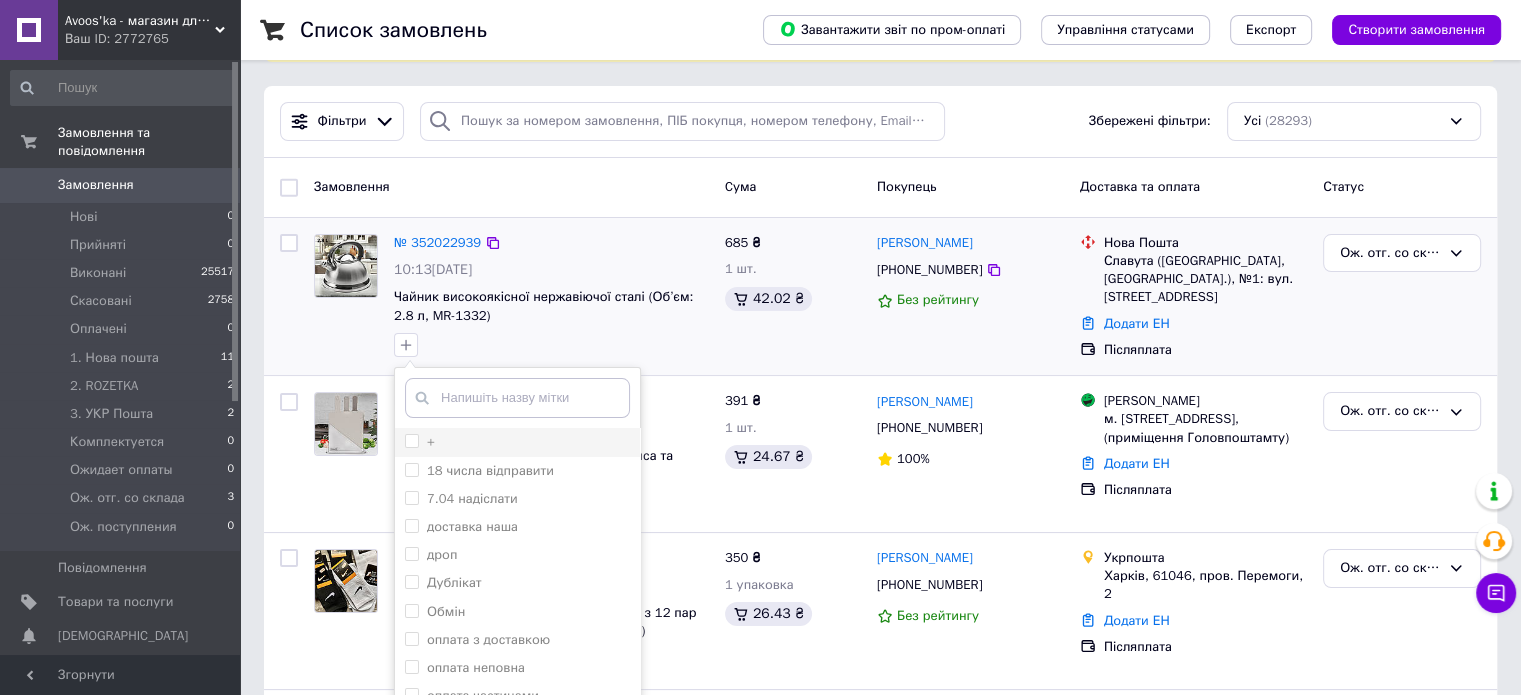 click on "+" at bounding box center [411, 440] 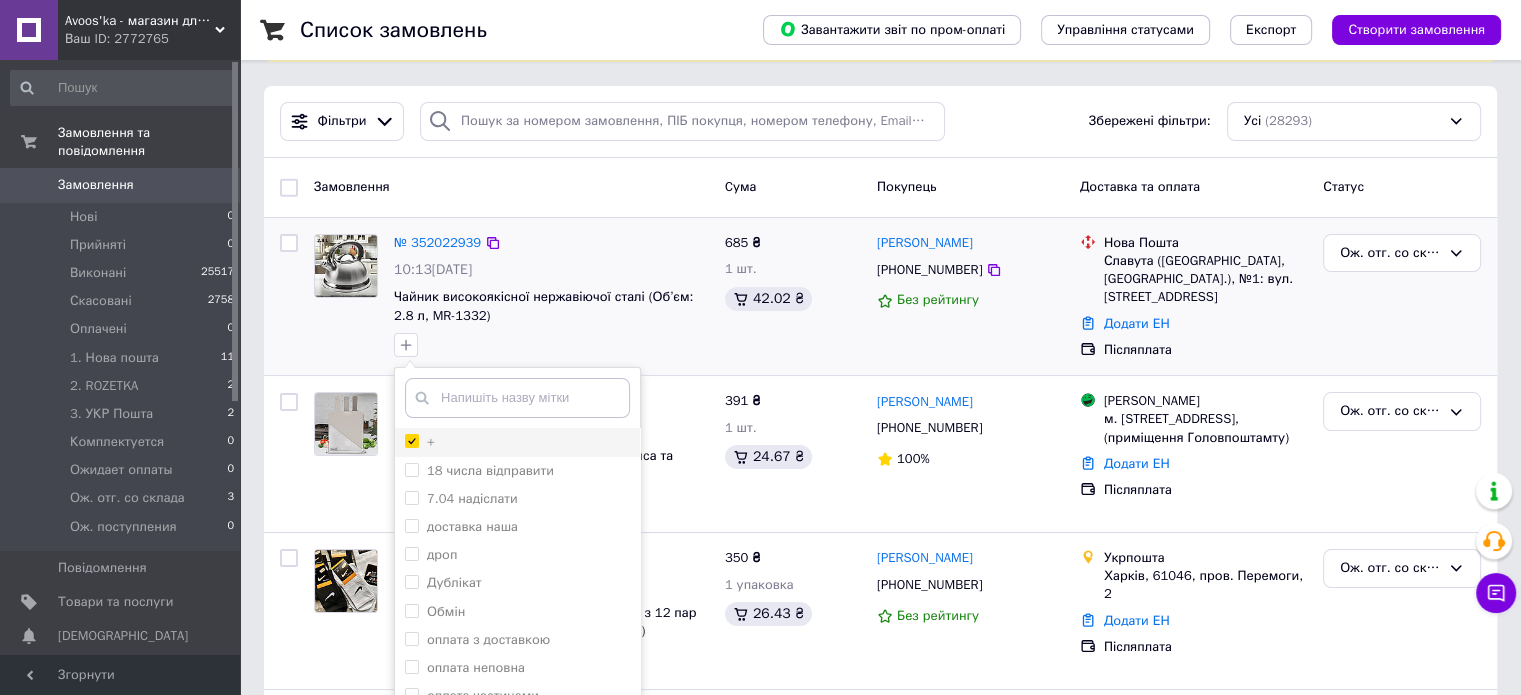 checkbox on "true" 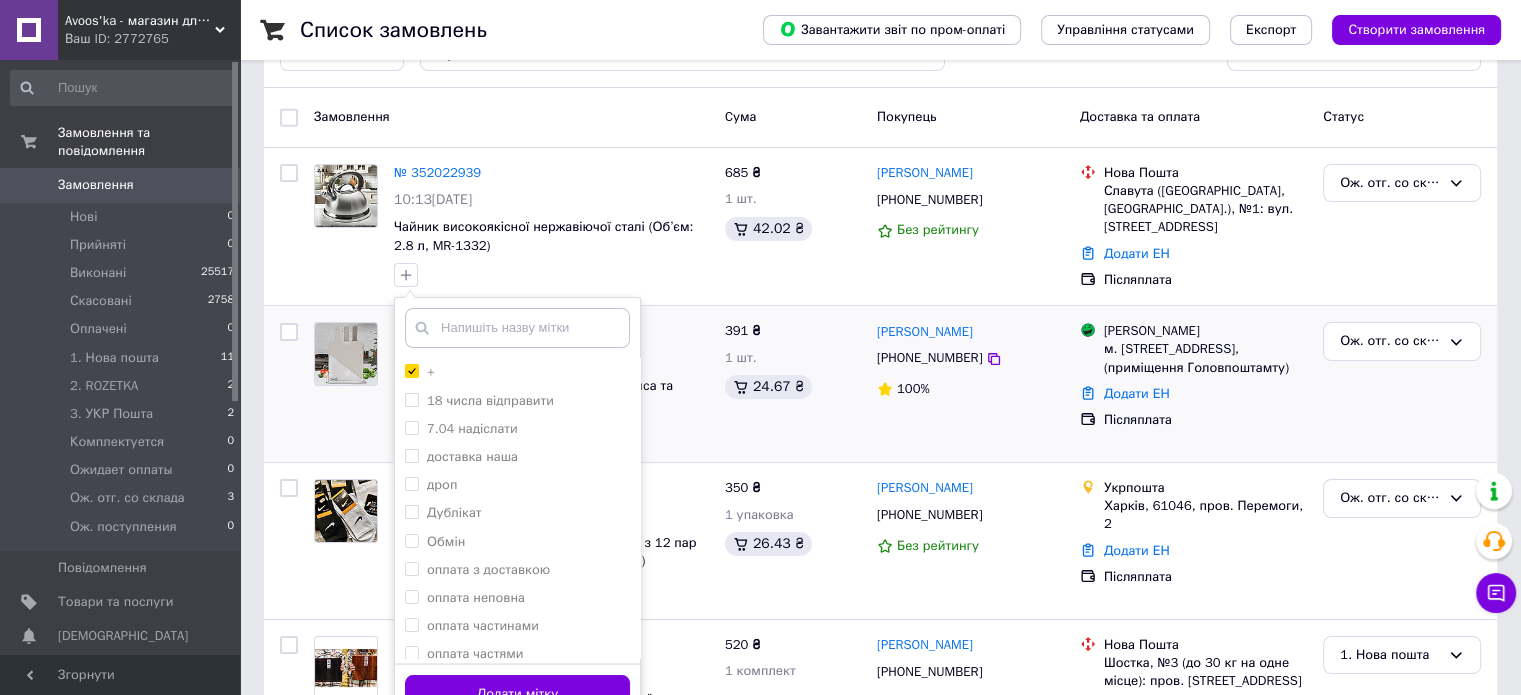 scroll, scrollTop: 200, scrollLeft: 0, axis: vertical 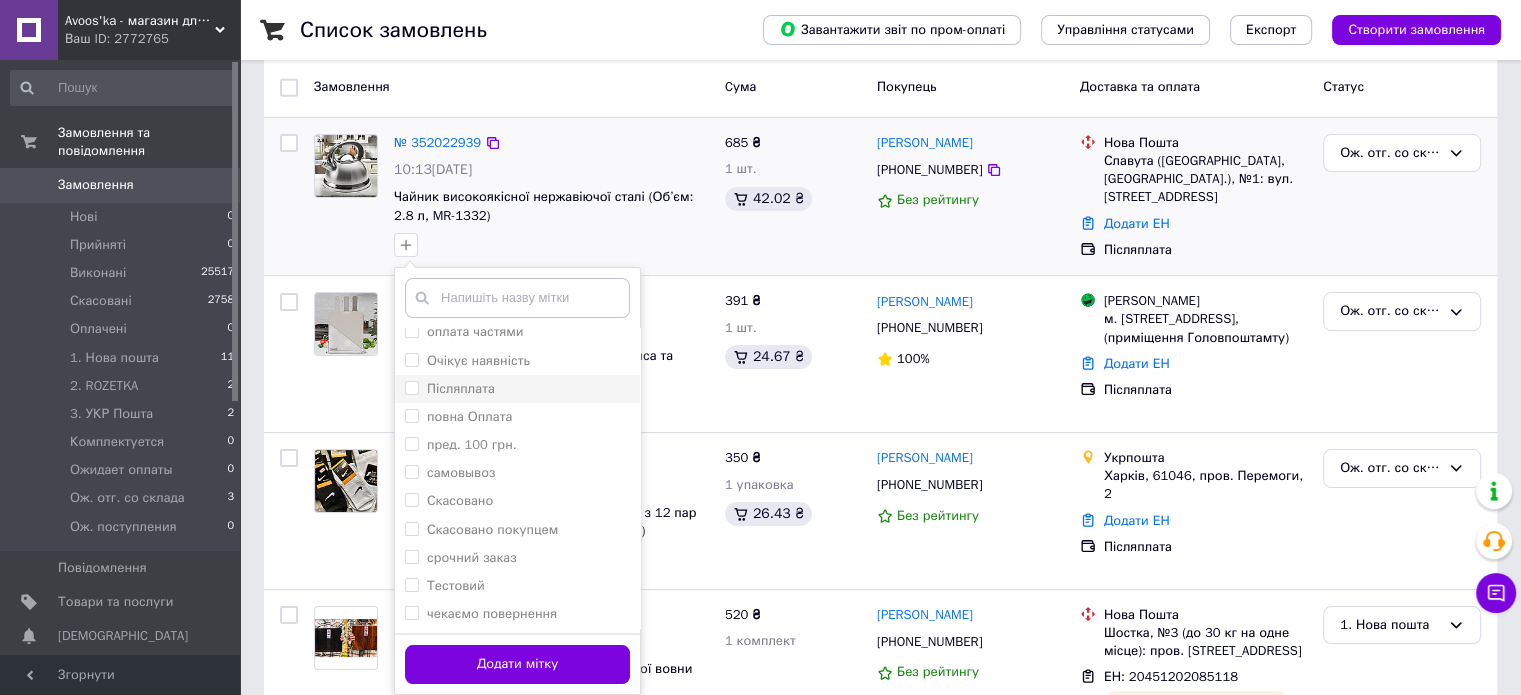 click on "Післяплата" at bounding box center (461, 388) 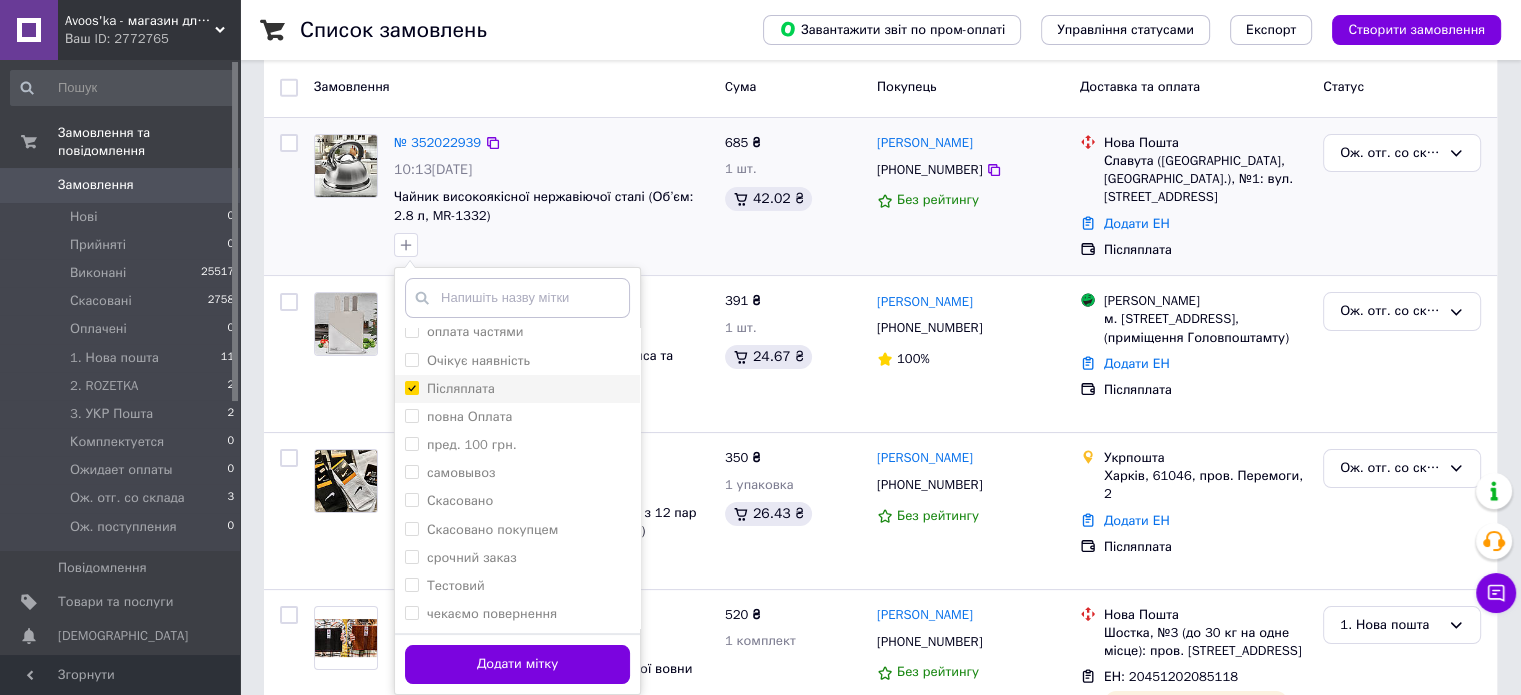 checkbox on "true" 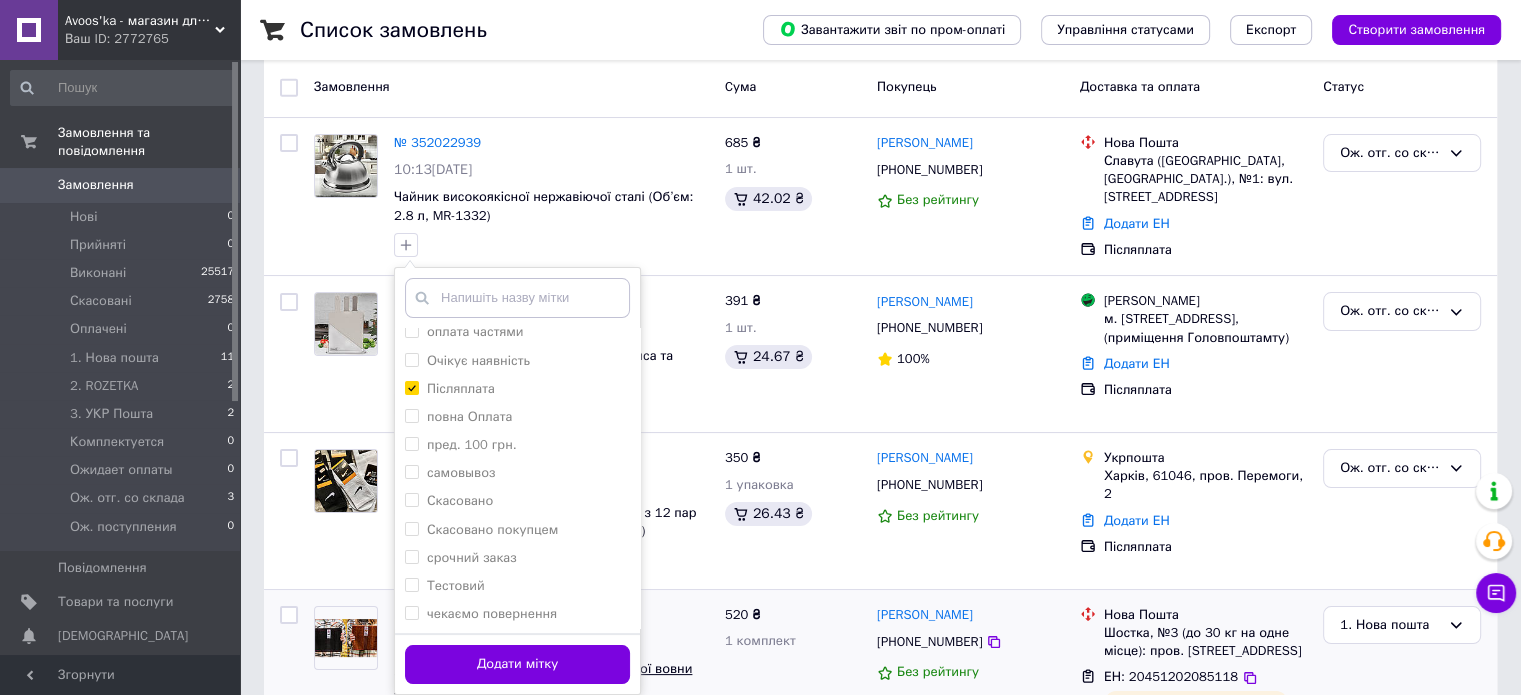 click on "Додати мітку" at bounding box center (517, 664) 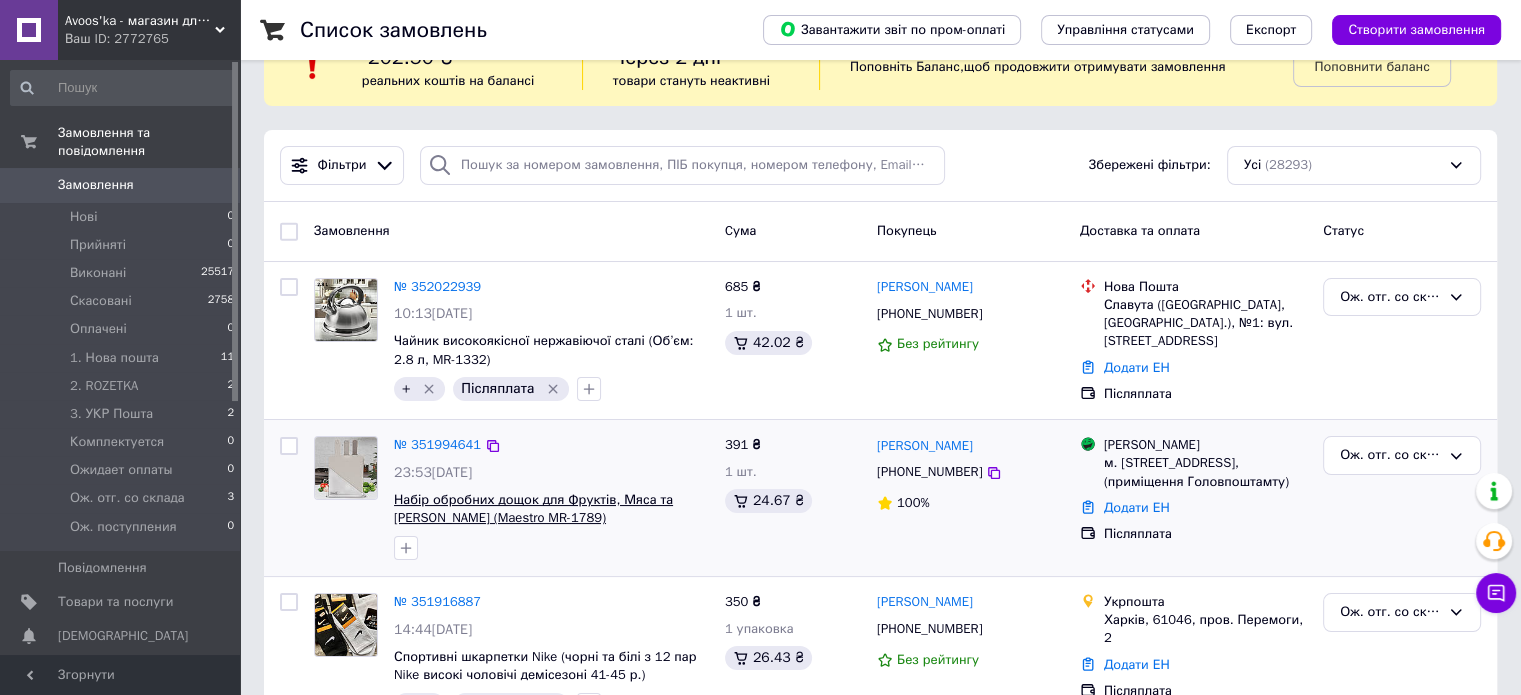 scroll, scrollTop: 100, scrollLeft: 0, axis: vertical 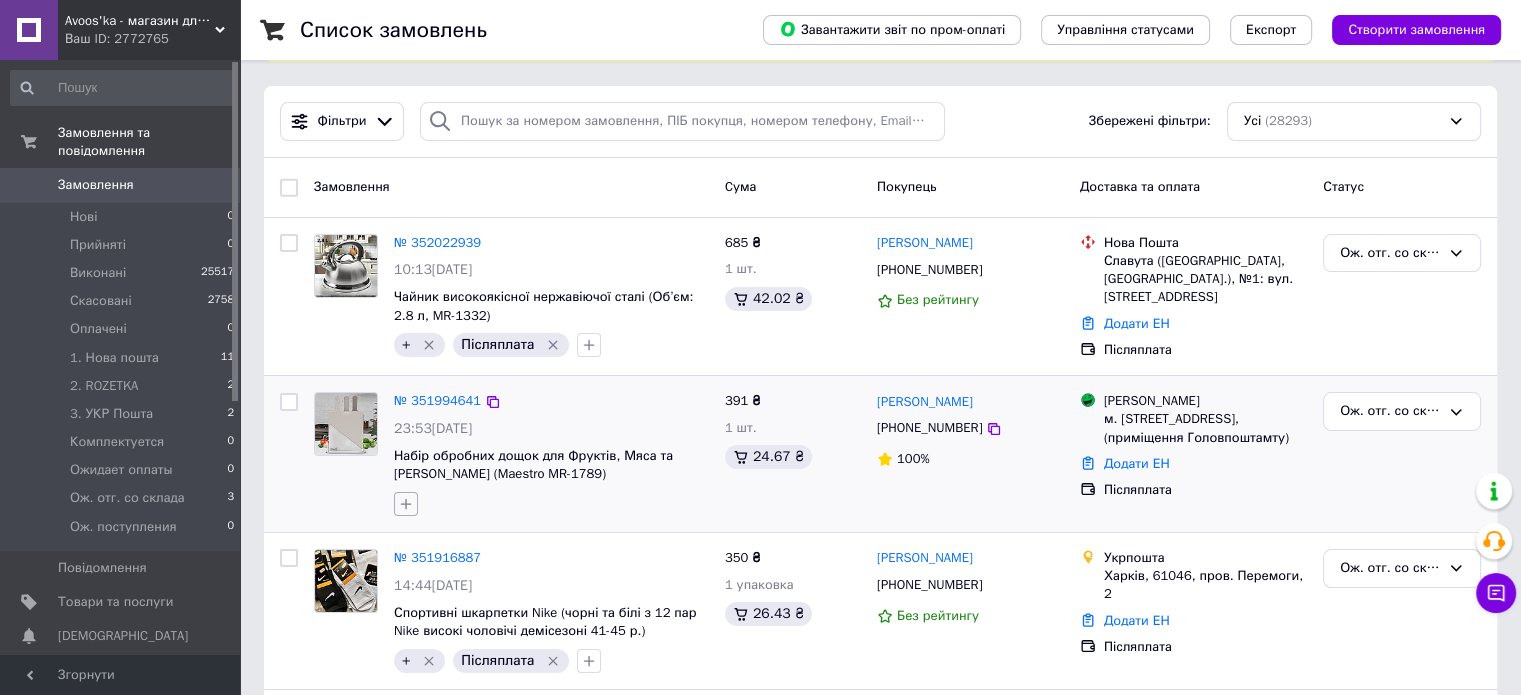 click 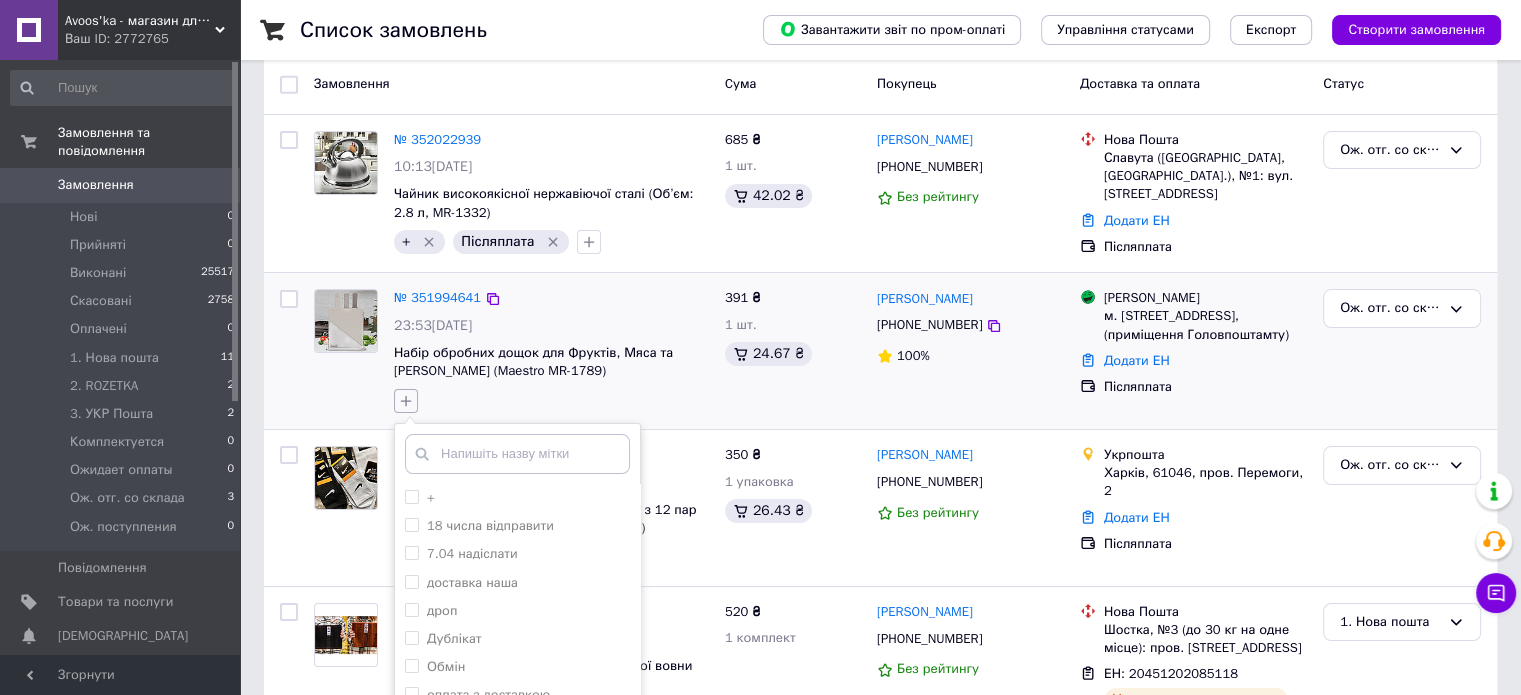 scroll, scrollTop: 300, scrollLeft: 0, axis: vertical 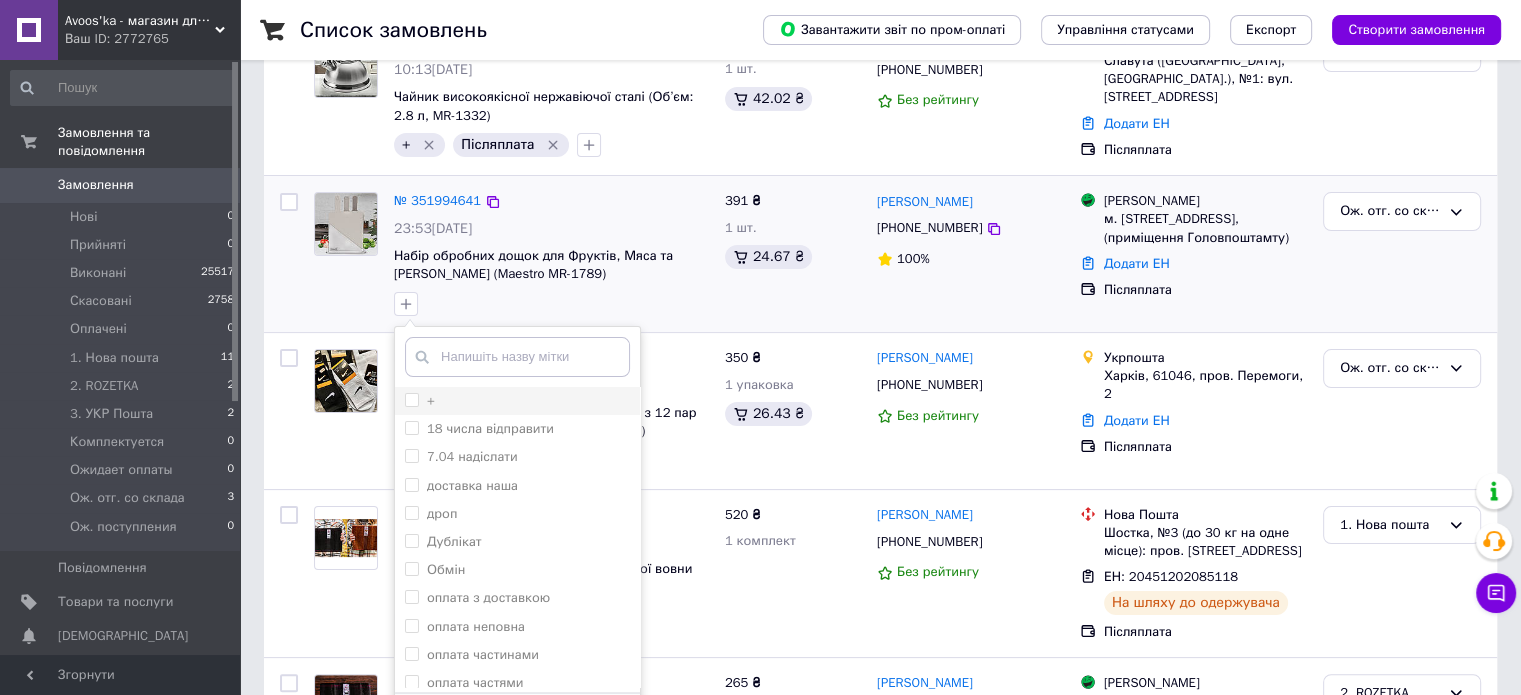 click on "+" at bounding box center (411, 399) 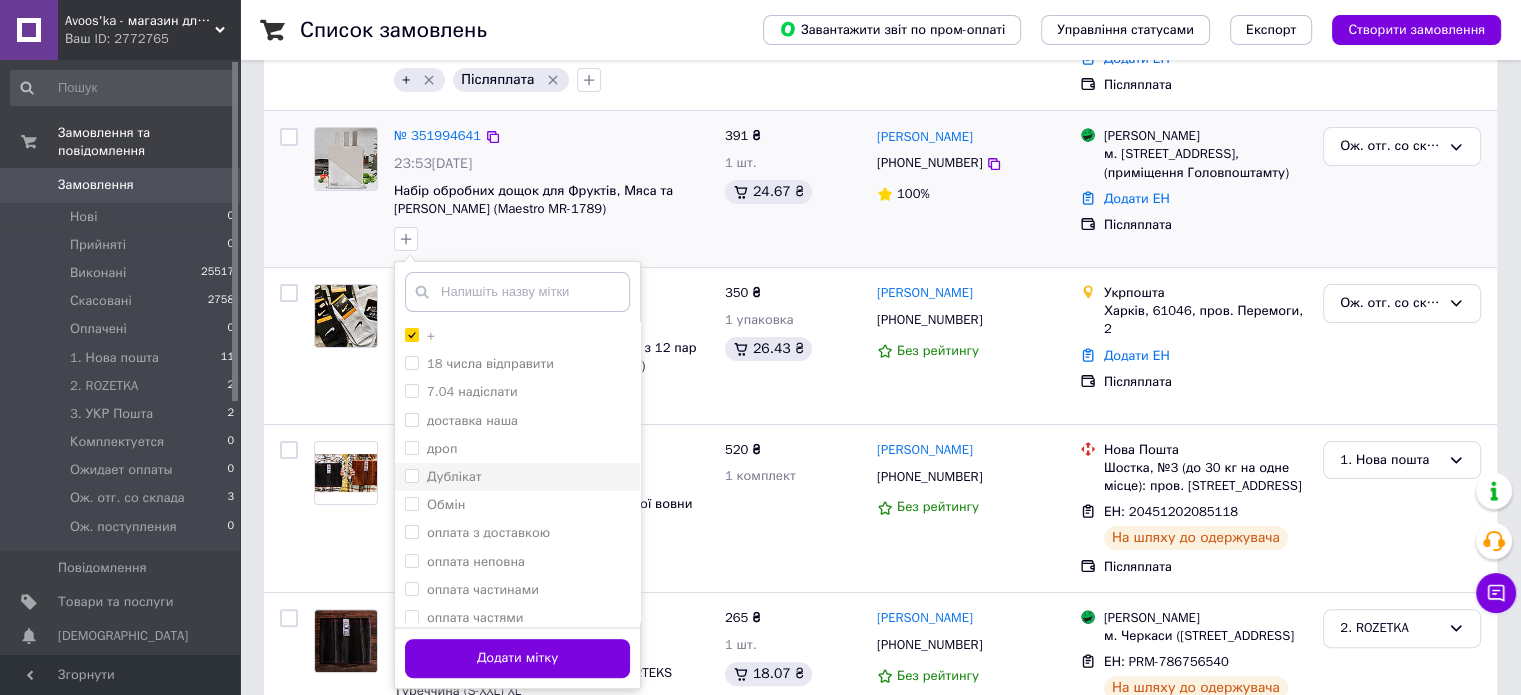 scroll, scrollTop: 400, scrollLeft: 0, axis: vertical 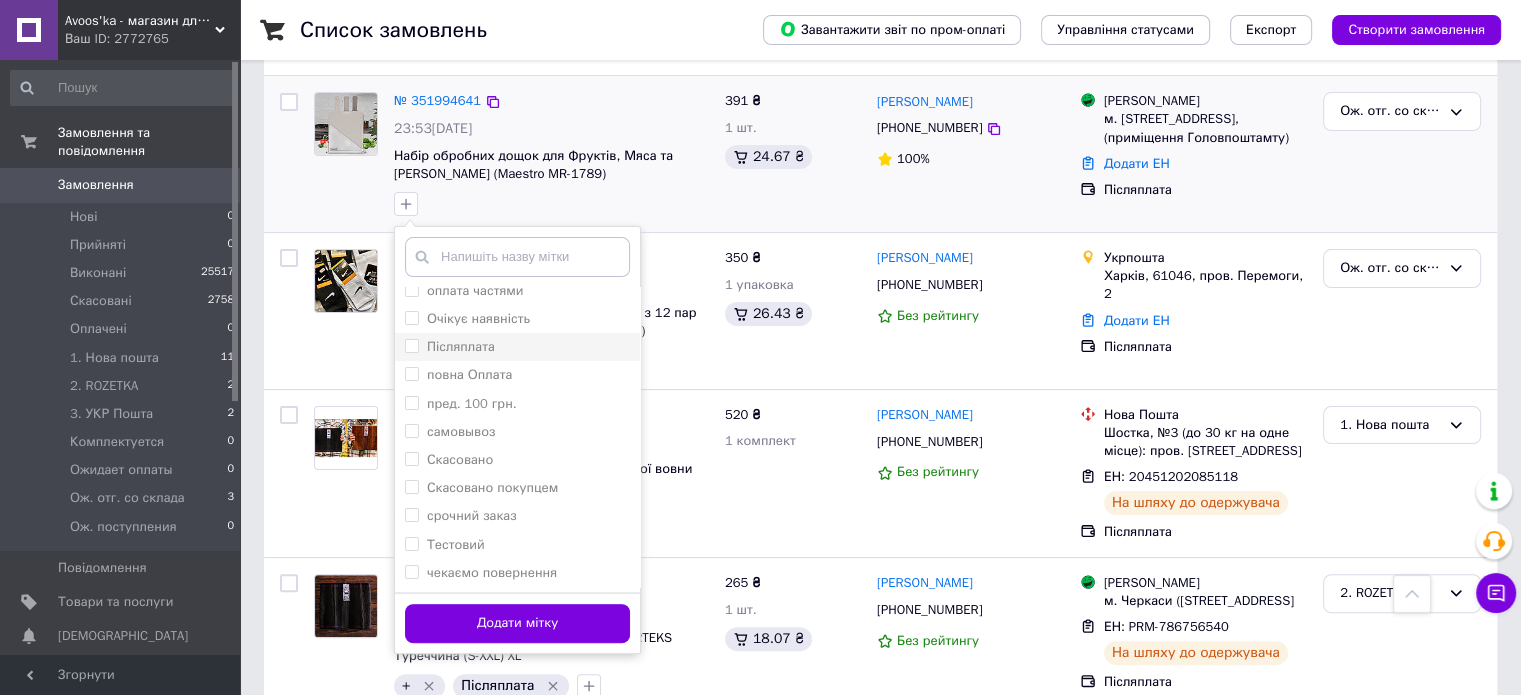 click on "Післяплата" at bounding box center [517, 347] 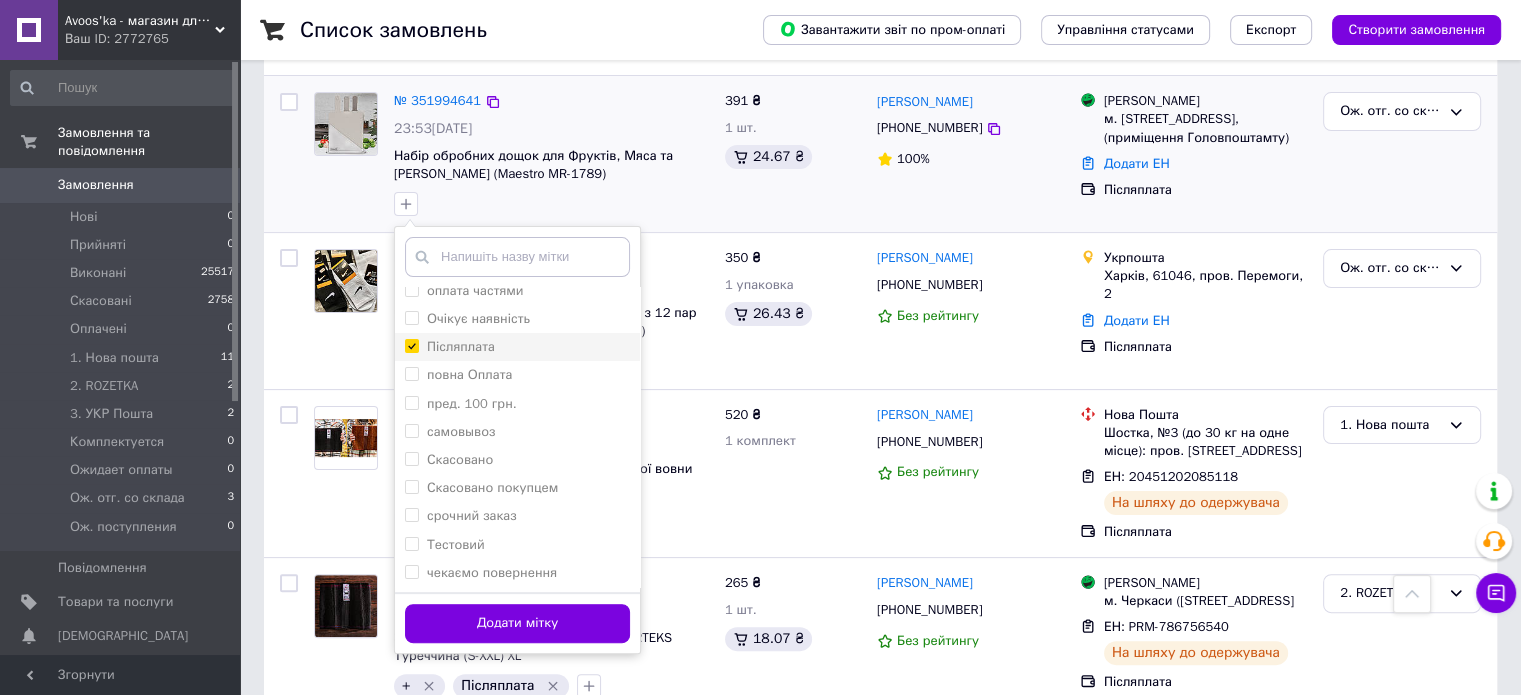 checkbox on "true" 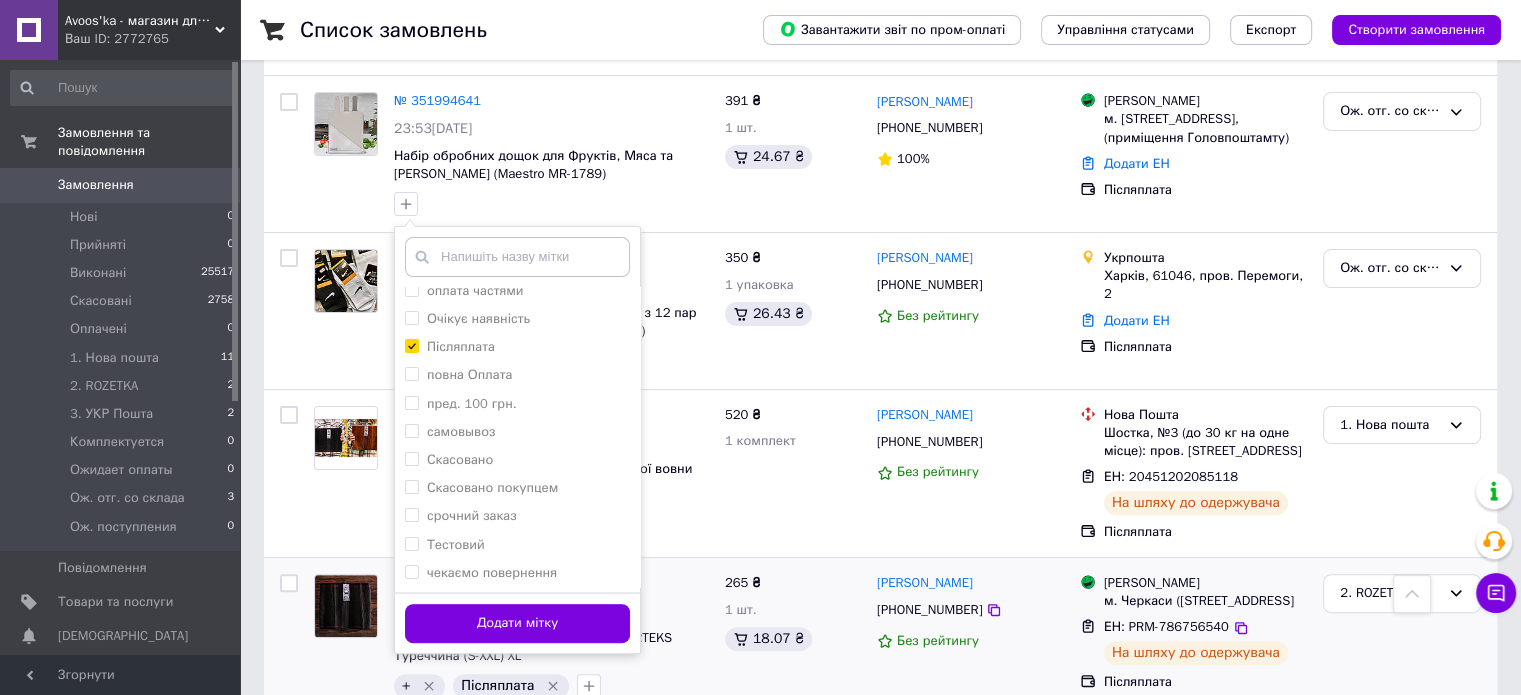 click on "Додати мітку" at bounding box center (517, 623) 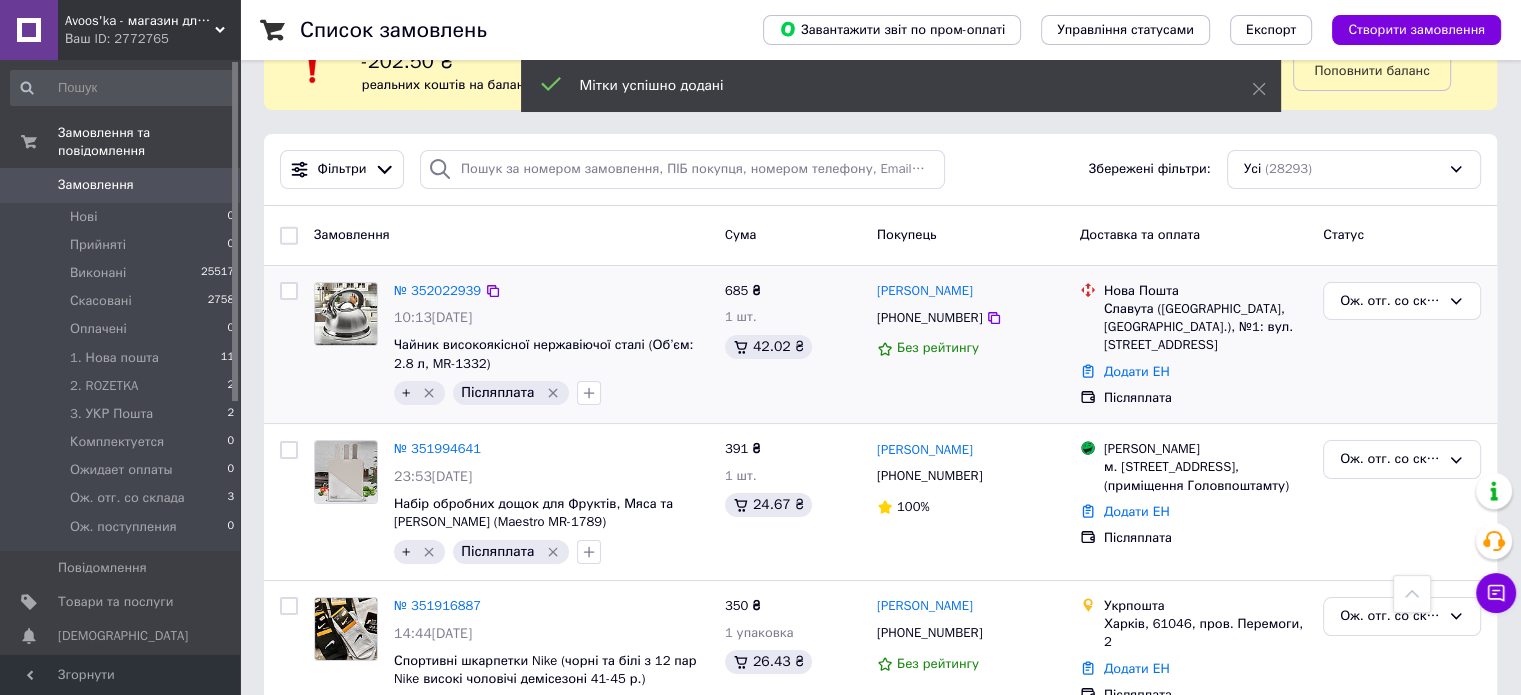 scroll, scrollTop: 0, scrollLeft: 0, axis: both 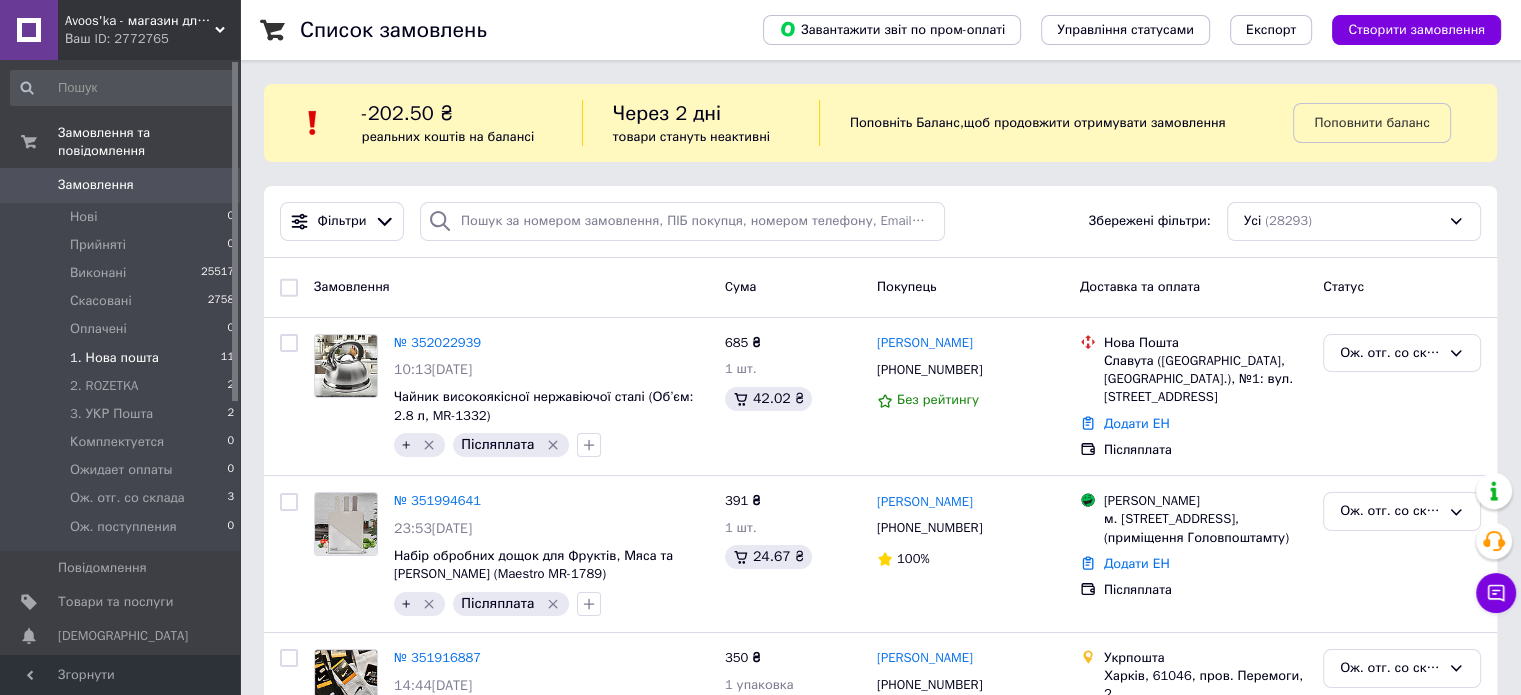 click on "1. Нова пошта 11" at bounding box center (123, 358) 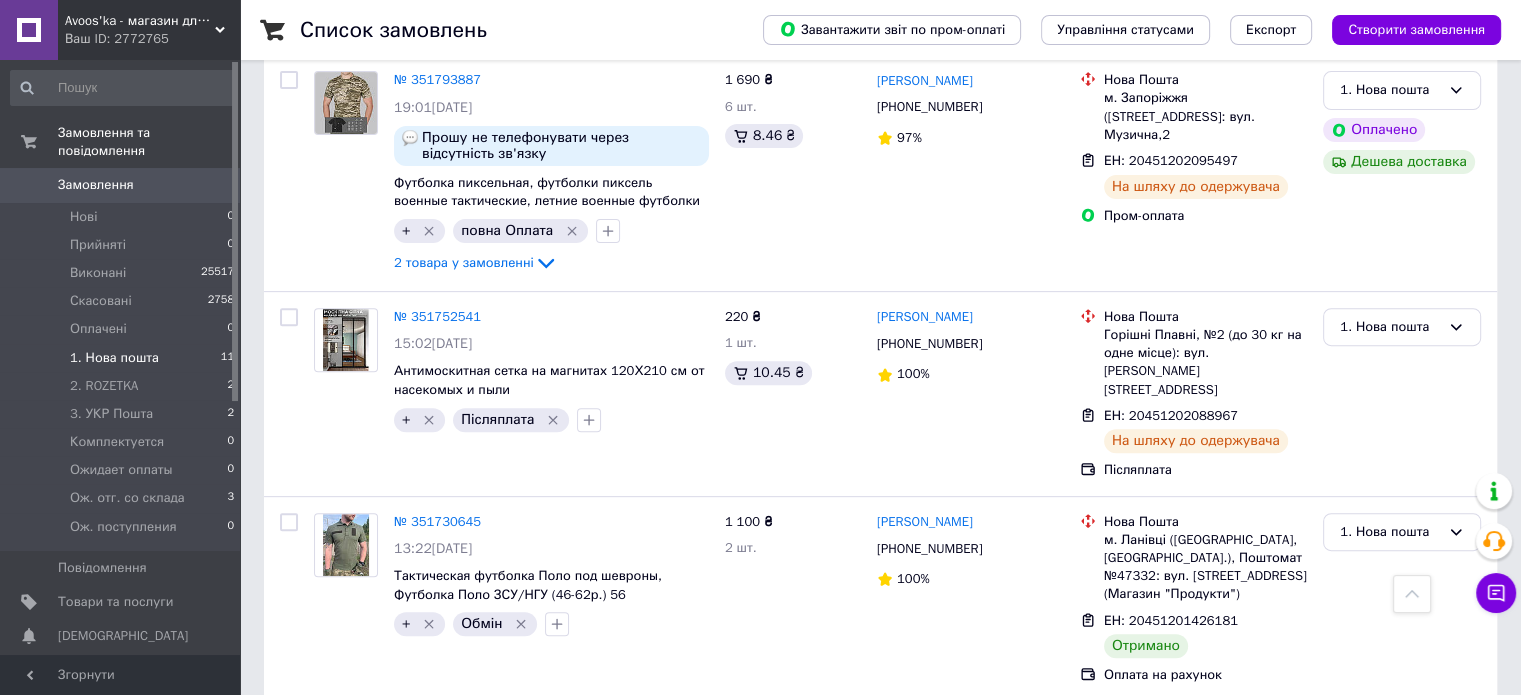 scroll, scrollTop: 800, scrollLeft: 0, axis: vertical 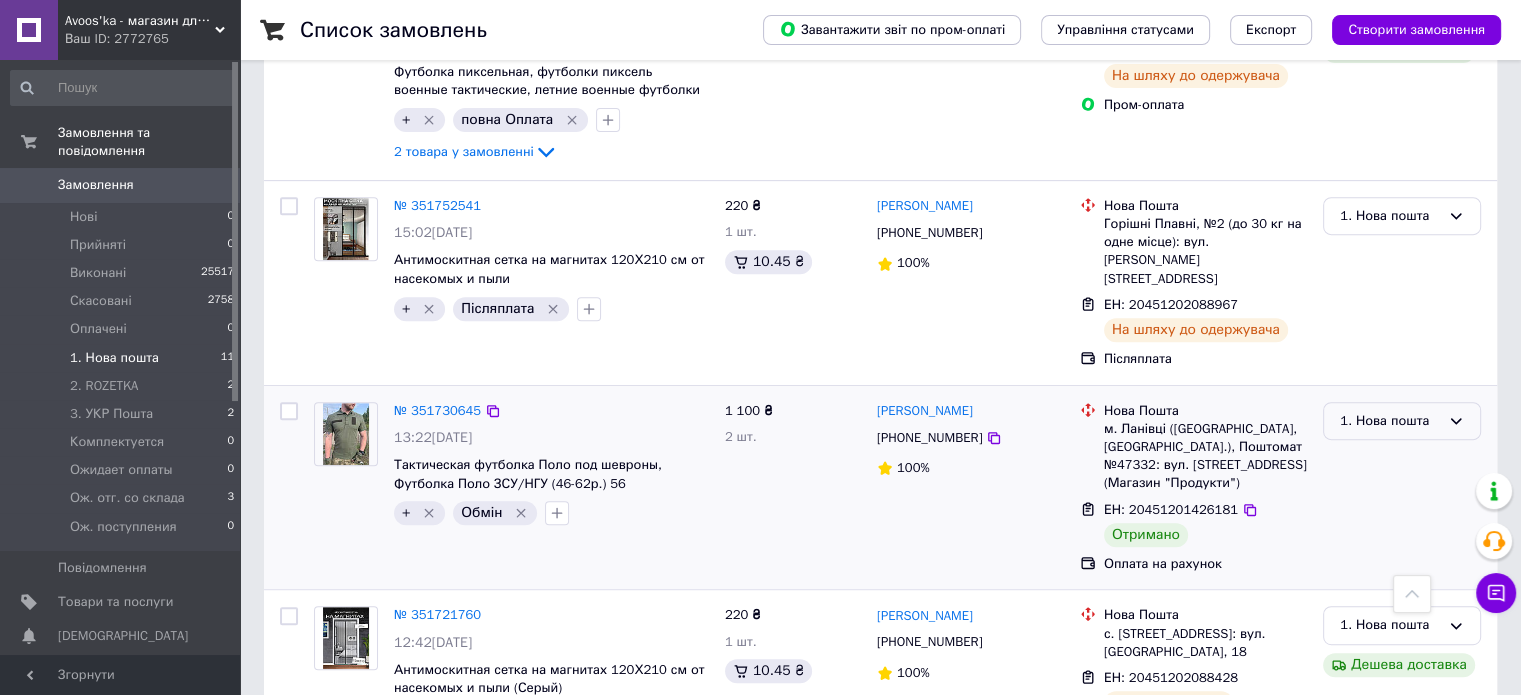 click on "1. Нова пошта" at bounding box center (1390, 421) 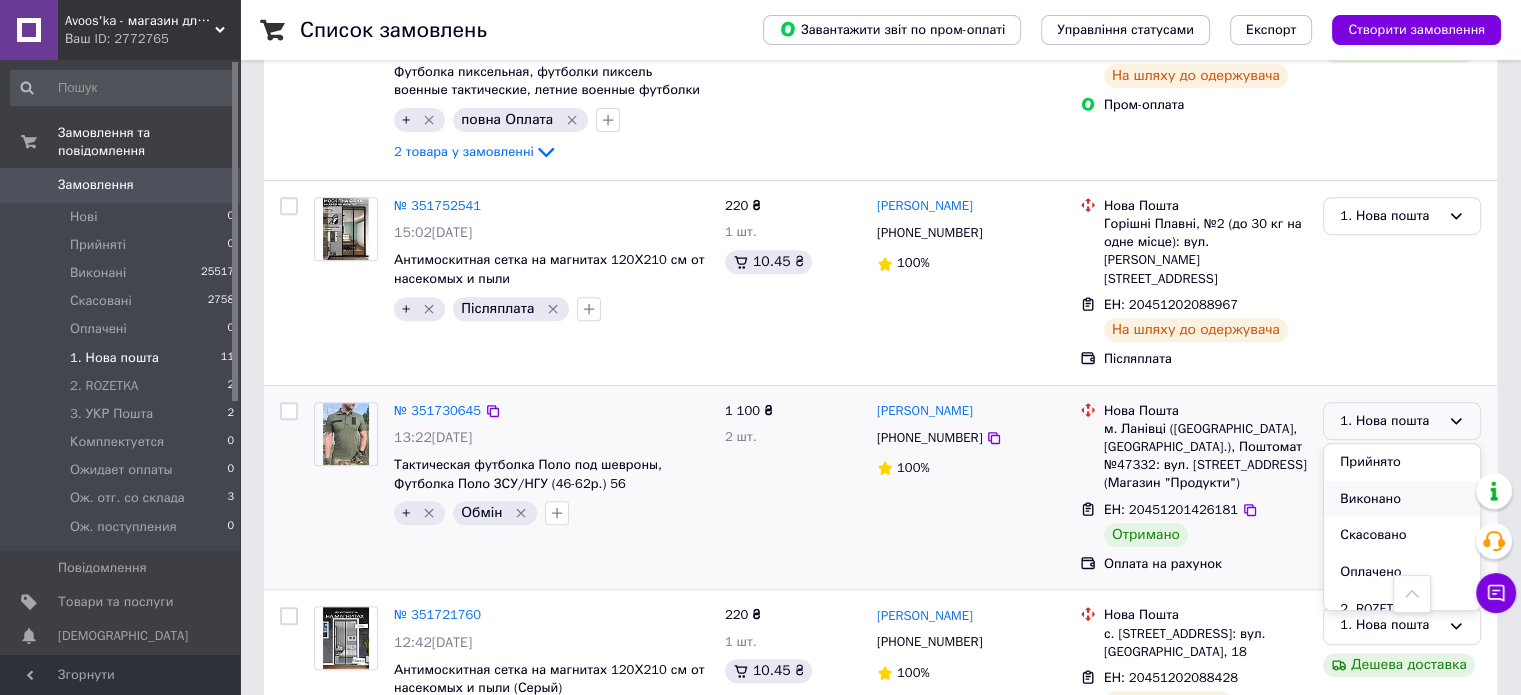 click on "Виконано" at bounding box center [1402, 499] 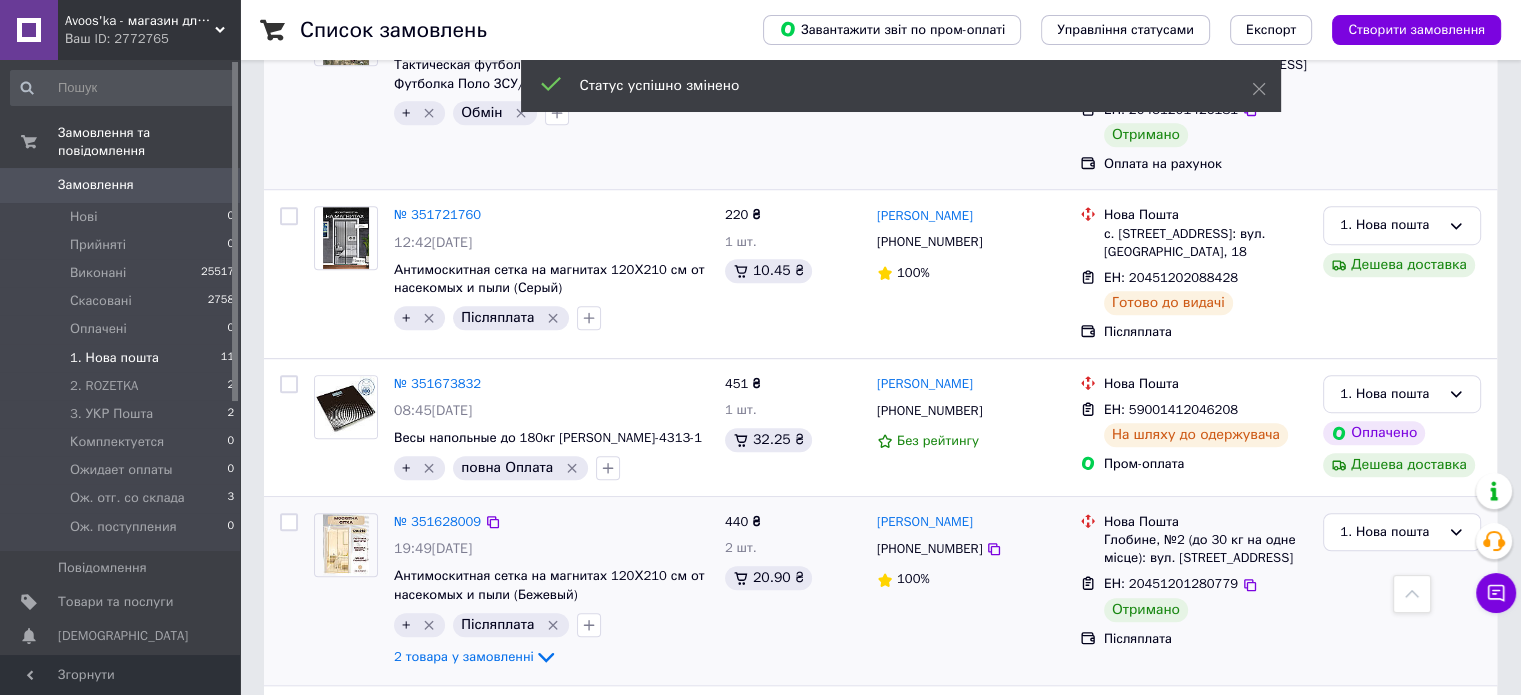 scroll, scrollTop: 1300, scrollLeft: 0, axis: vertical 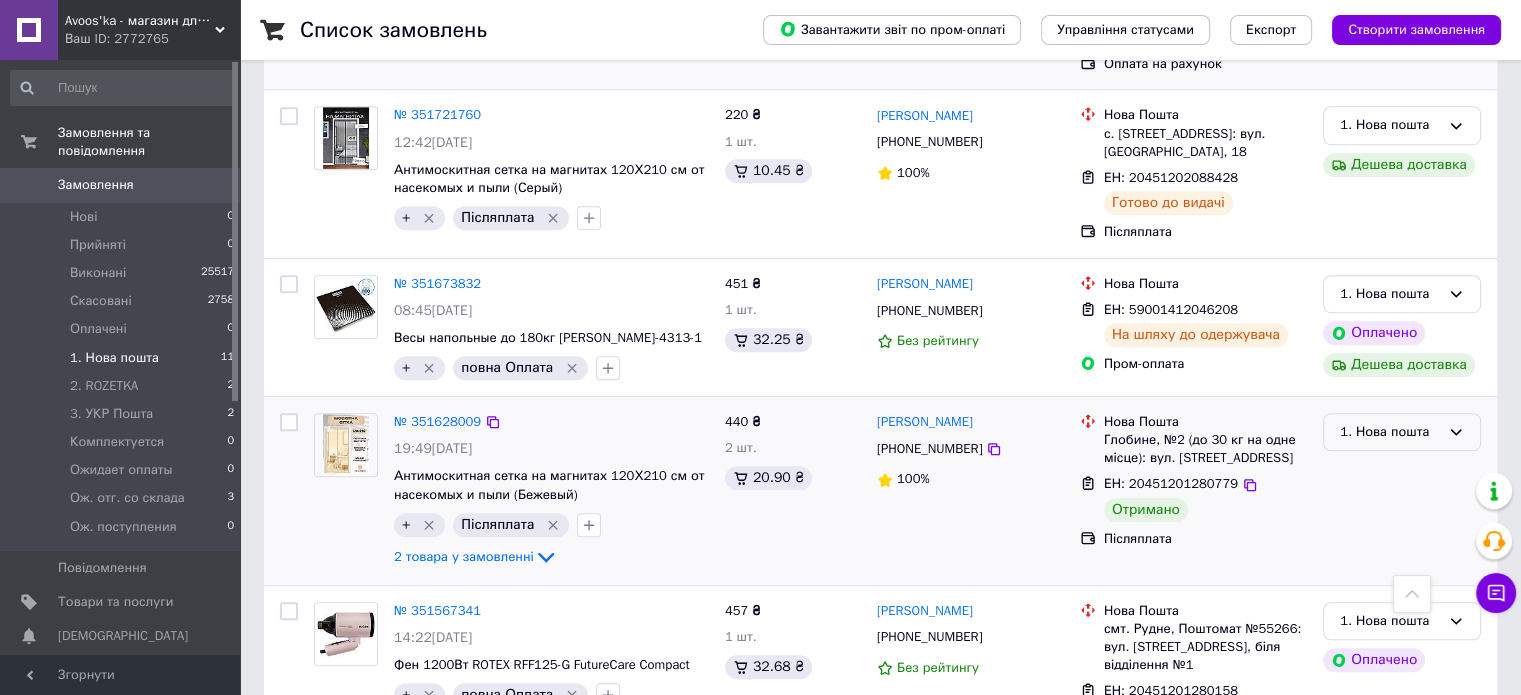 click on "1. Нова пошта" at bounding box center [1390, 432] 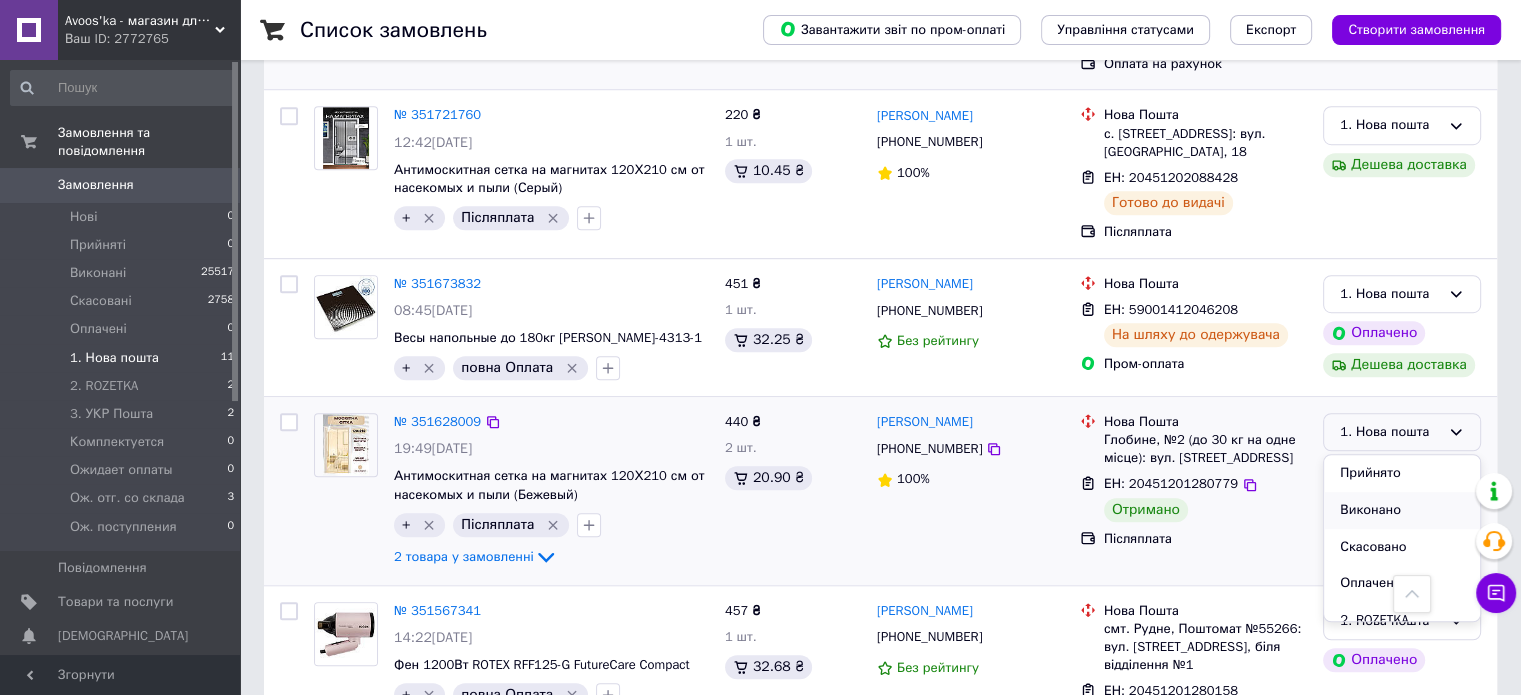click on "Виконано" at bounding box center (1402, 510) 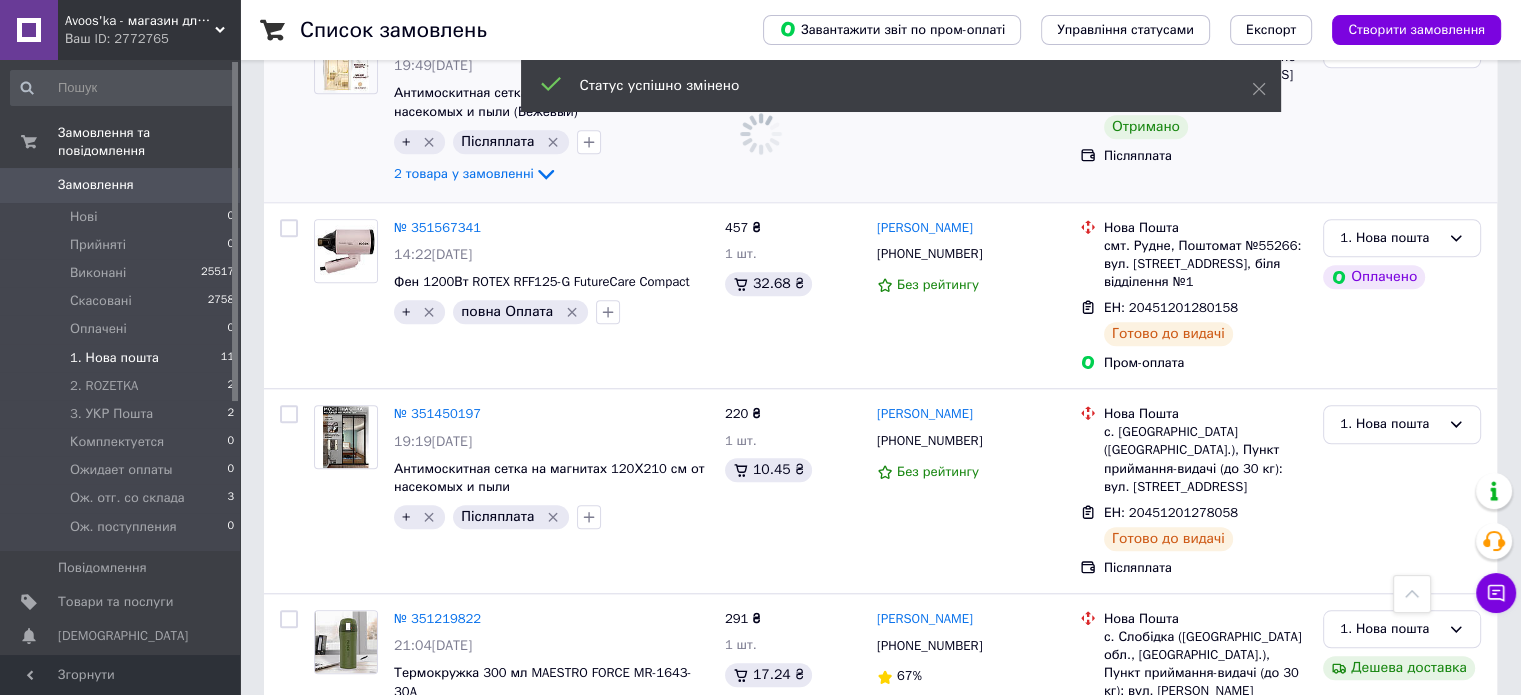 scroll, scrollTop: 1733, scrollLeft: 0, axis: vertical 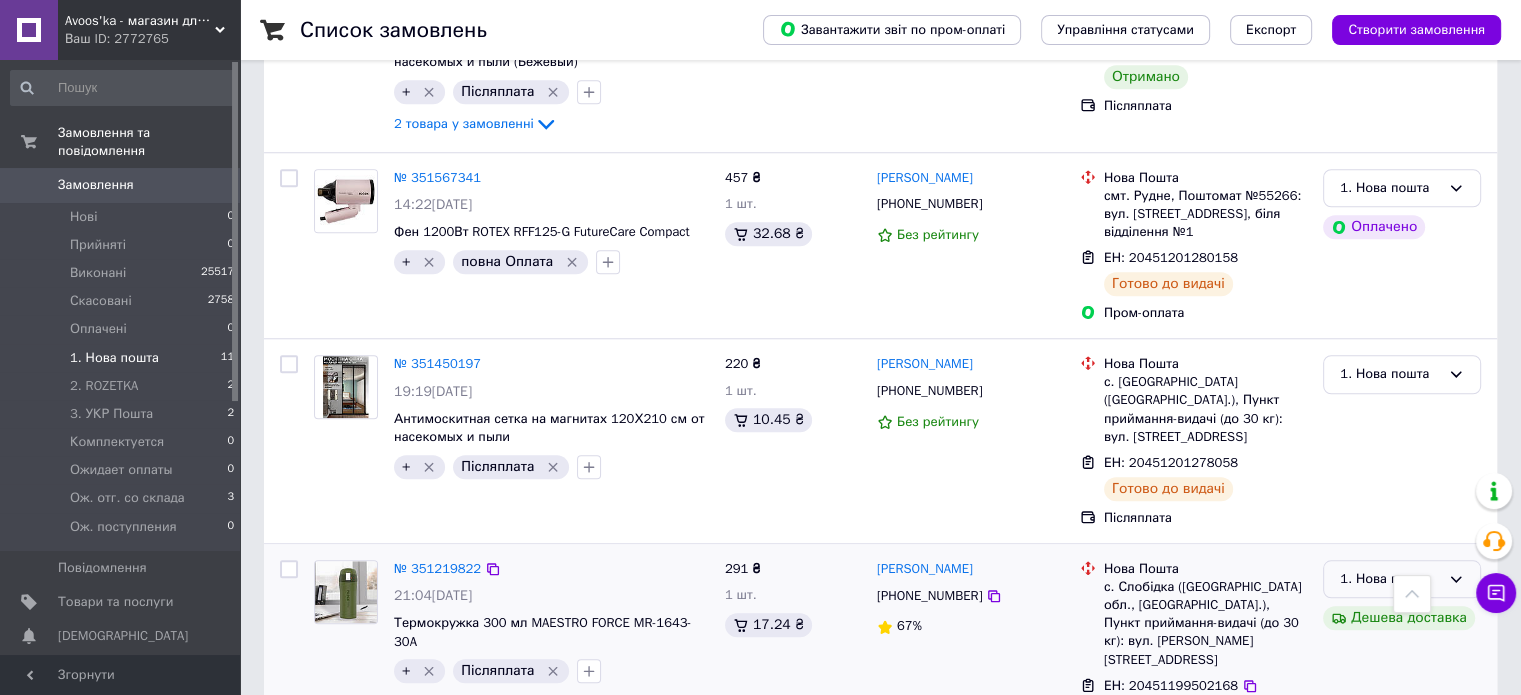 click on "1. Нова пошта" at bounding box center (1390, 579) 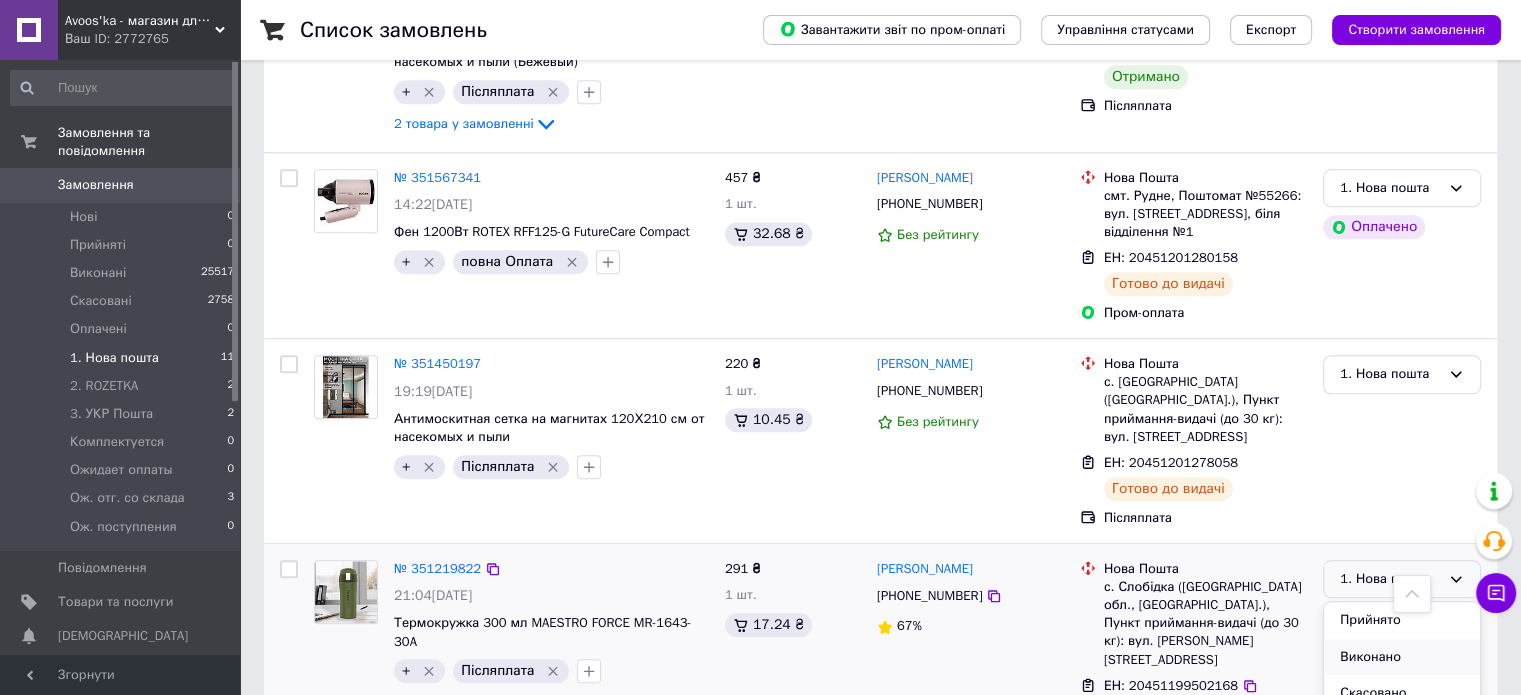 click on "Виконано" at bounding box center [1402, 657] 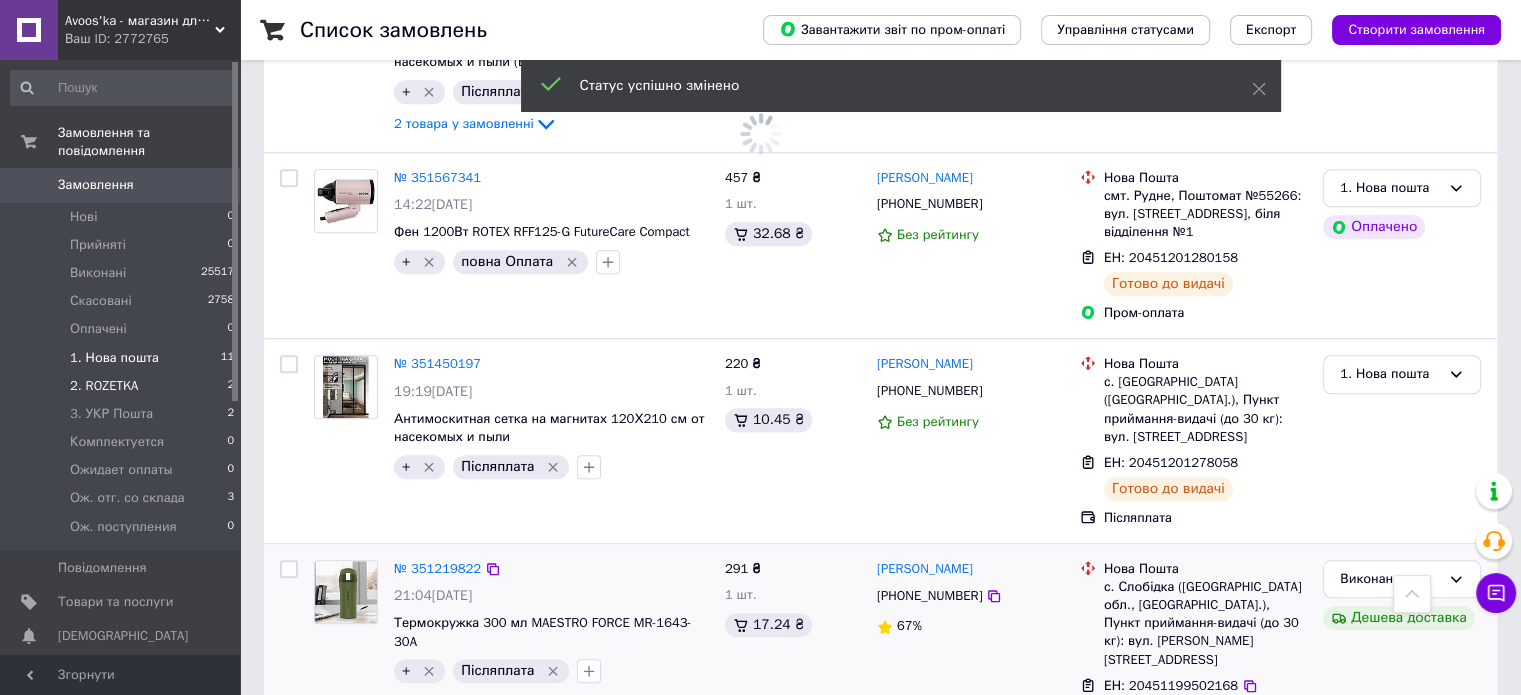 click on "2. ROZETKA 2" at bounding box center (123, 386) 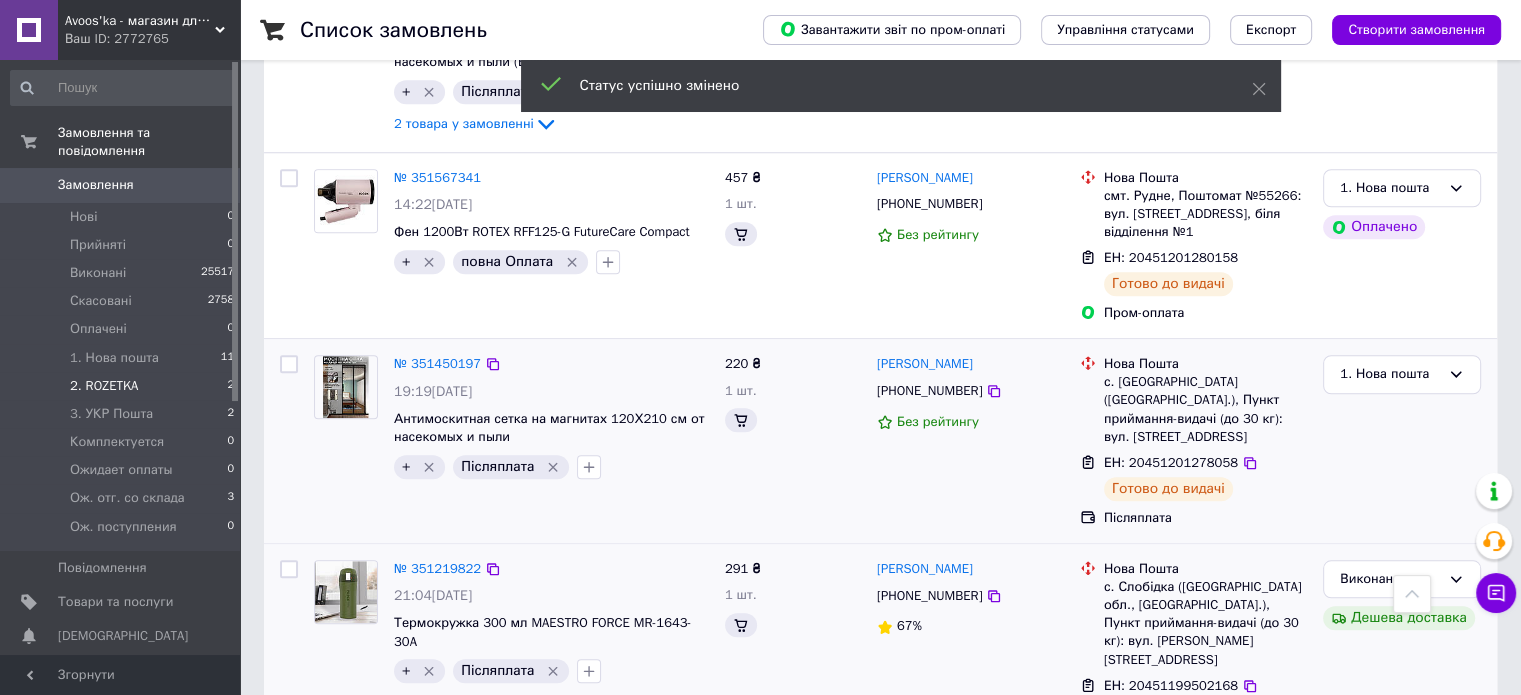 scroll, scrollTop: 0, scrollLeft: 0, axis: both 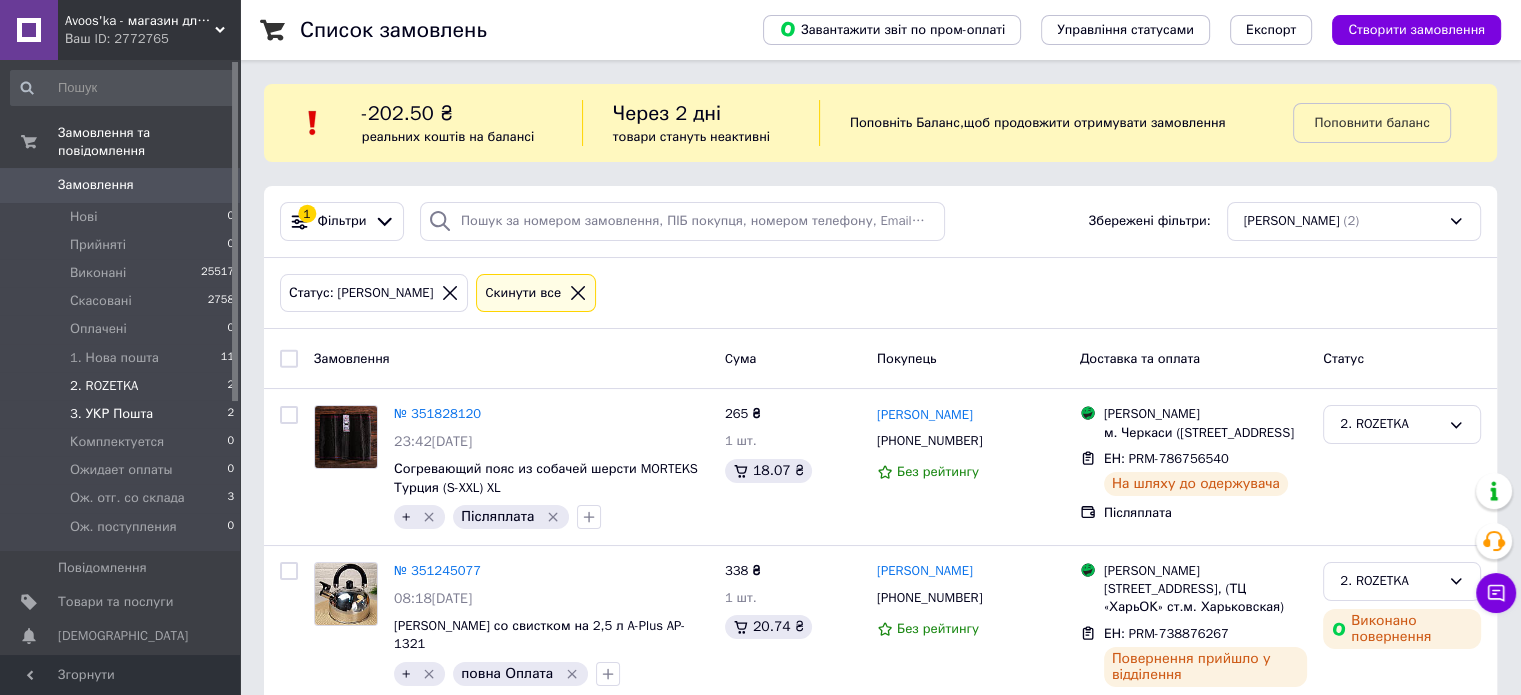 click on "3. УКР Пошта" at bounding box center [111, 414] 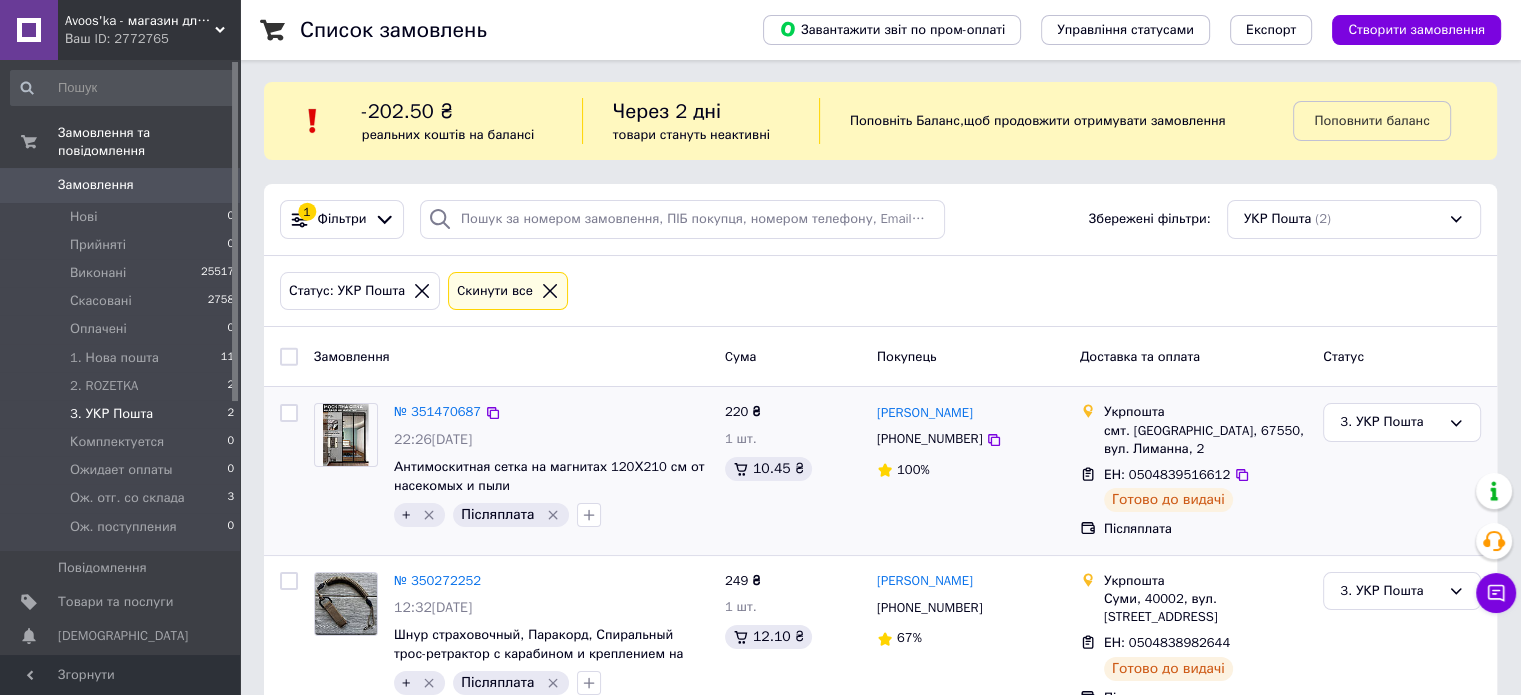 scroll, scrollTop: 40, scrollLeft: 0, axis: vertical 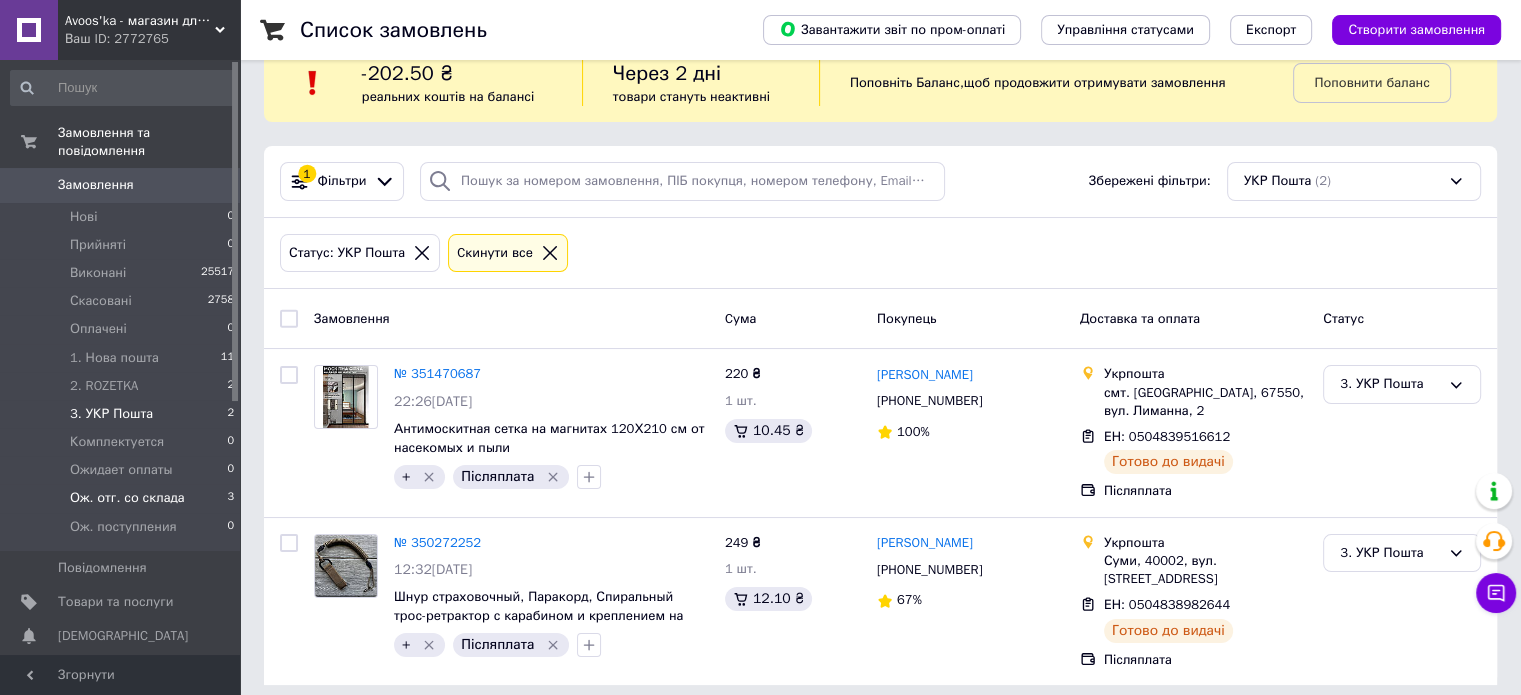 click on "Ож. отг. со склада" at bounding box center (127, 498) 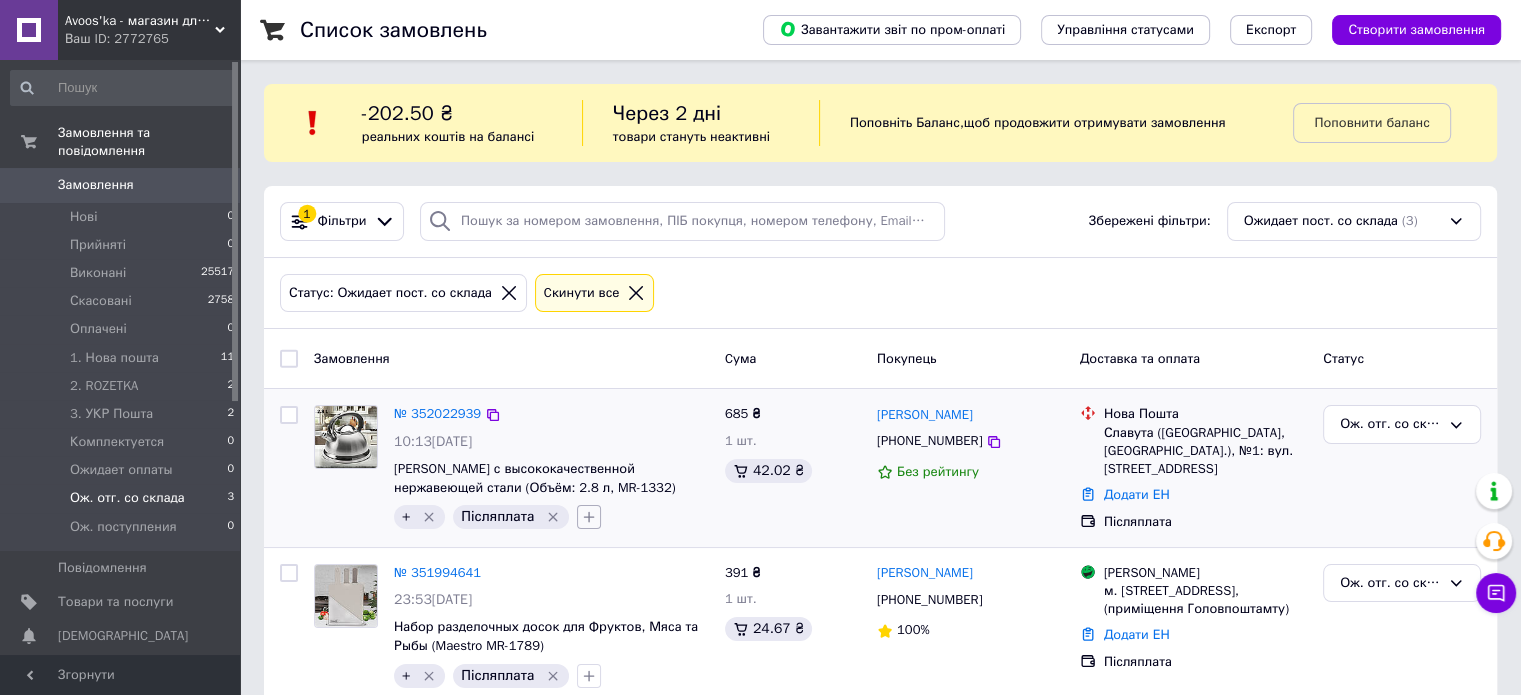 scroll, scrollTop: 189, scrollLeft: 0, axis: vertical 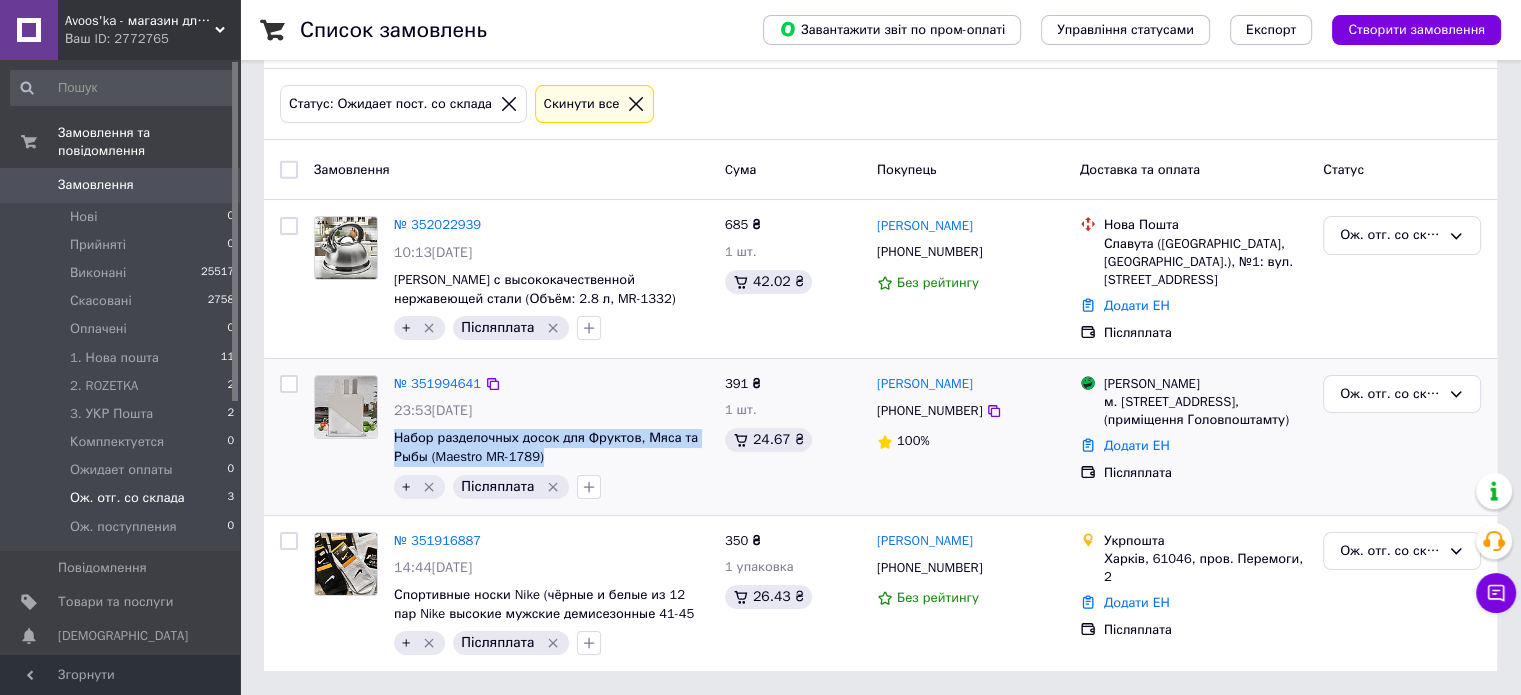drag, startPoint x: 392, startPoint y: 442, endPoint x: 554, endPoint y: 447, distance: 162.07715 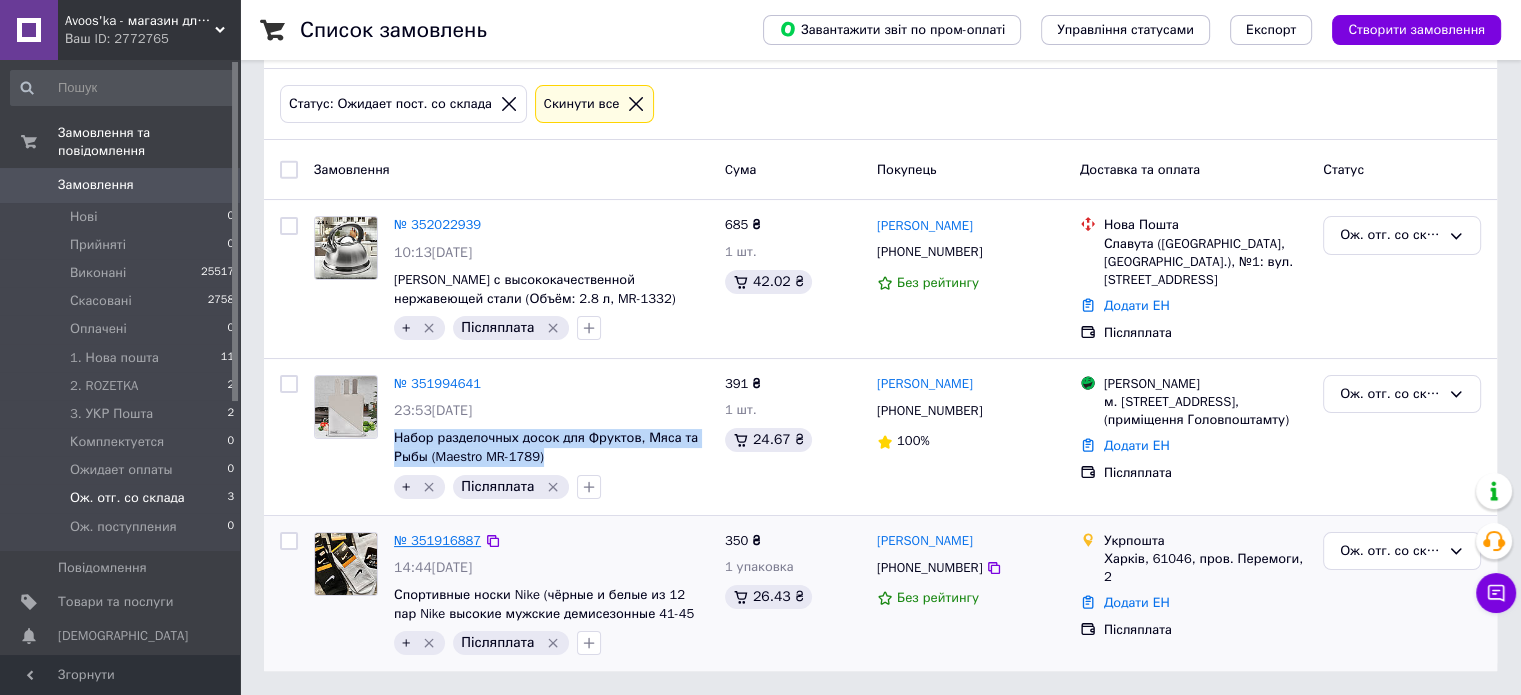 click on "№ 351916887" at bounding box center [437, 540] 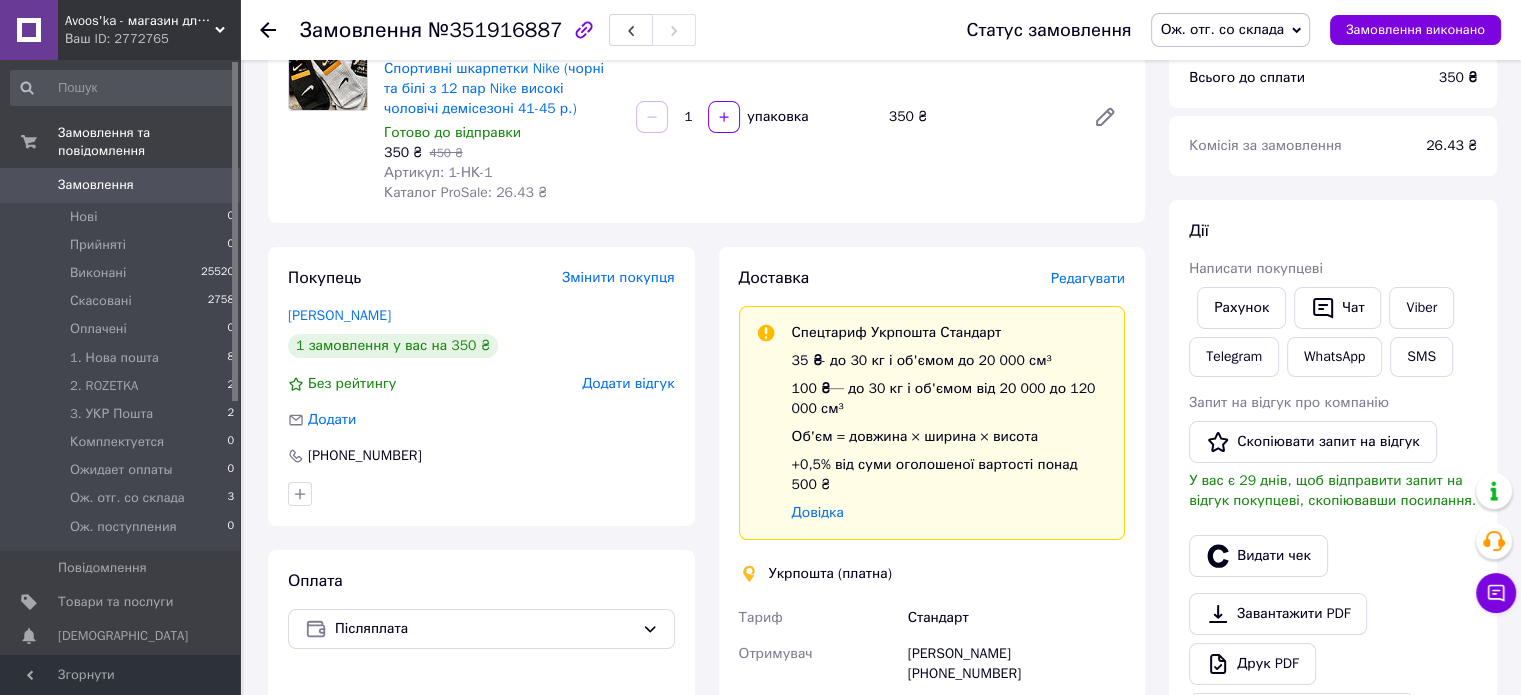 scroll, scrollTop: 300, scrollLeft: 0, axis: vertical 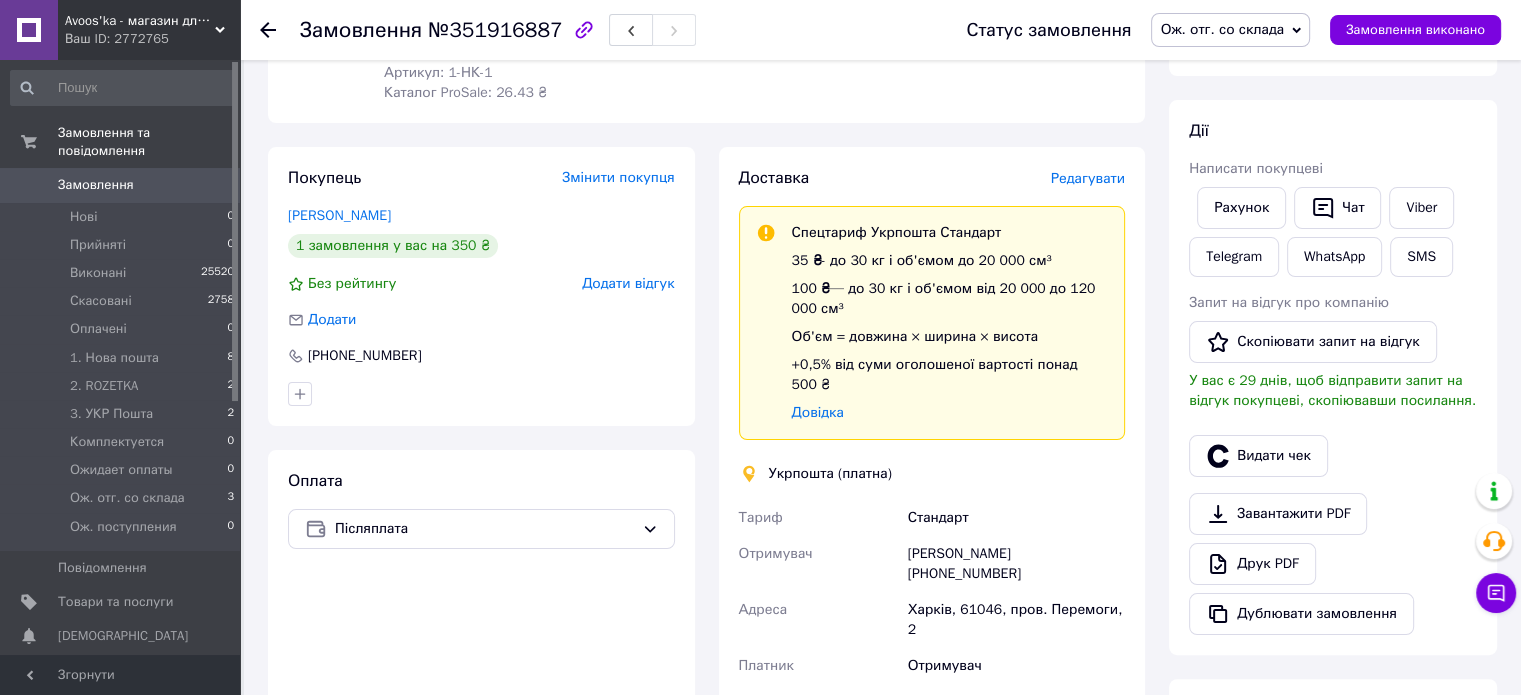 click on "0" at bounding box center [212, 185] 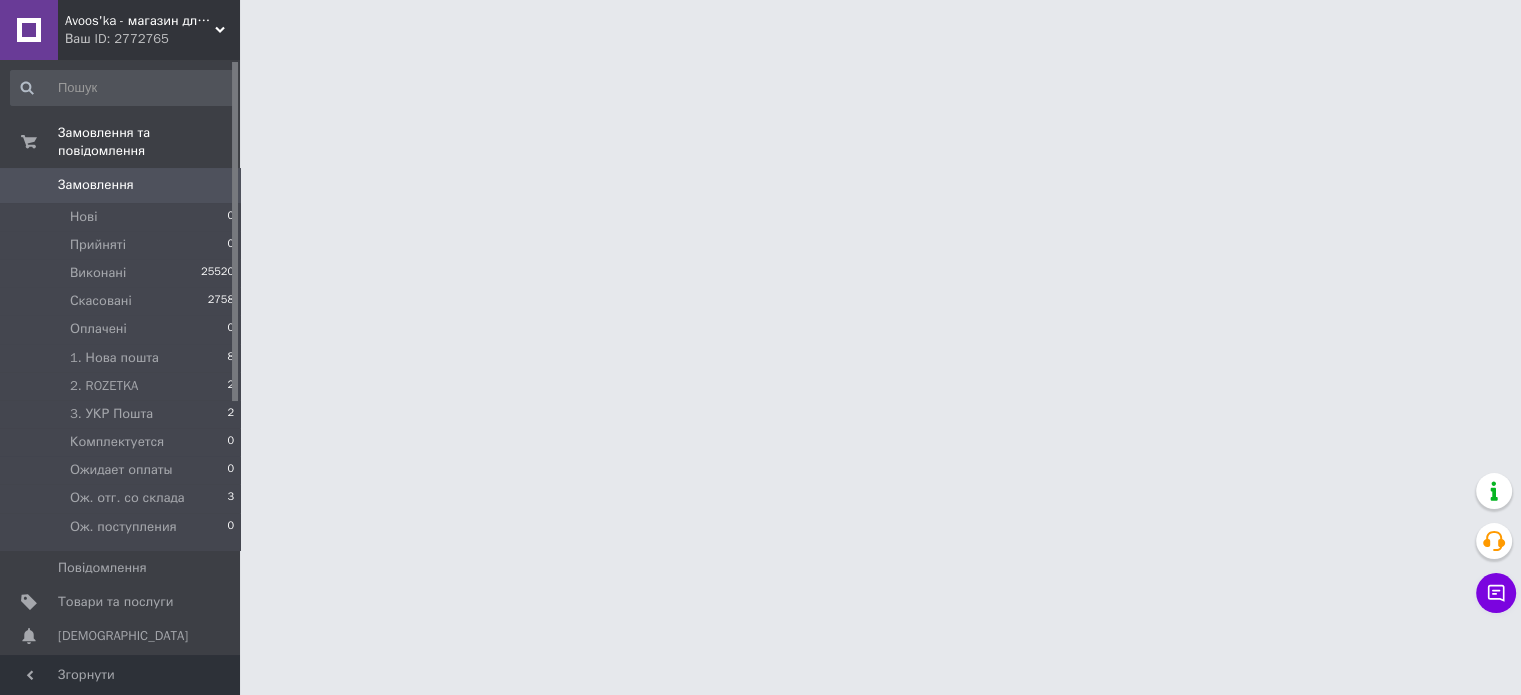 scroll, scrollTop: 0, scrollLeft: 0, axis: both 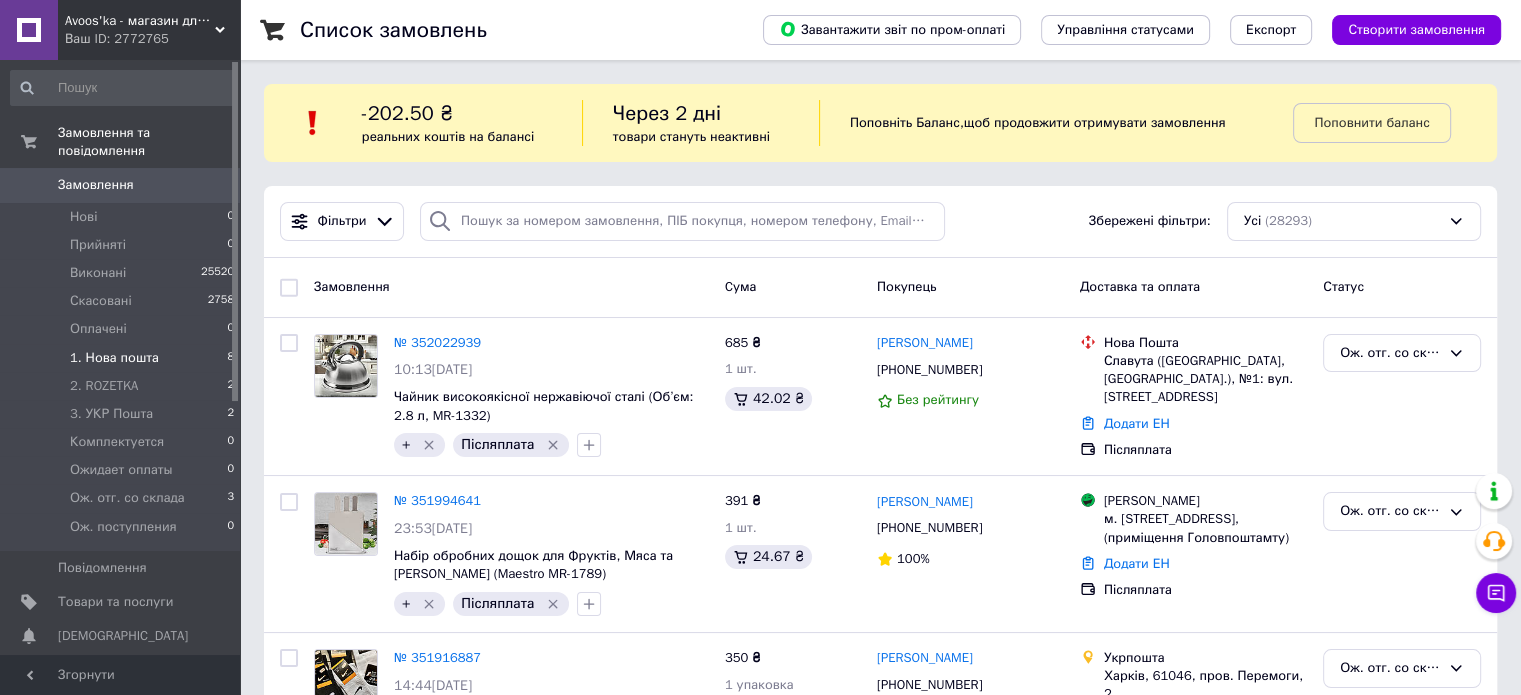click on "1. Нова пошта 8" at bounding box center (123, 358) 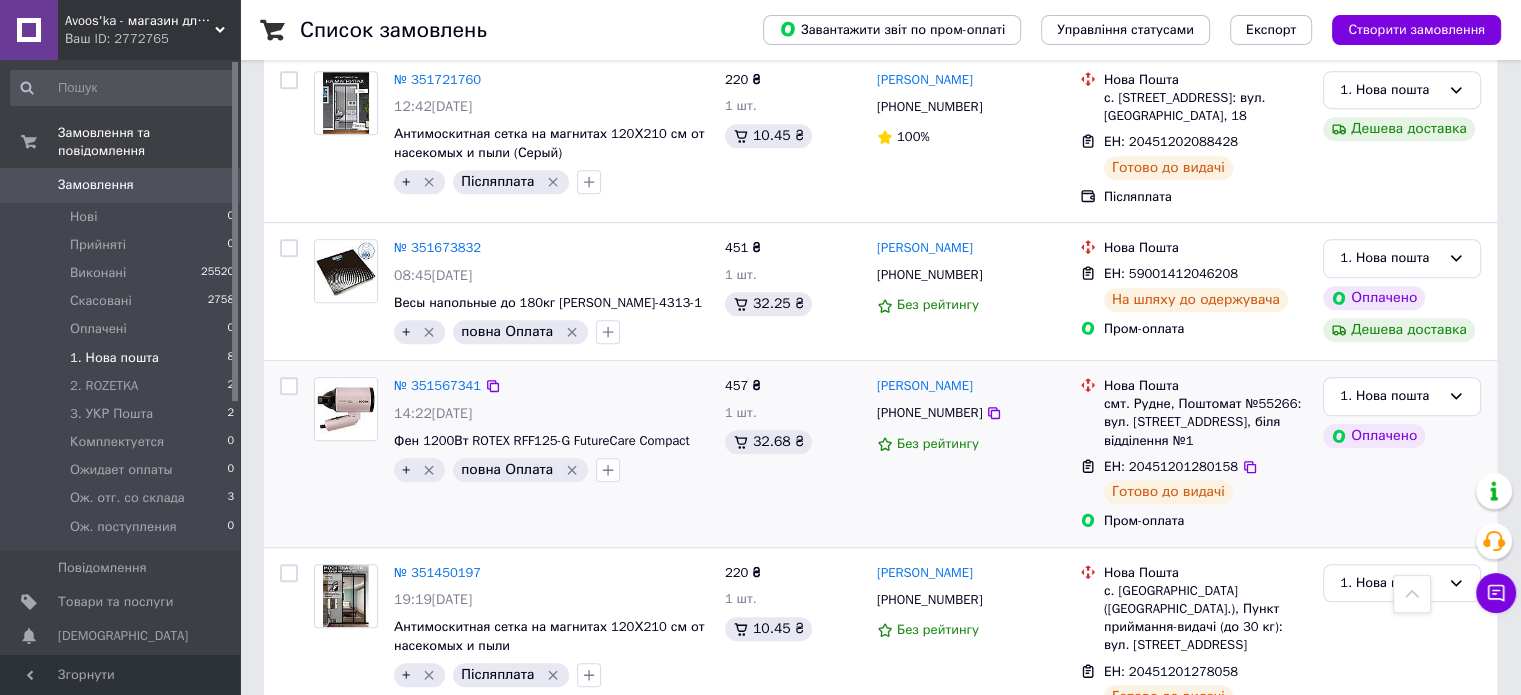 scroll, scrollTop: 1136, scrollLeft: 0, axis: vertical 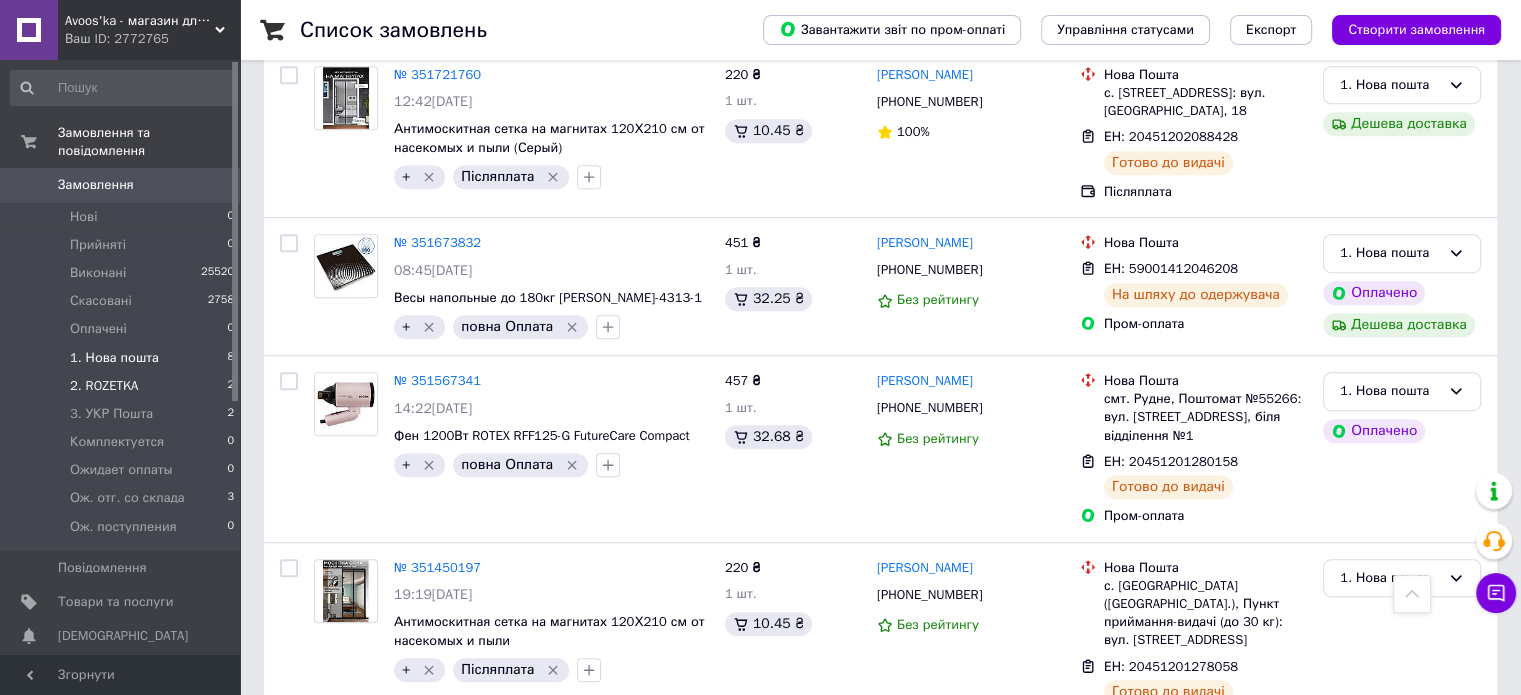 click on "2. ROZETKA 2" at bounding box center [123, 386] 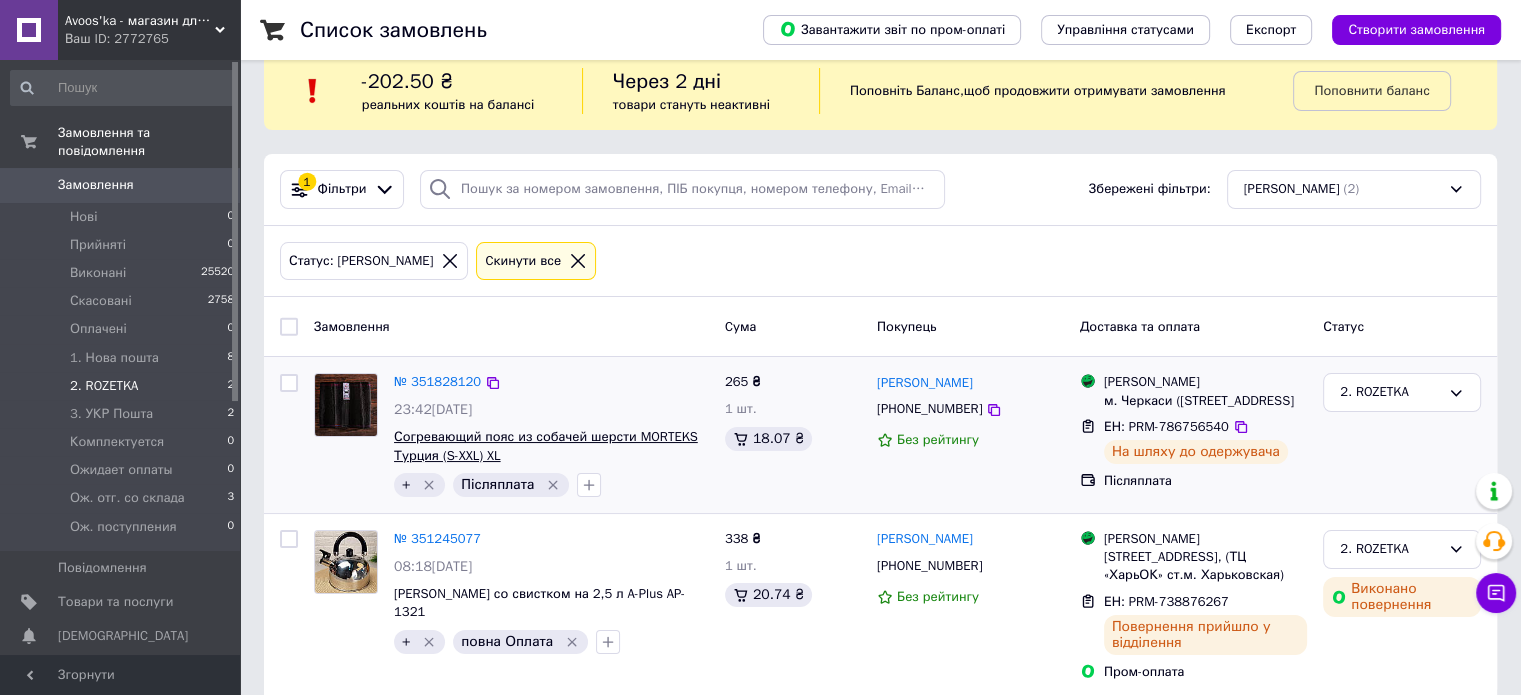 scroll, scrollTop: 86, scrollLeft: 0, axis: vertical 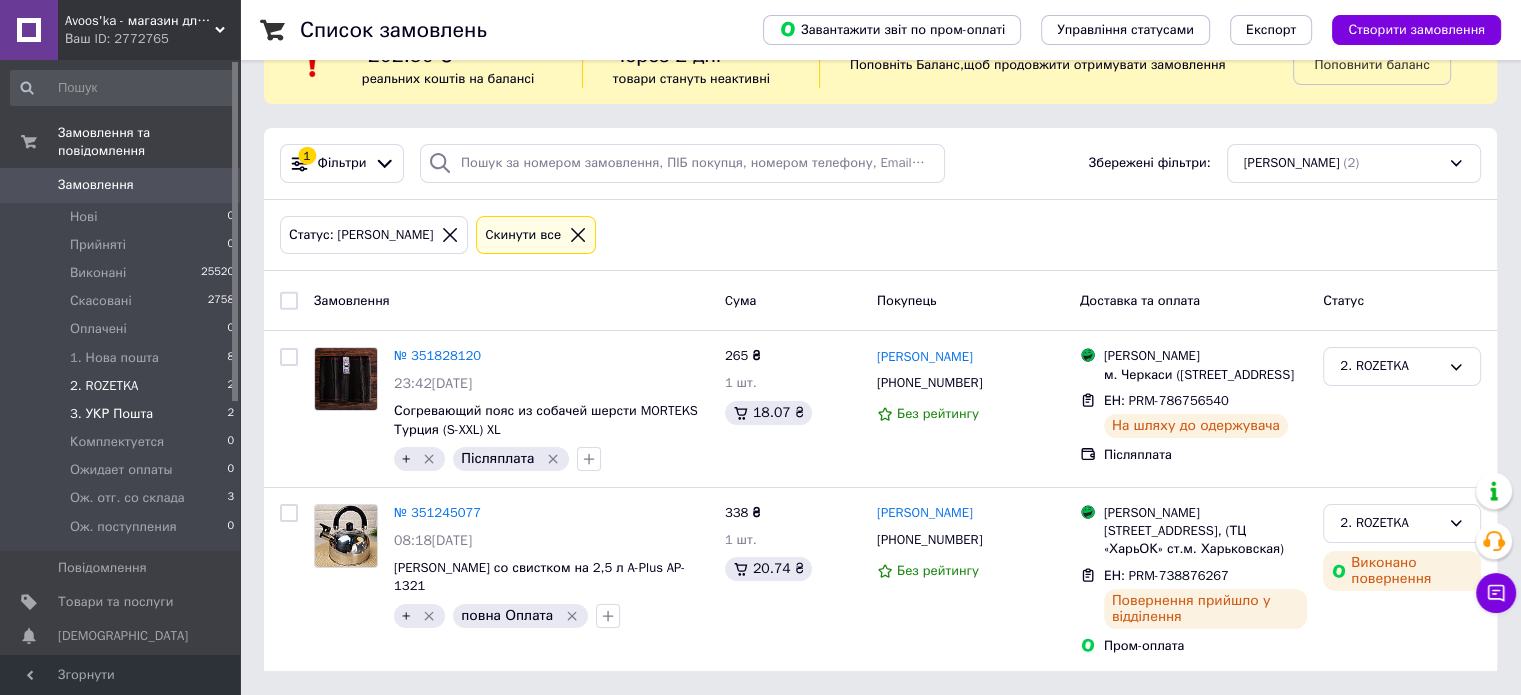 click on "3. УКР Пошта 2" at bounding box center (123, 414) 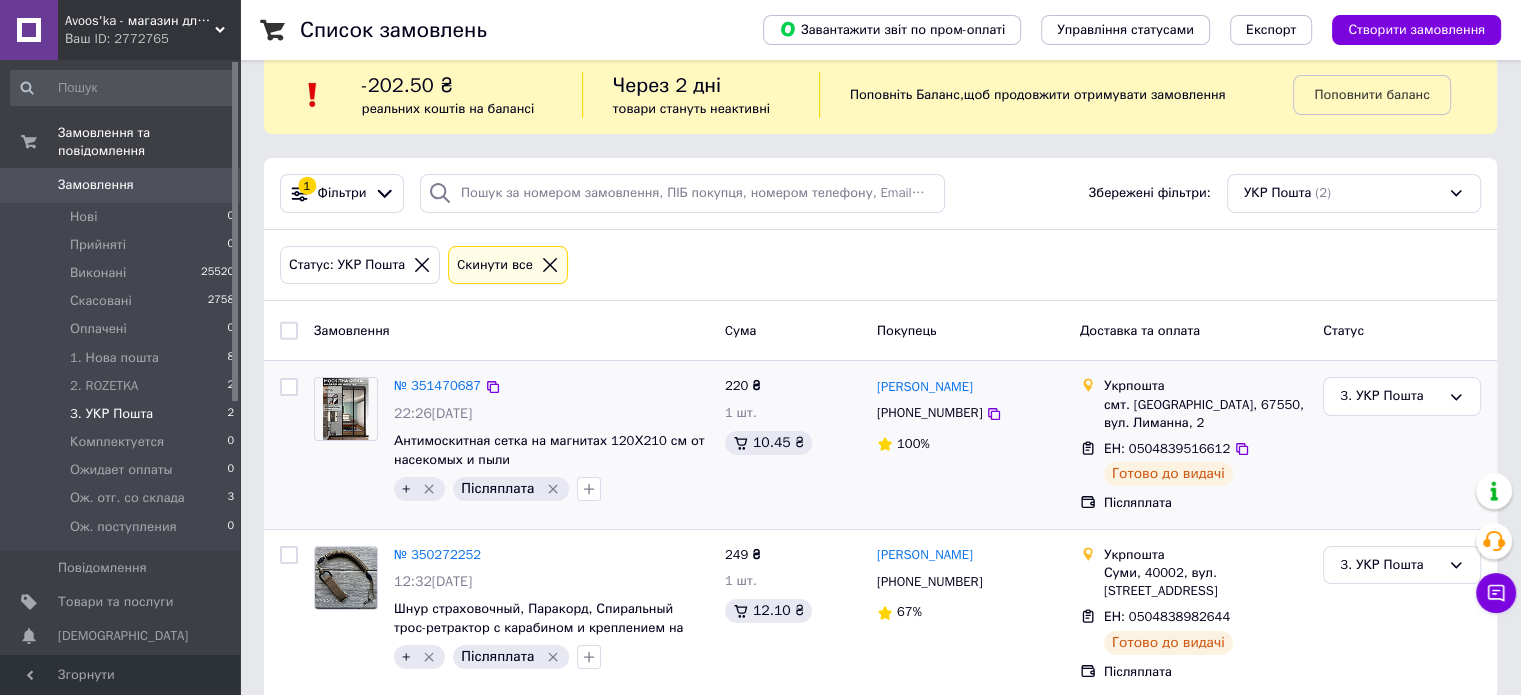scroll, scrollTop: 40, scrollLeft: 0, axis: vertical 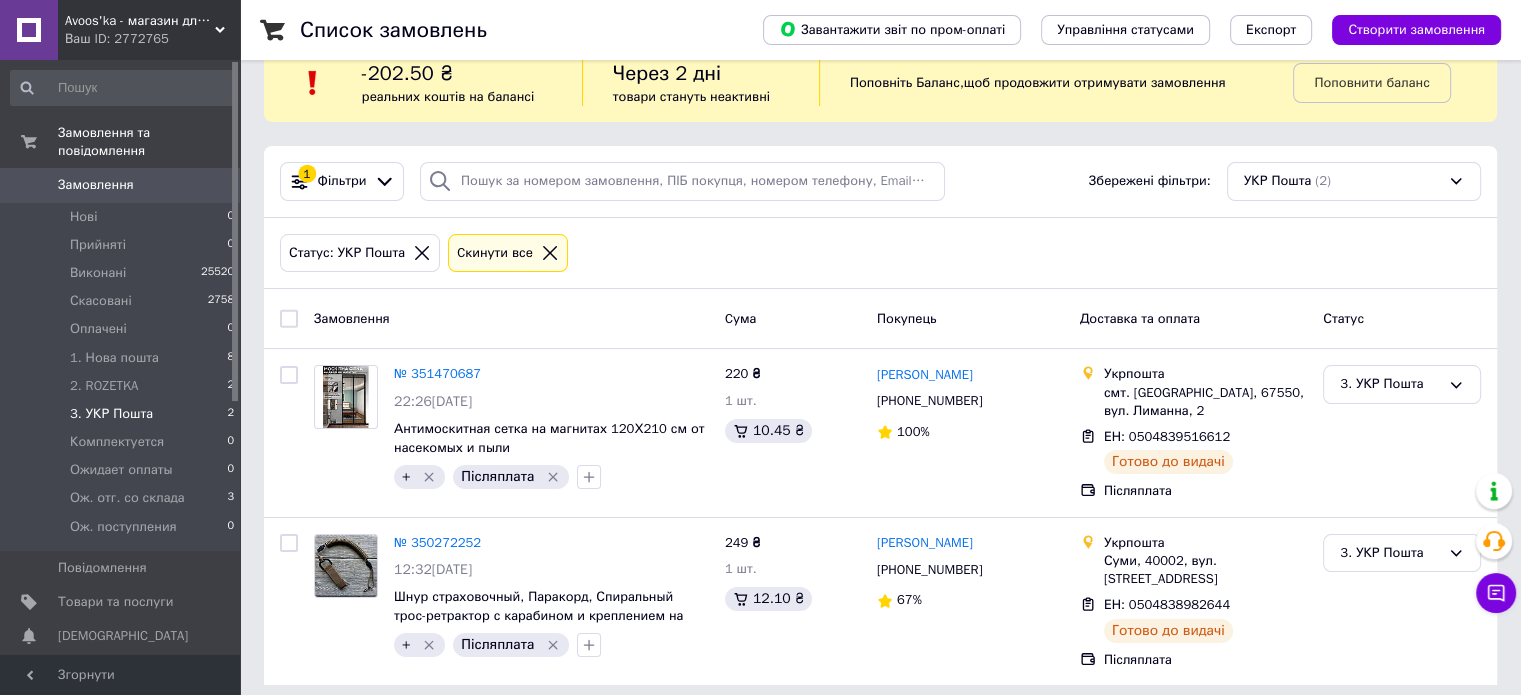 click on "Товари та послуги" at bounding box center (115, 602) 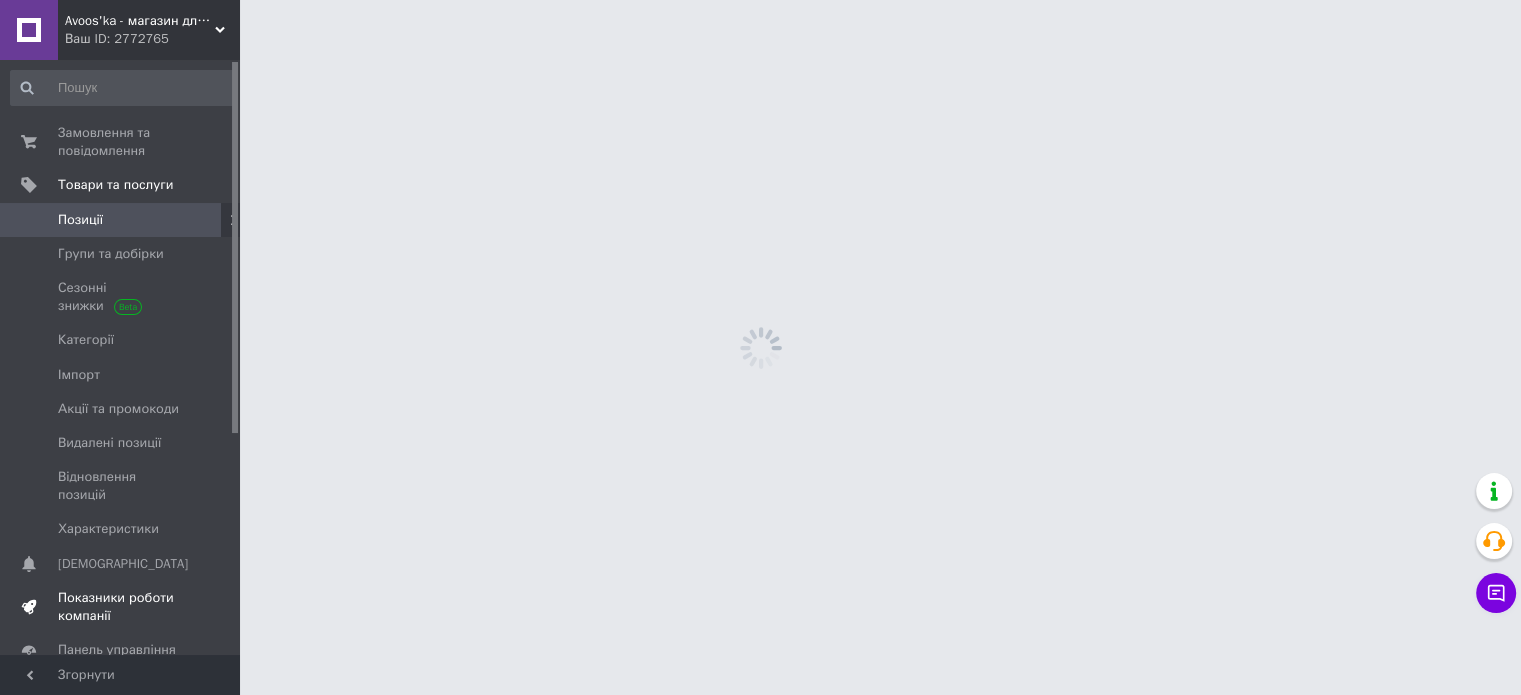 scroll, scrollTop: 0, scrollLeft: 0, axis: both 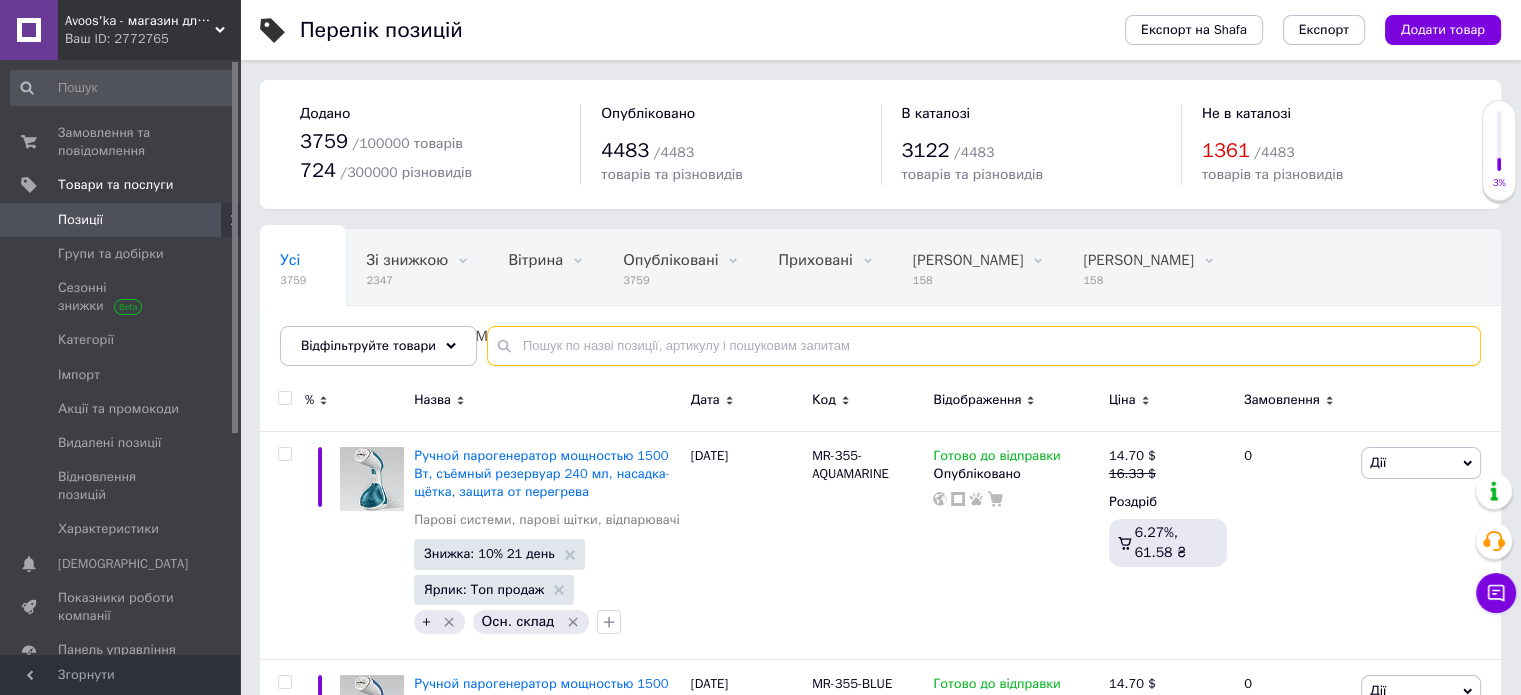 click at bounding box center [984, 346] 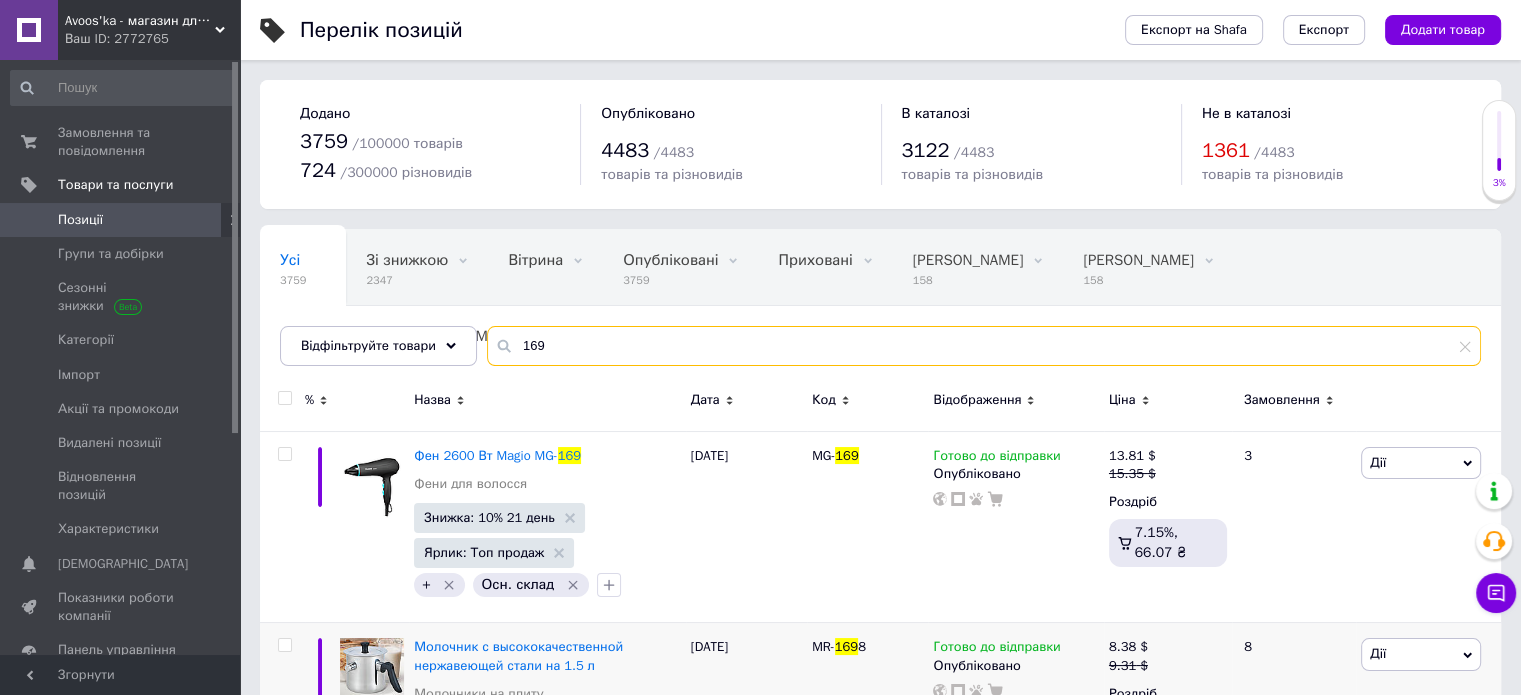 type on "169" 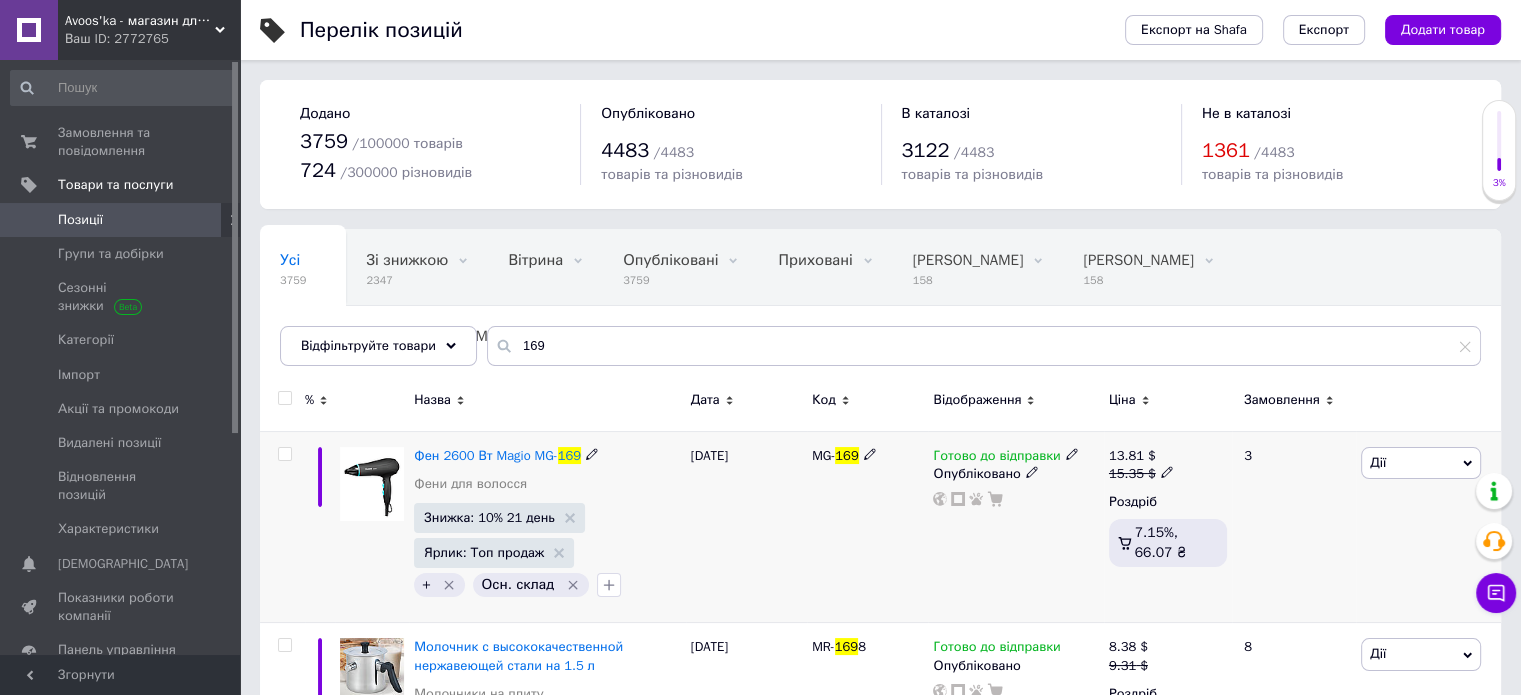 click at bounding box center [1167, 471] 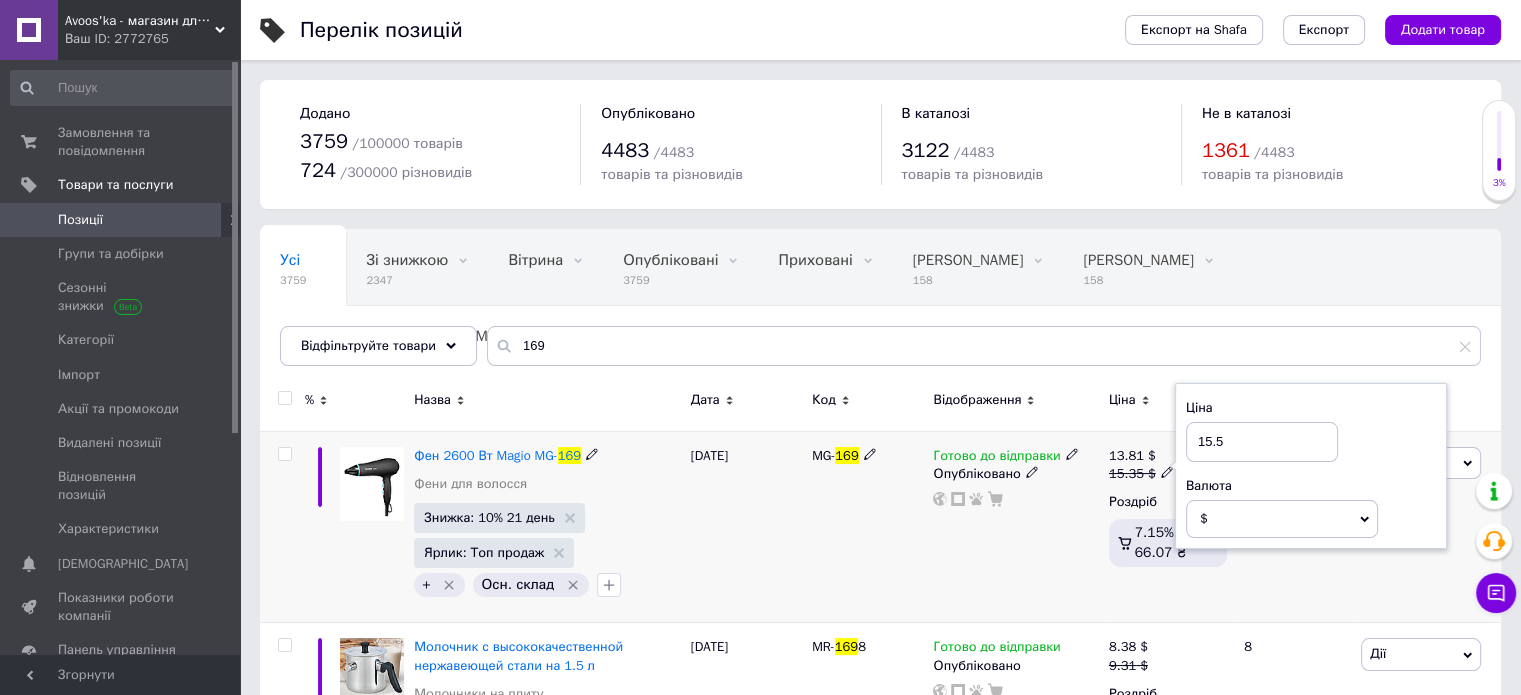 type on "15.5" 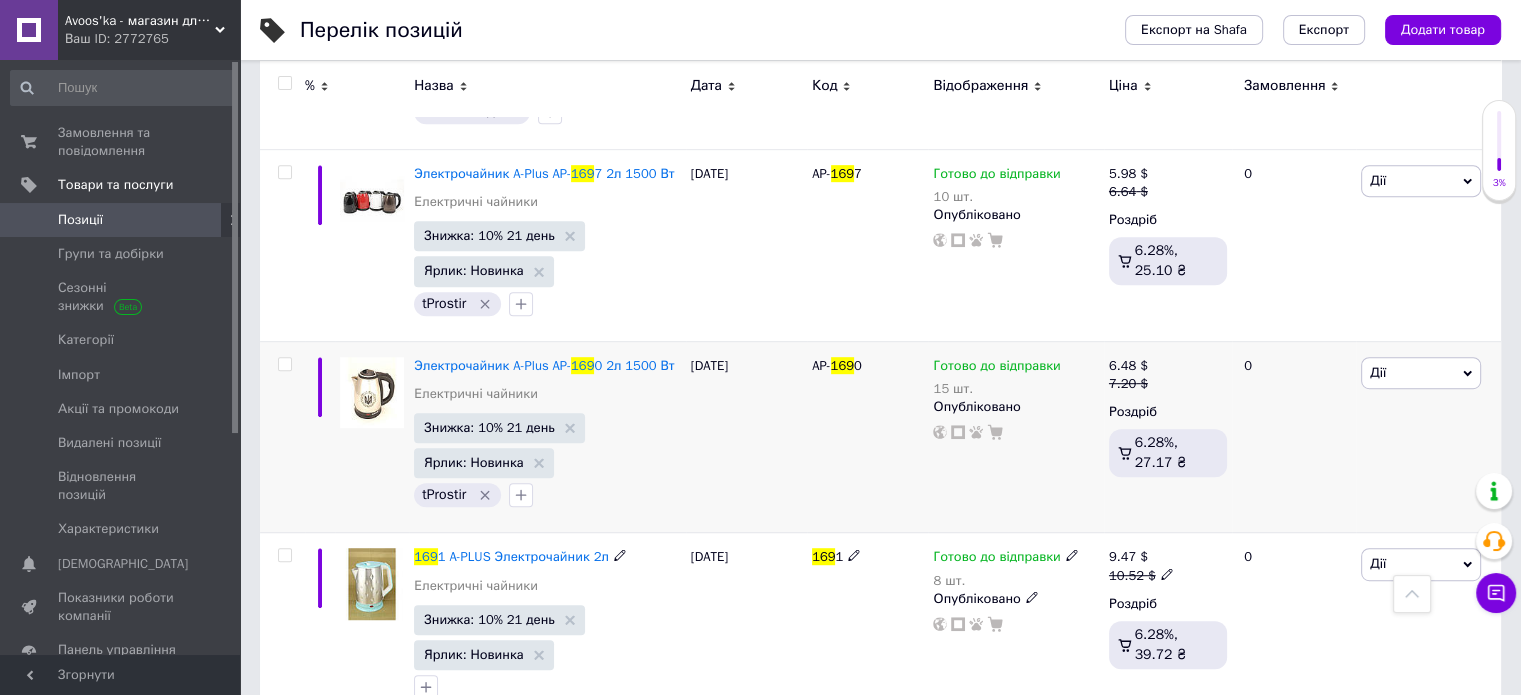 scroll, scrollTop: 1042, scrollLeft: 0, axis: vertical 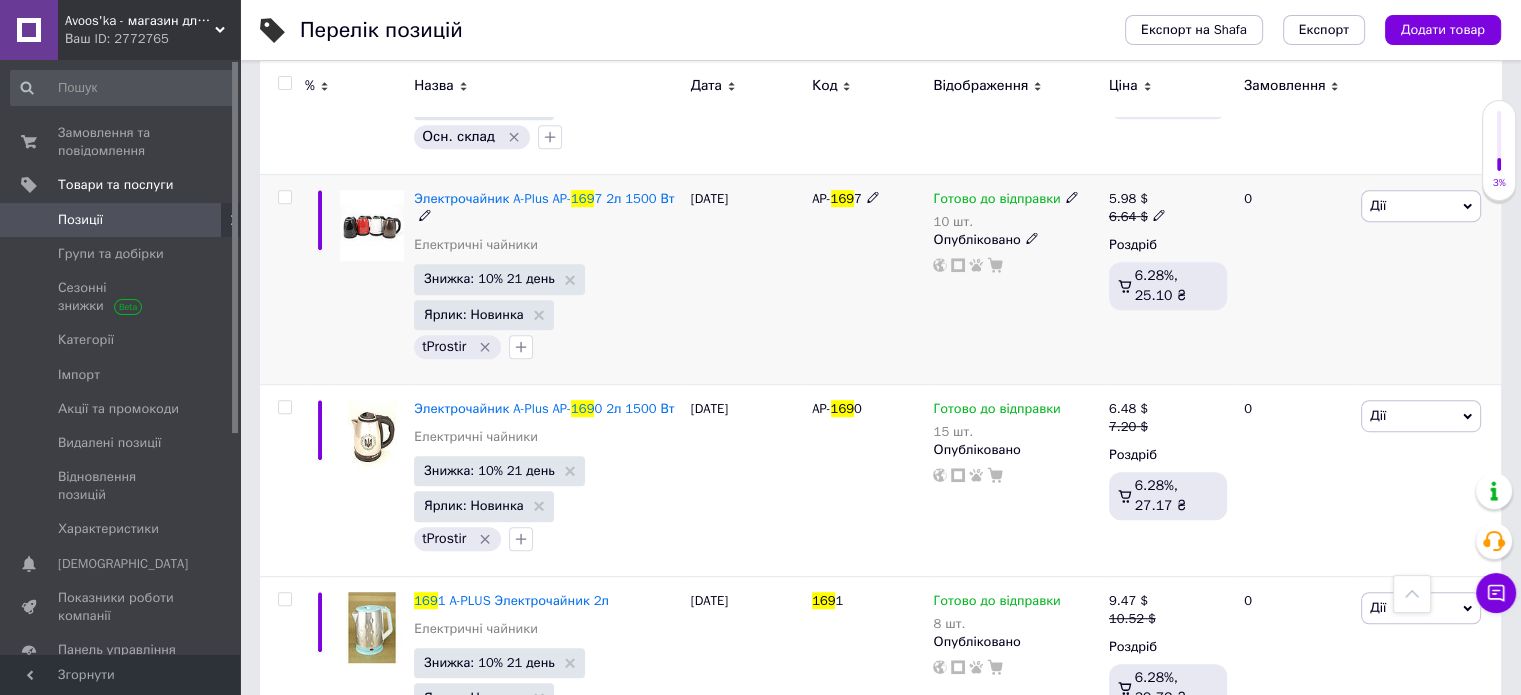 click at bounding box center (284, 197) 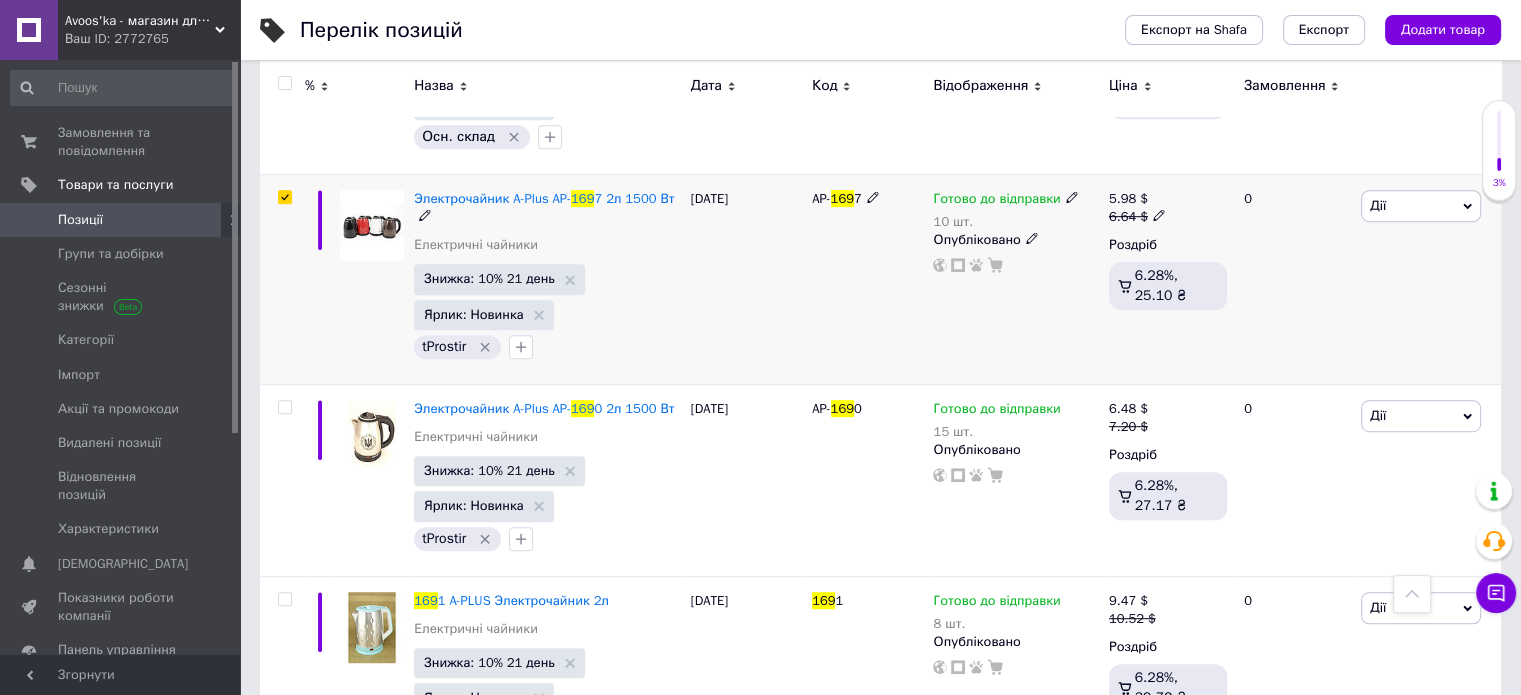 checkbox on "true" 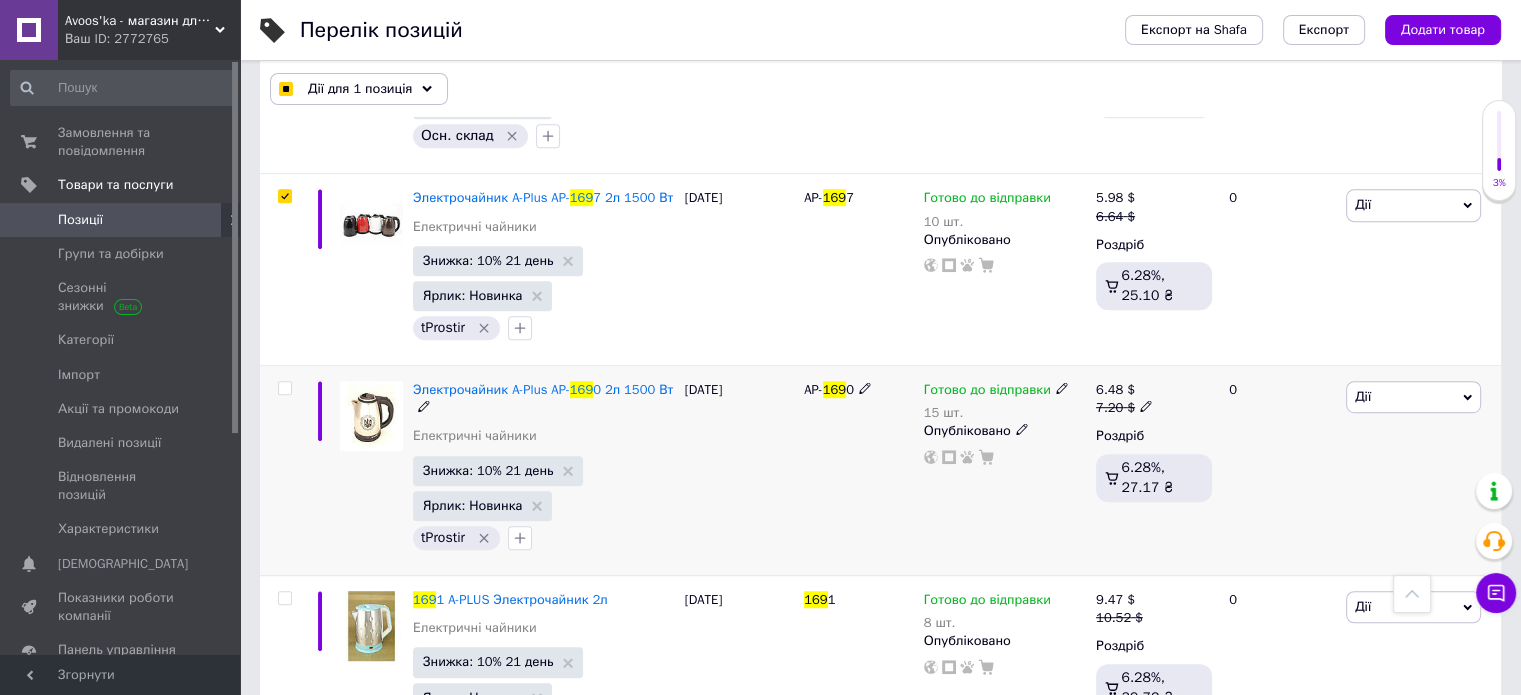 click at bounding box center [284, 388] 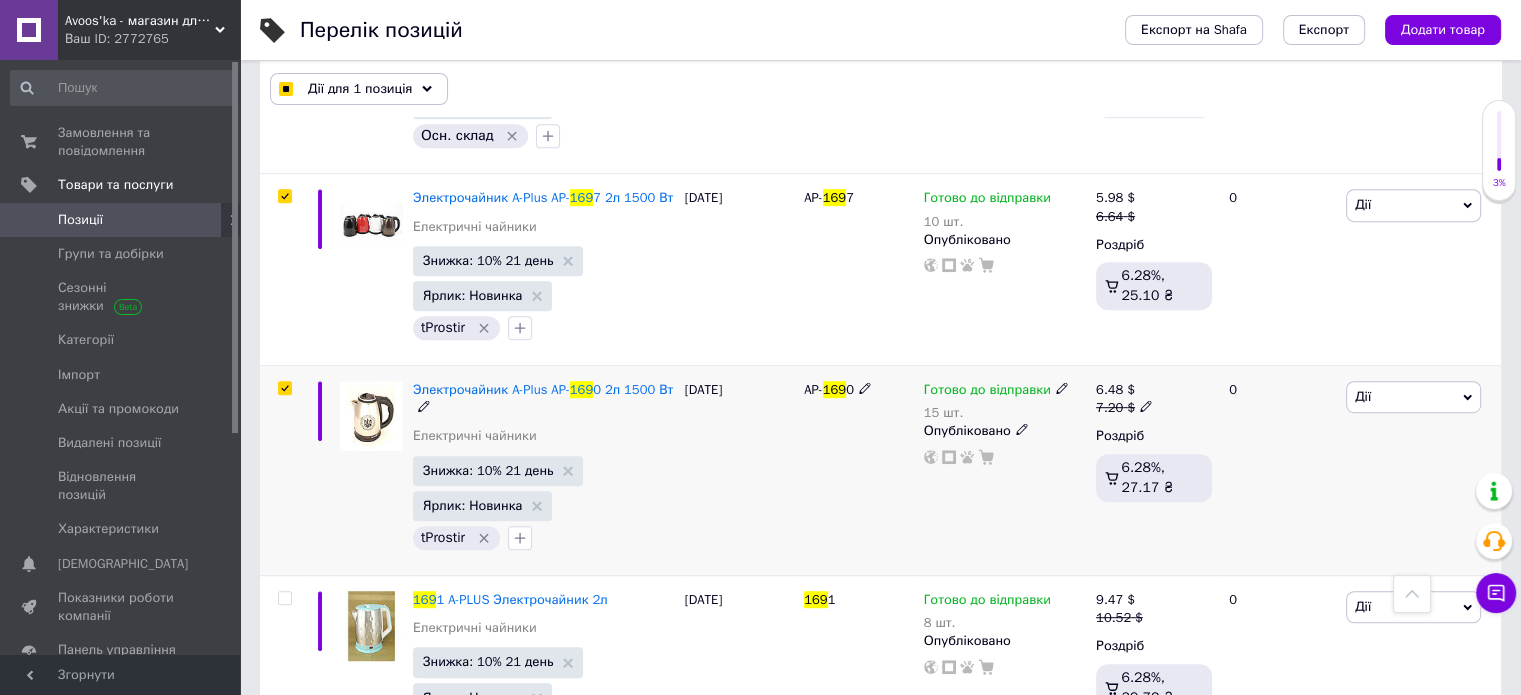 checkbox on "true" 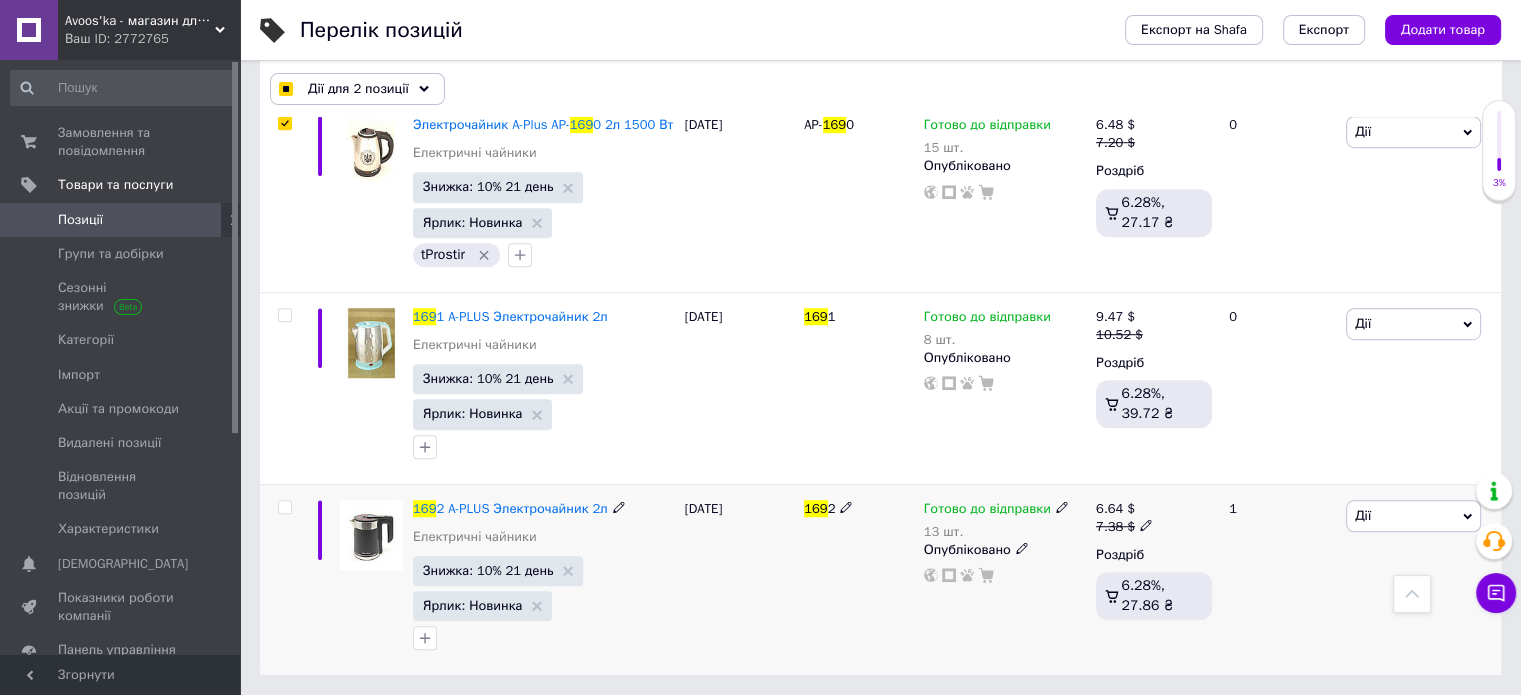 scroll, scrollTop: 1341, scrollLeft: 0, axis: vertical 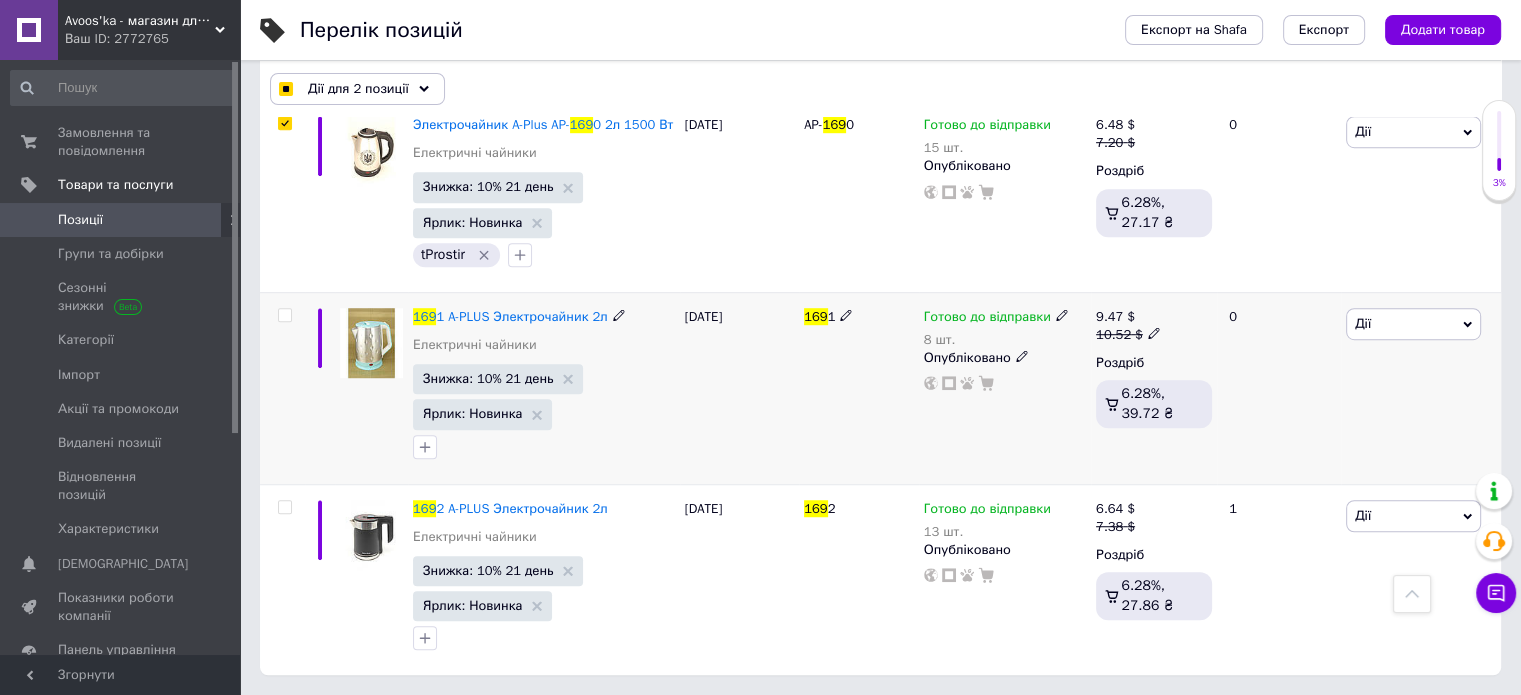 click at bounding box center [284, 315] 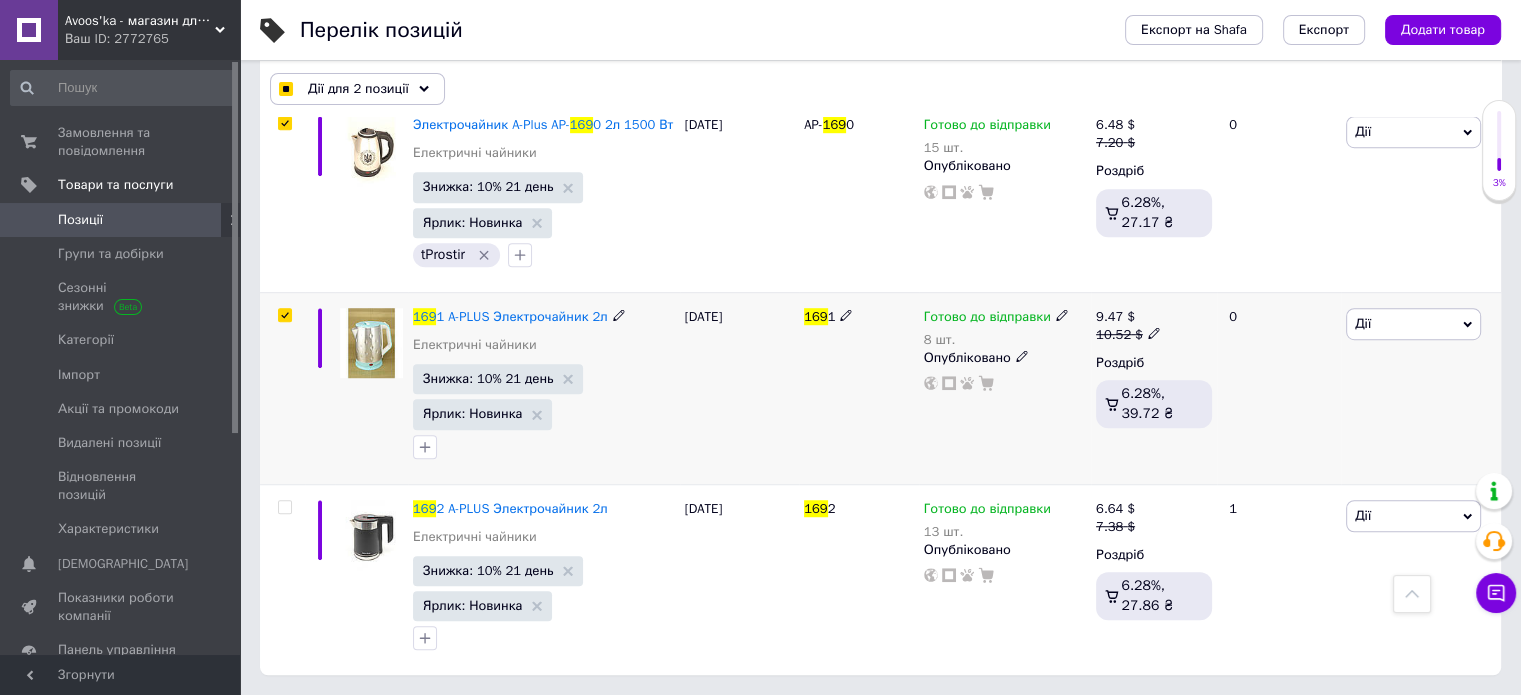 checkbox on "true" 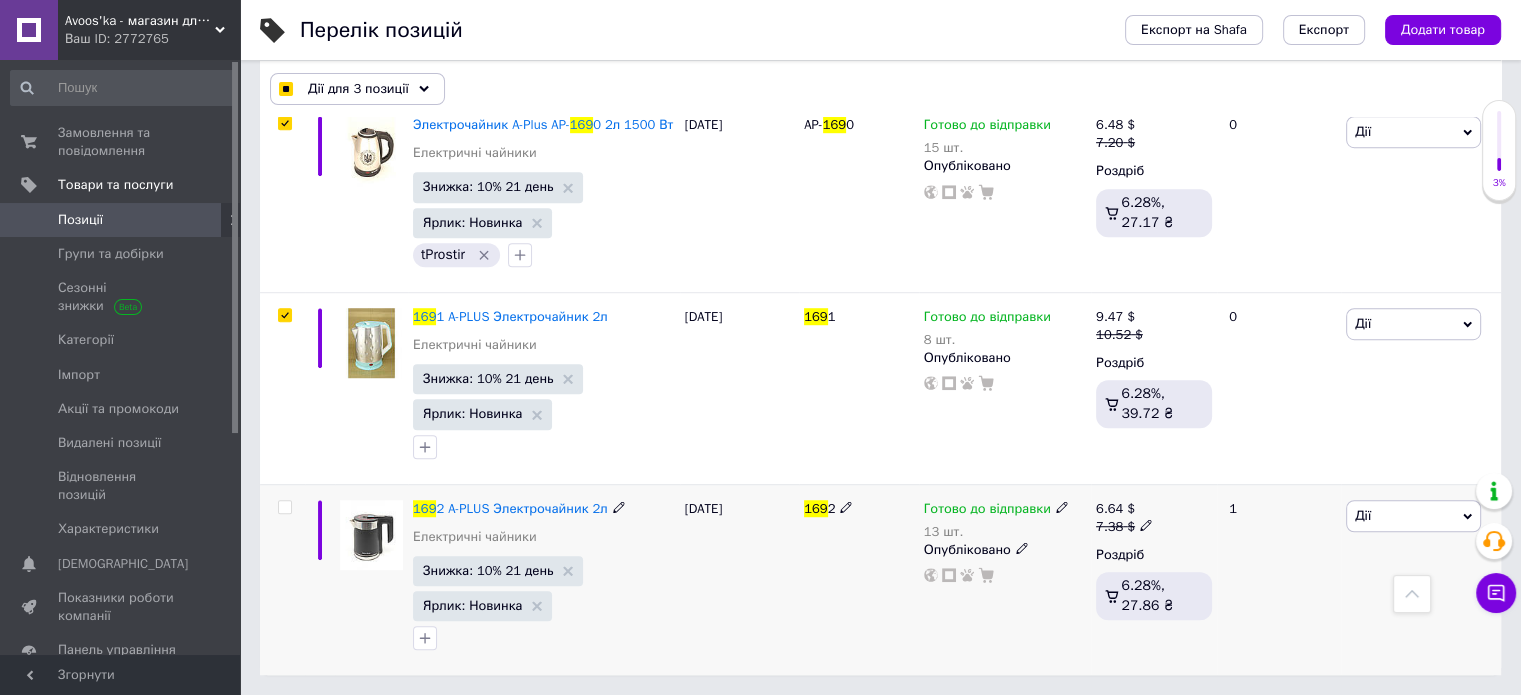click at bounding box center (284, 507) 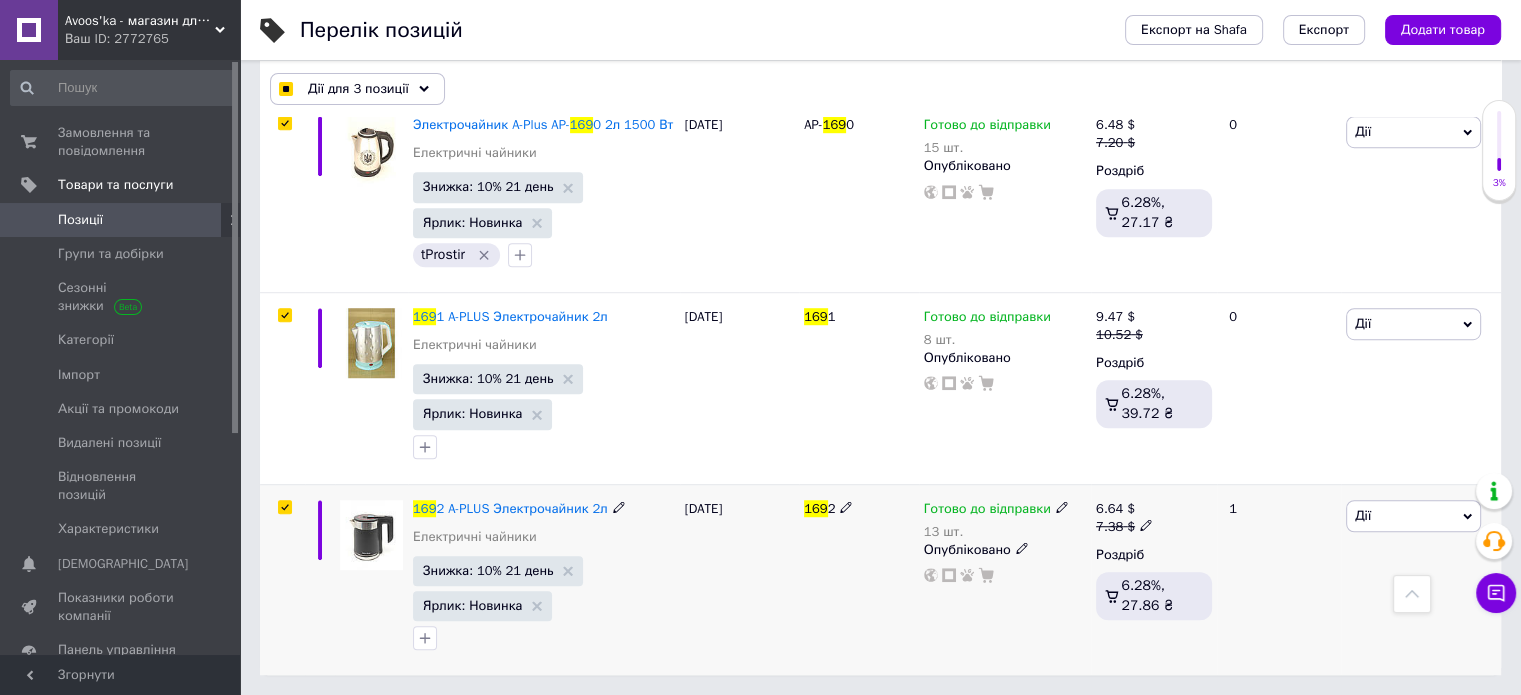 checkbox on "true" 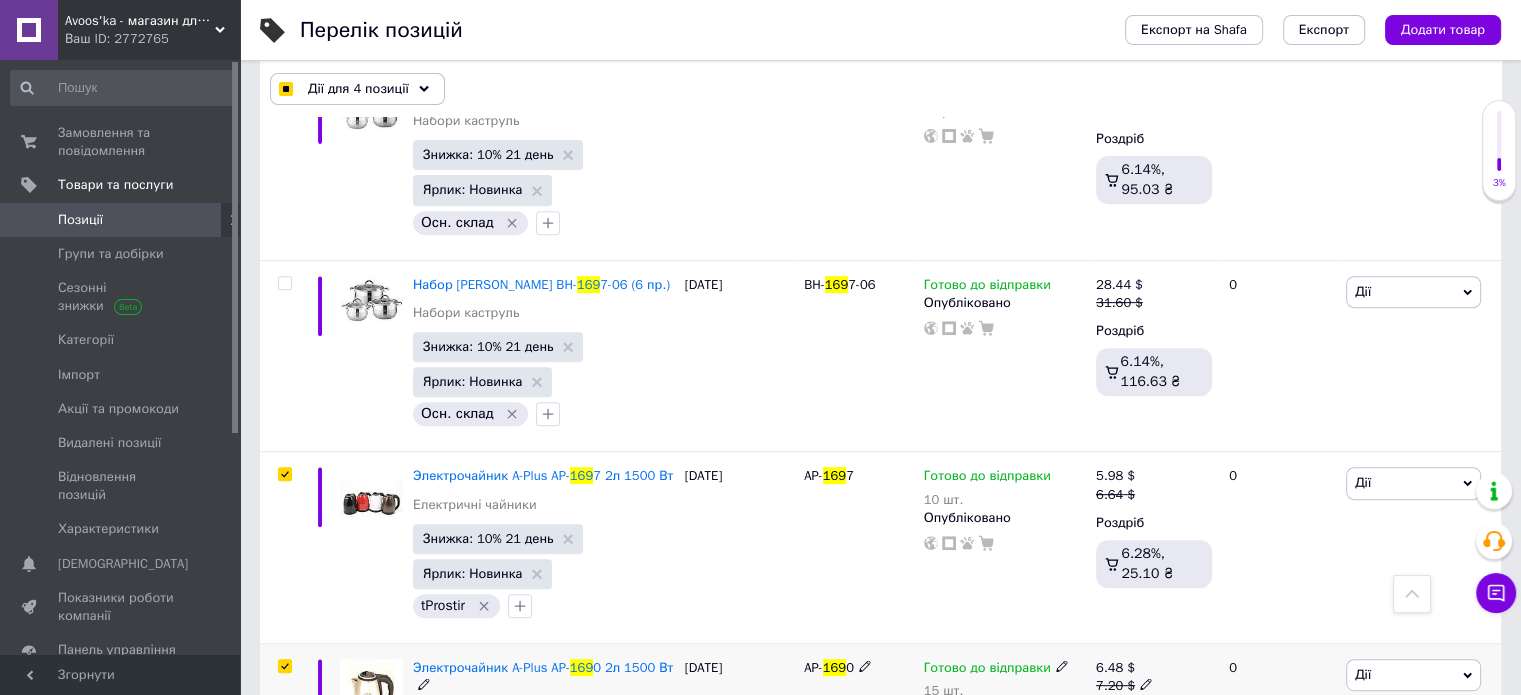 scroll, scrollTop: 741, scrollLeft: 0, axis: vertical 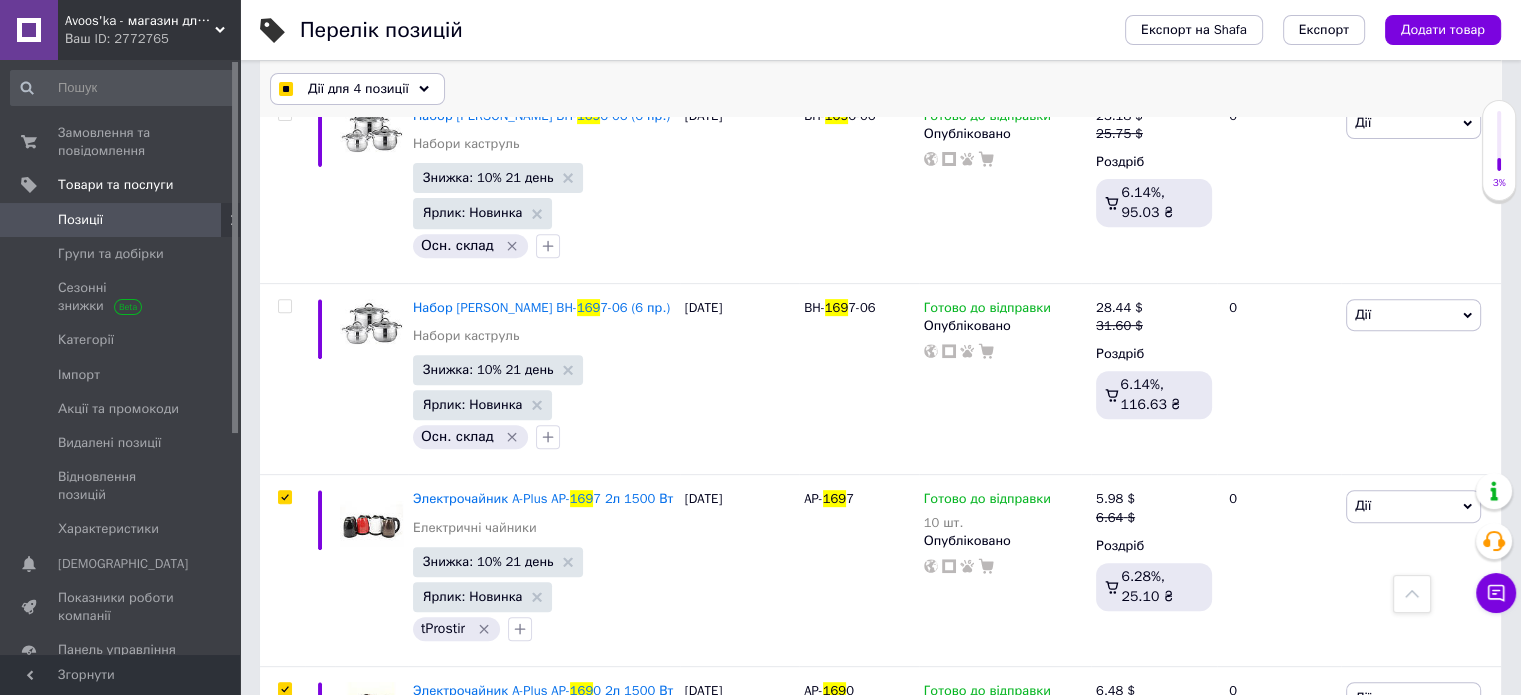 click on "Дії для 4 позиції" at bounding box center [357, 89] 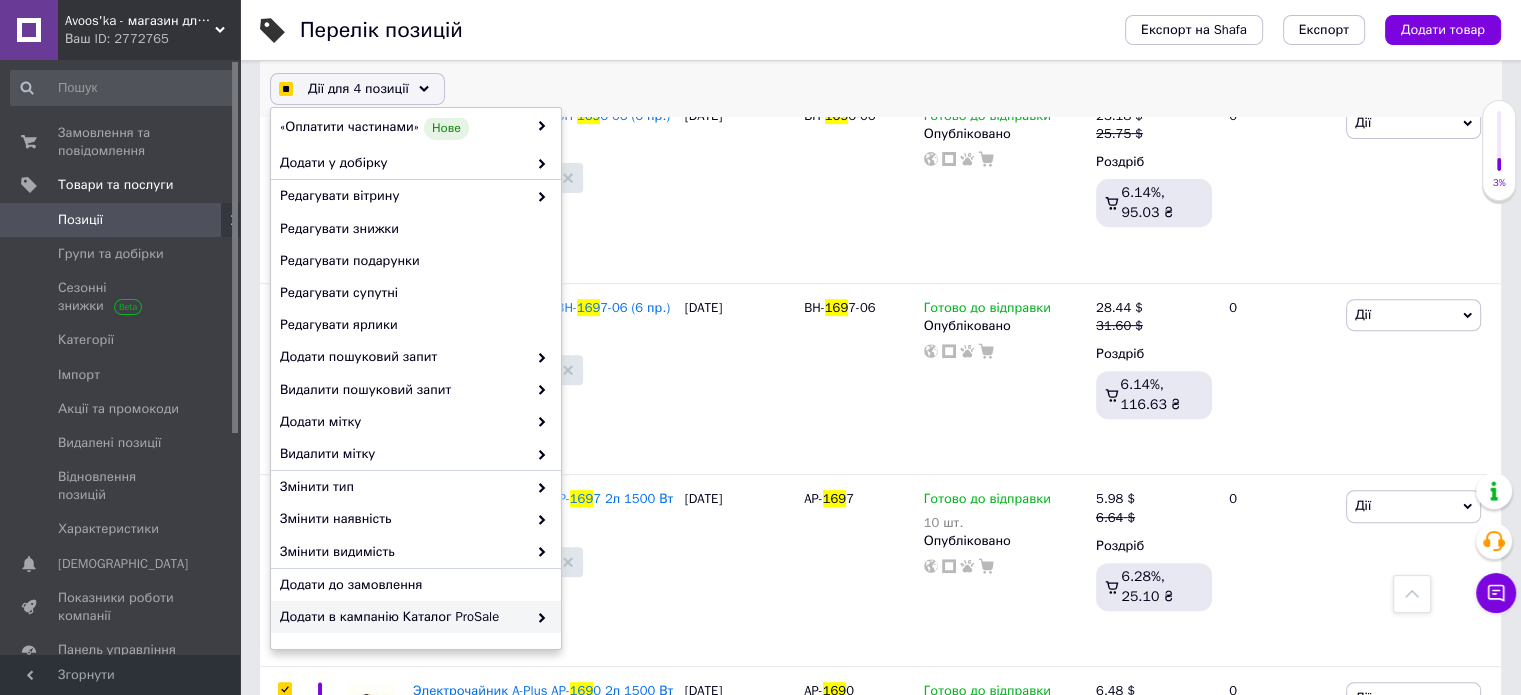 scroll, scrollTop: 196, scrollLeft: 0, axis: vertical 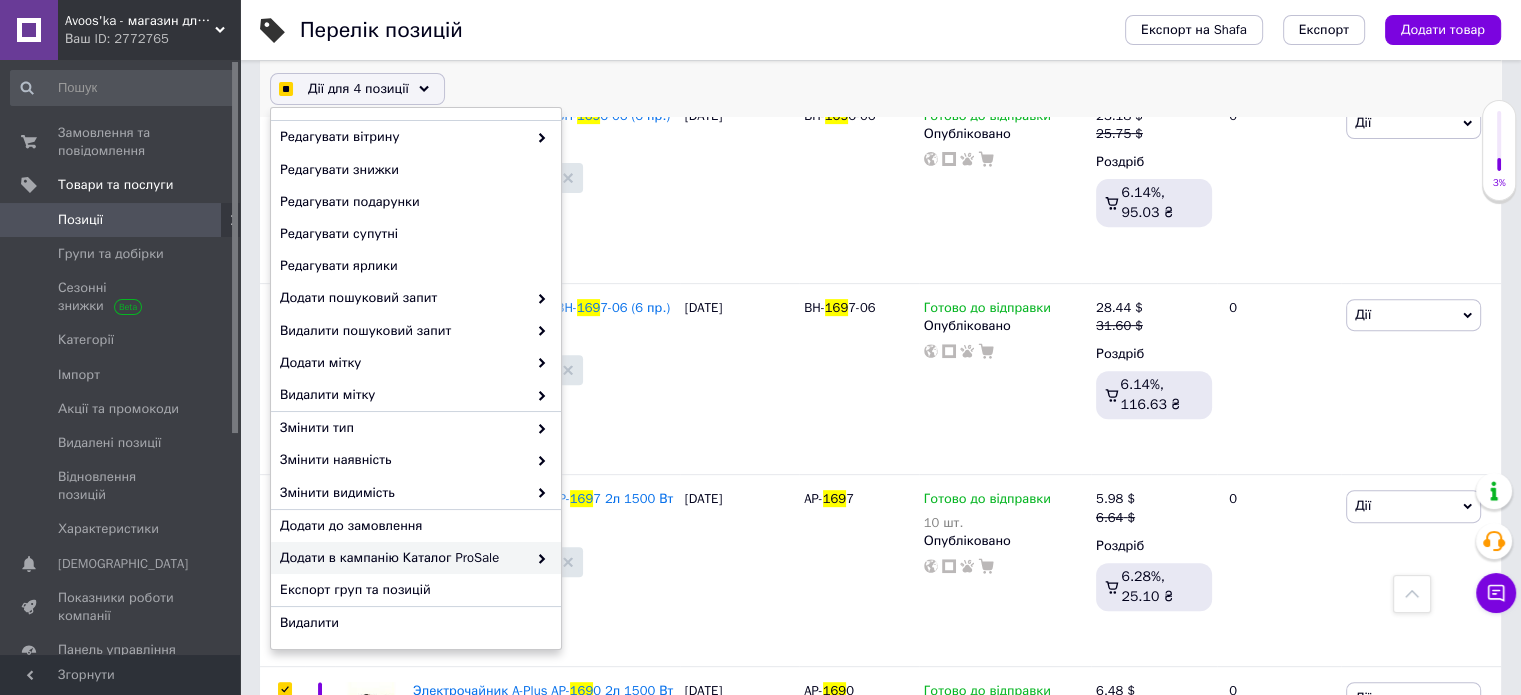 checkbox on "true" 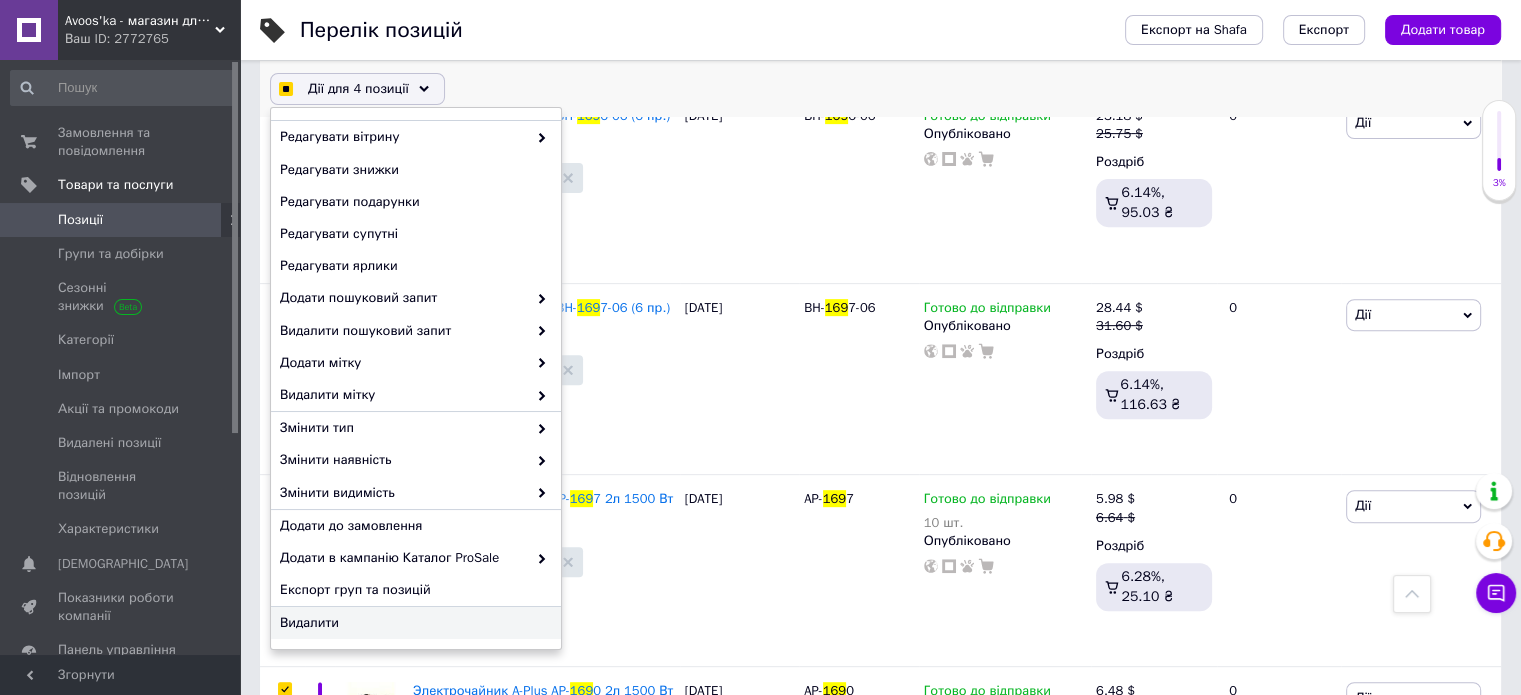 click on "Видалити" at bounding box center (413, 623) 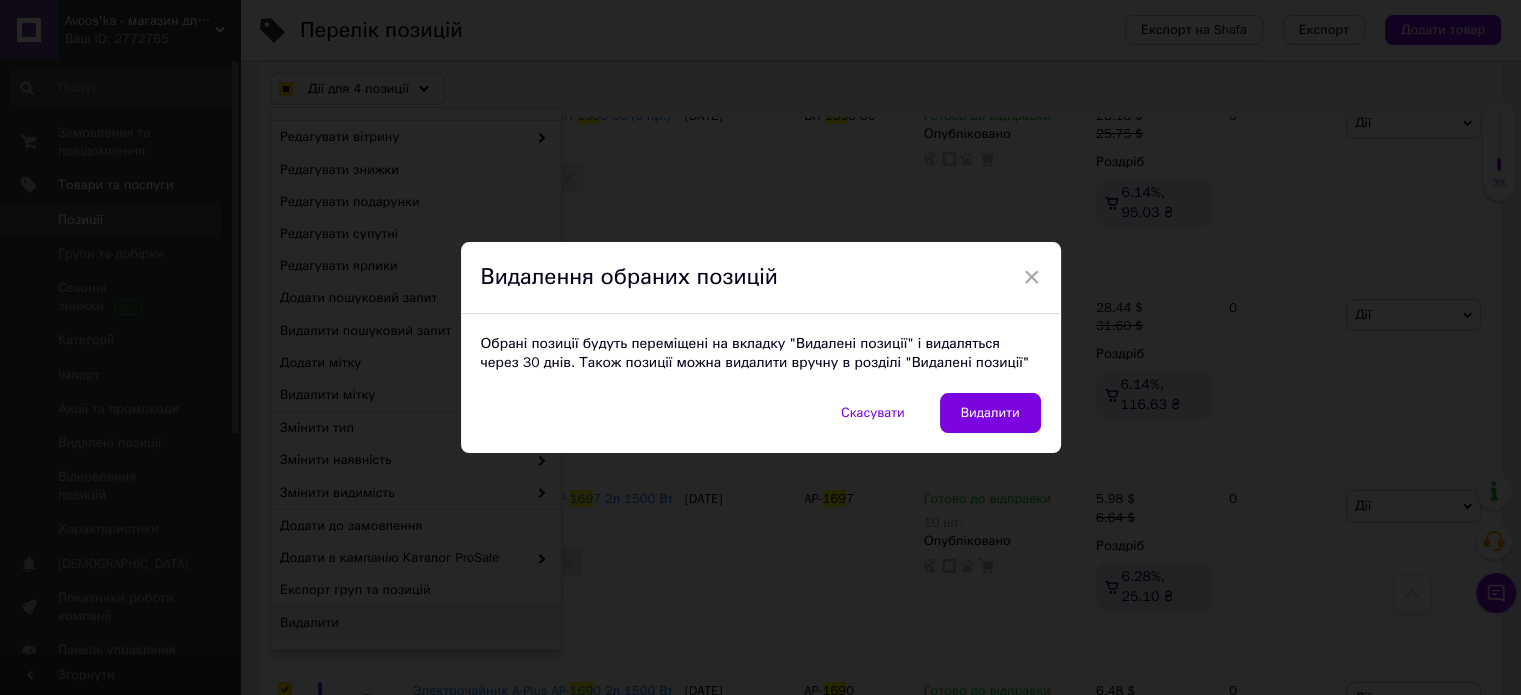 checkbox on "true" 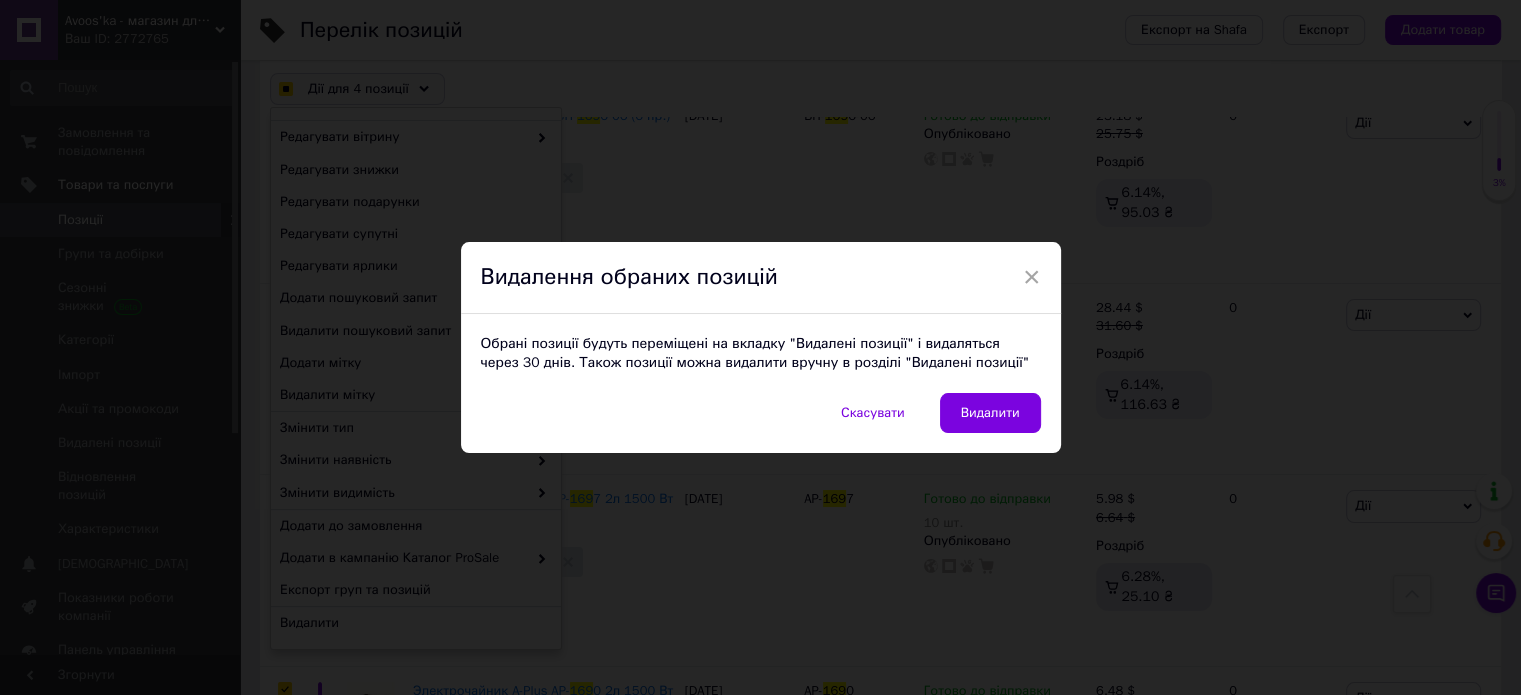 checkbox on "true" 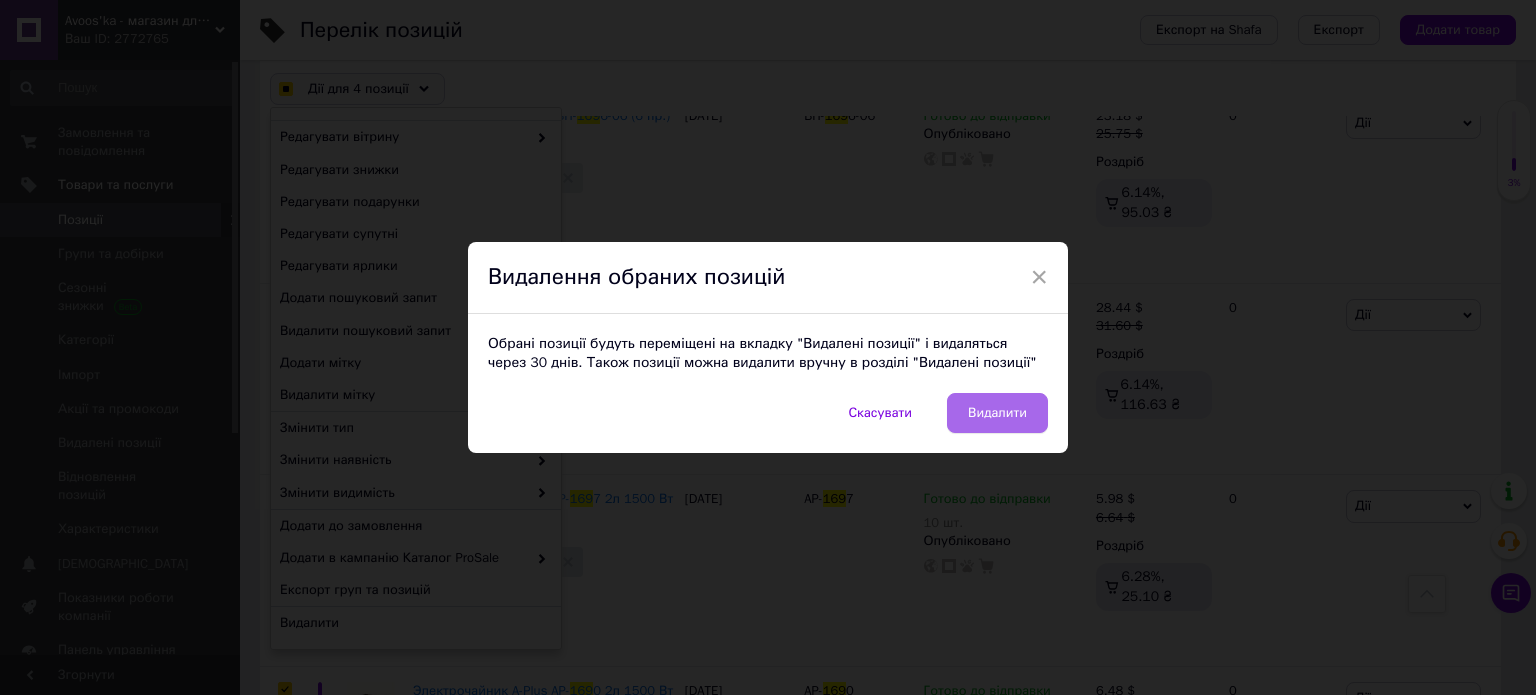 click on "Видалити" at bounding box center (997, 413) 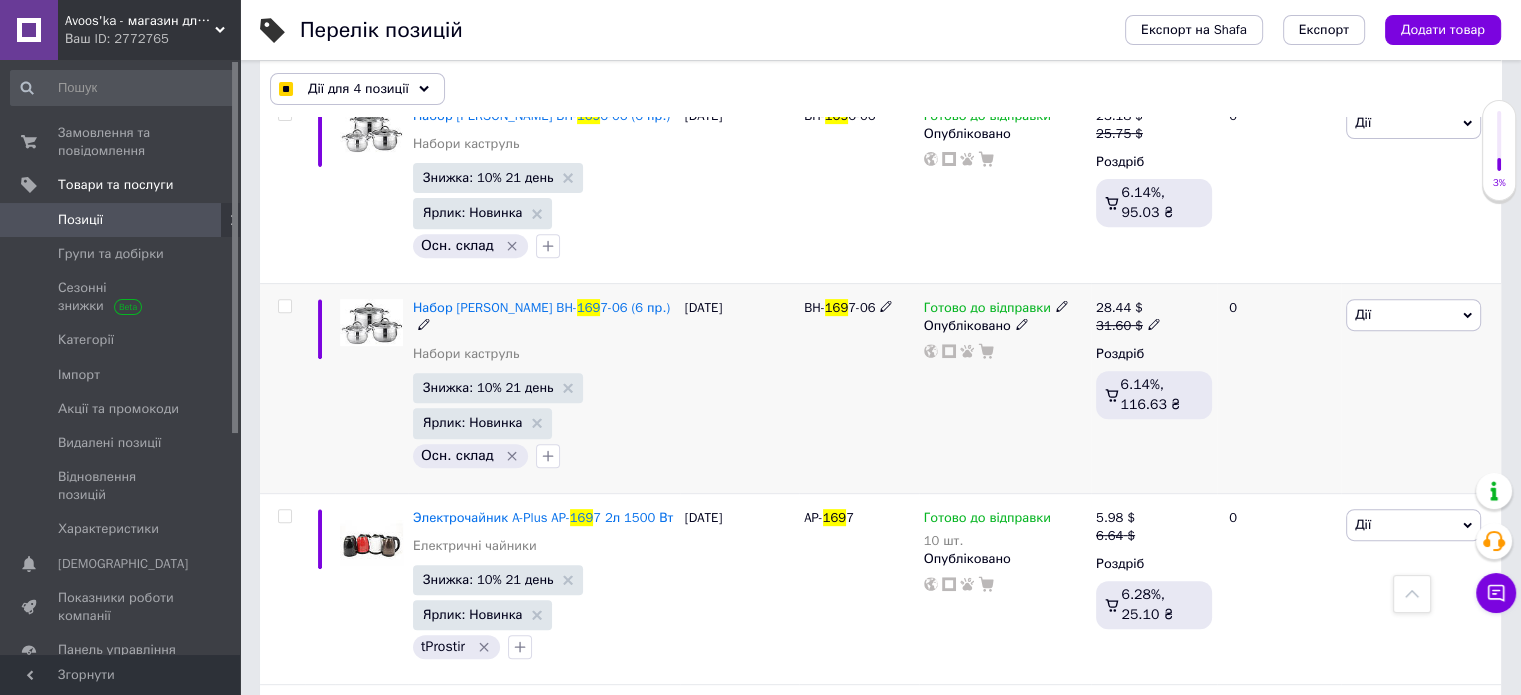 checkbox on "false" 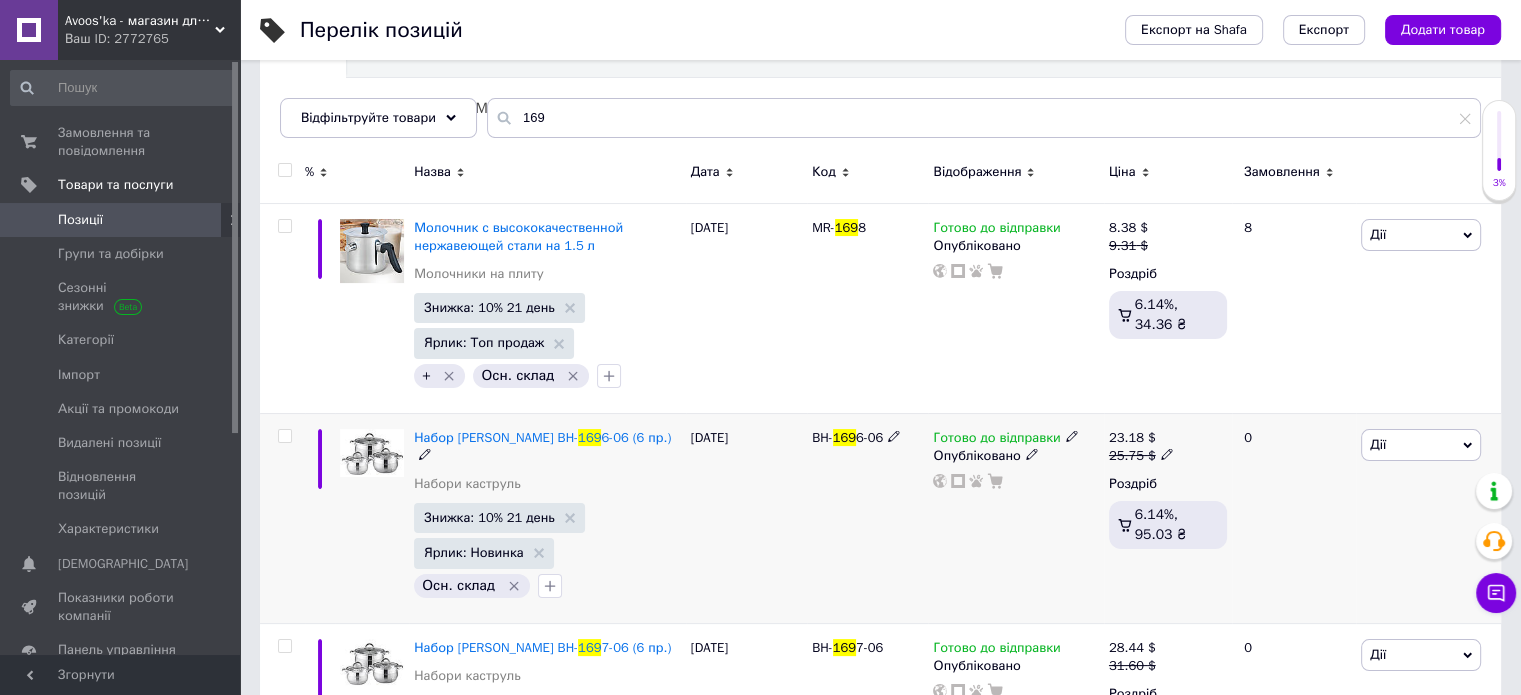 scroll, scrollTop: 400, scrollLeft: 0, axis: vertical 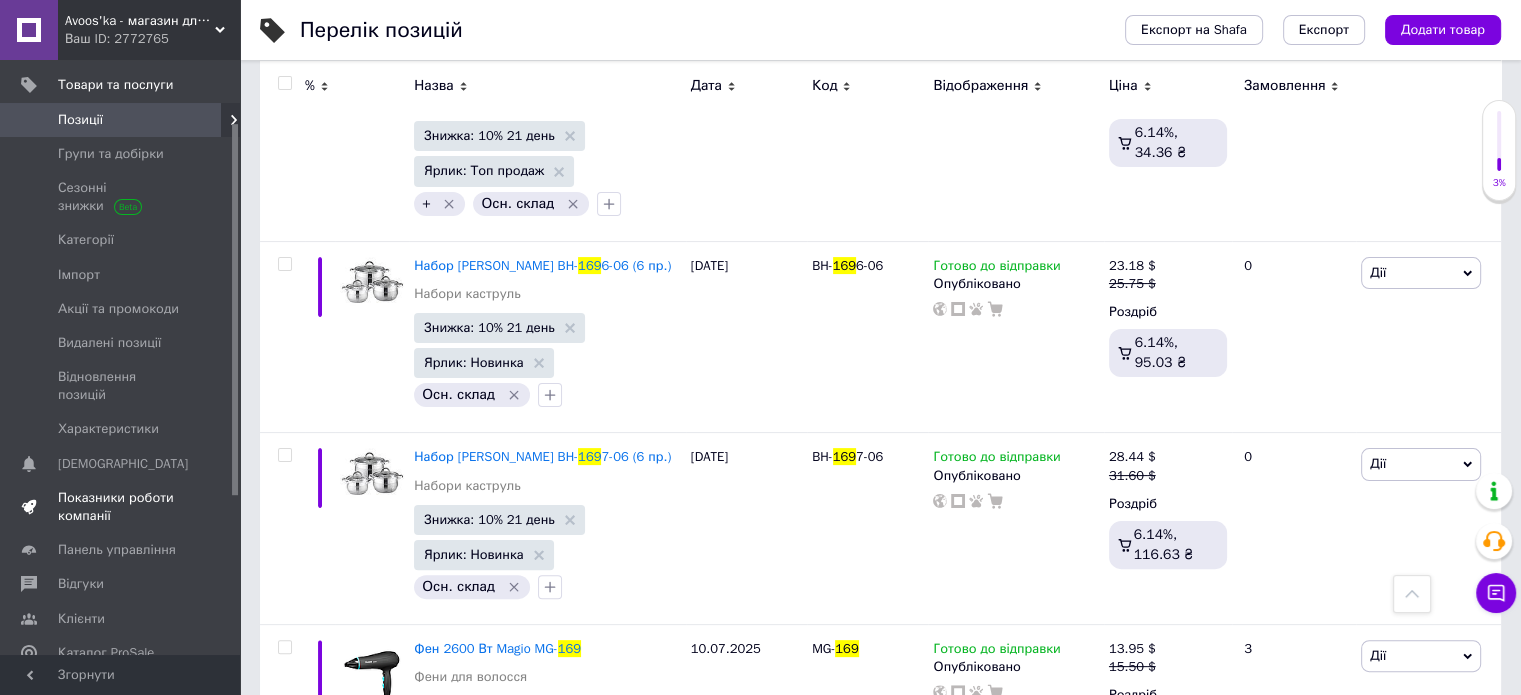 click on "Показники роботи компанії" at bounding box center (121, 507) 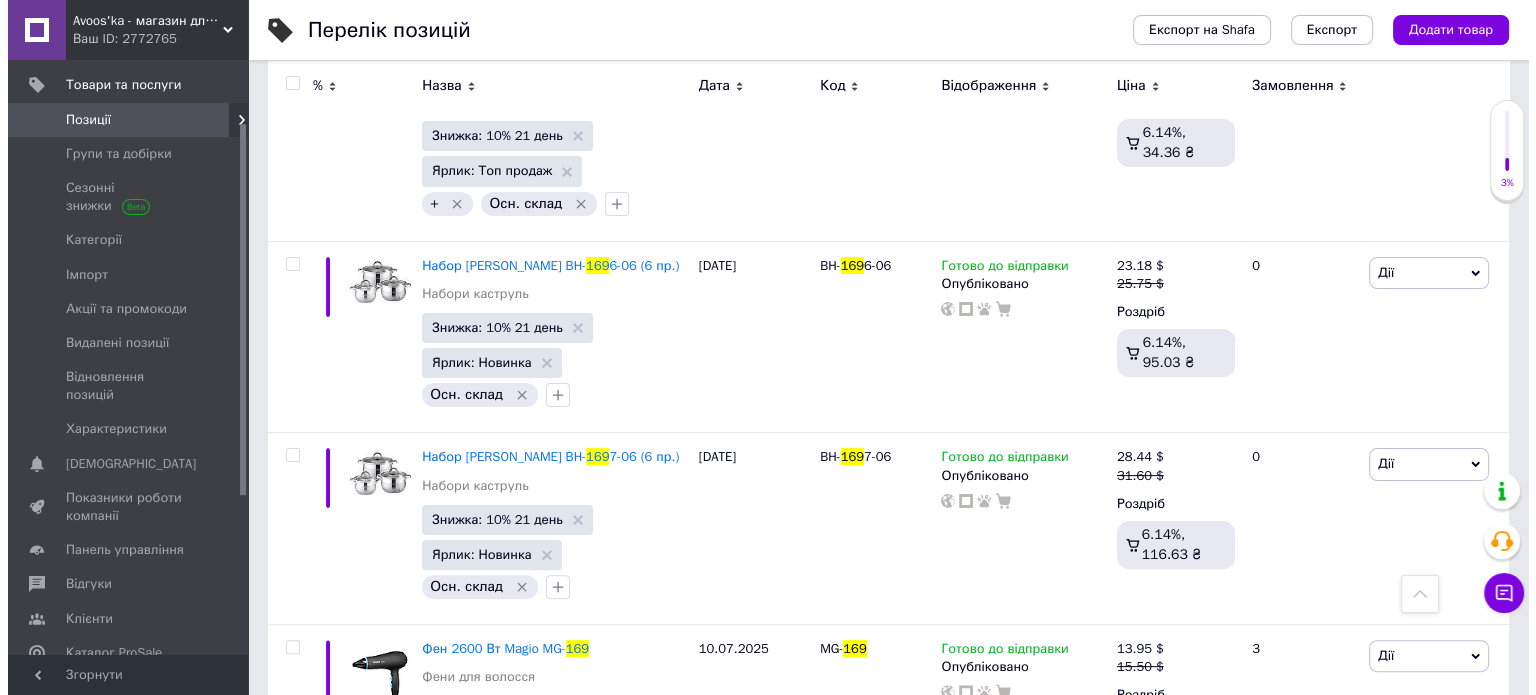 scroll, scrollTop: 0, scrollLeft: 0, axis: both 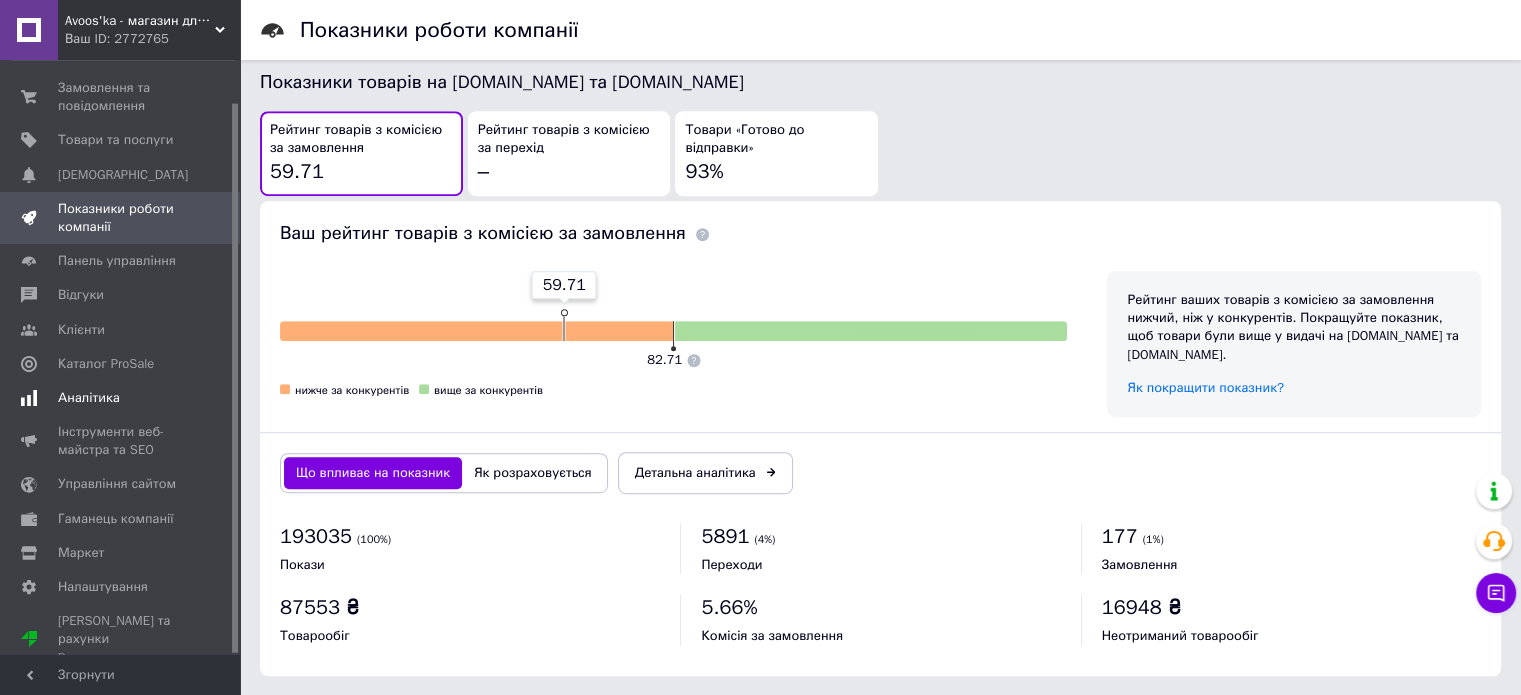 click on "Аналітика" at bounding box center (89, 398) 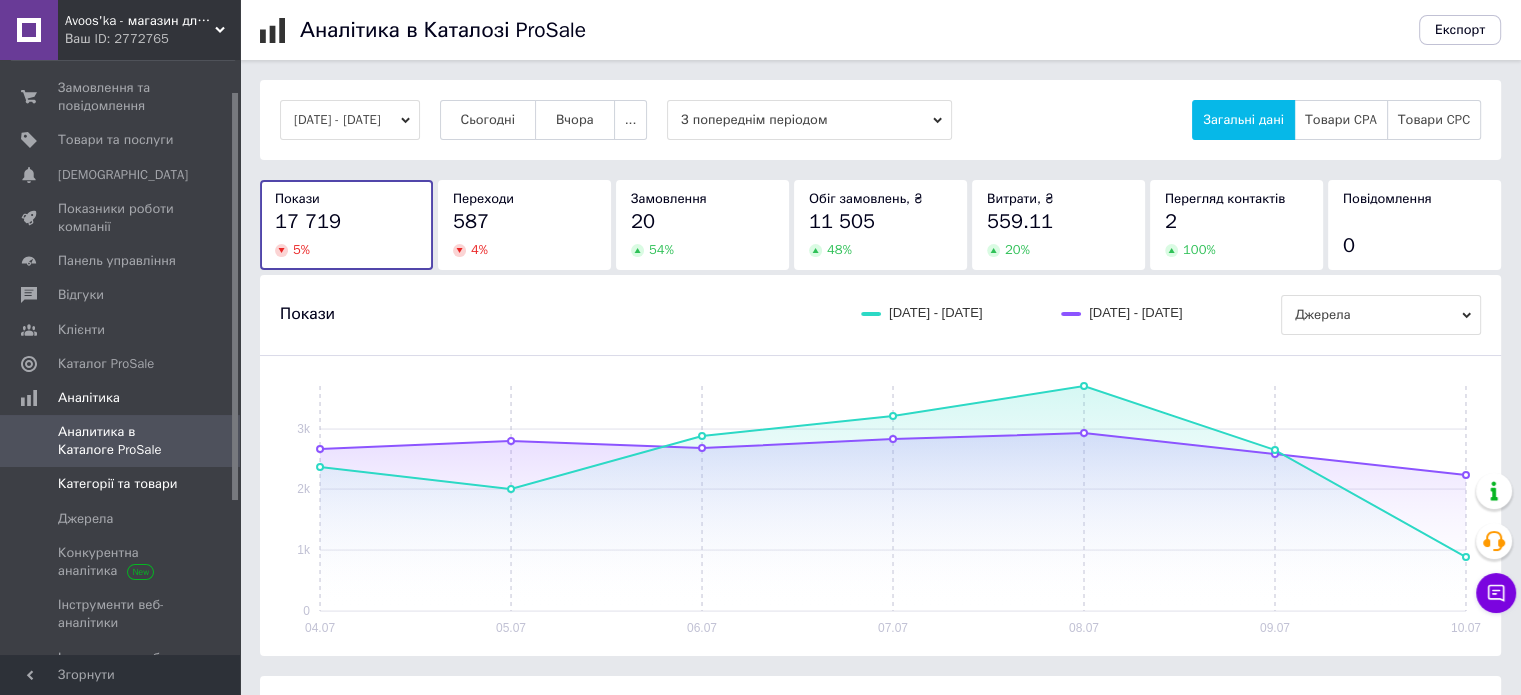 click at bounding box center (212, 484) 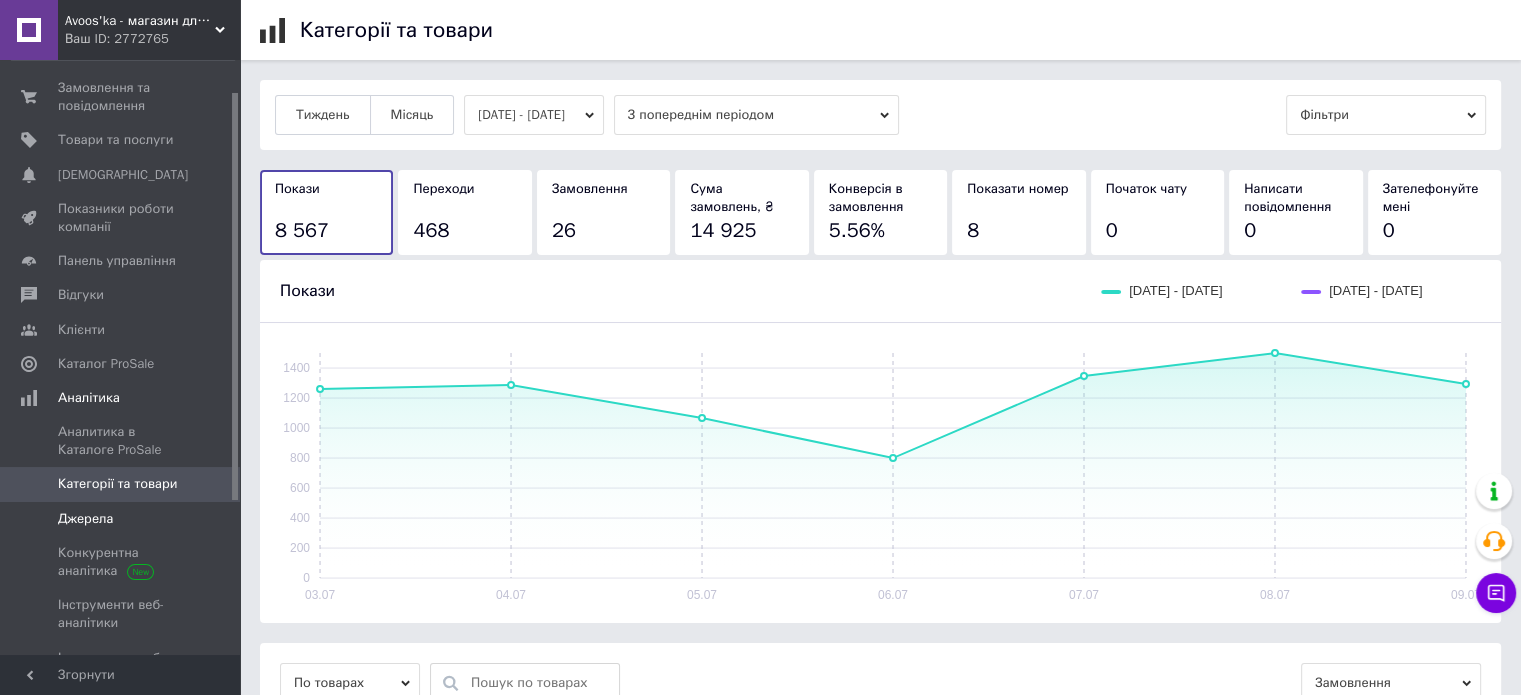 click on "Джерела" at bounding box center [121, 519] 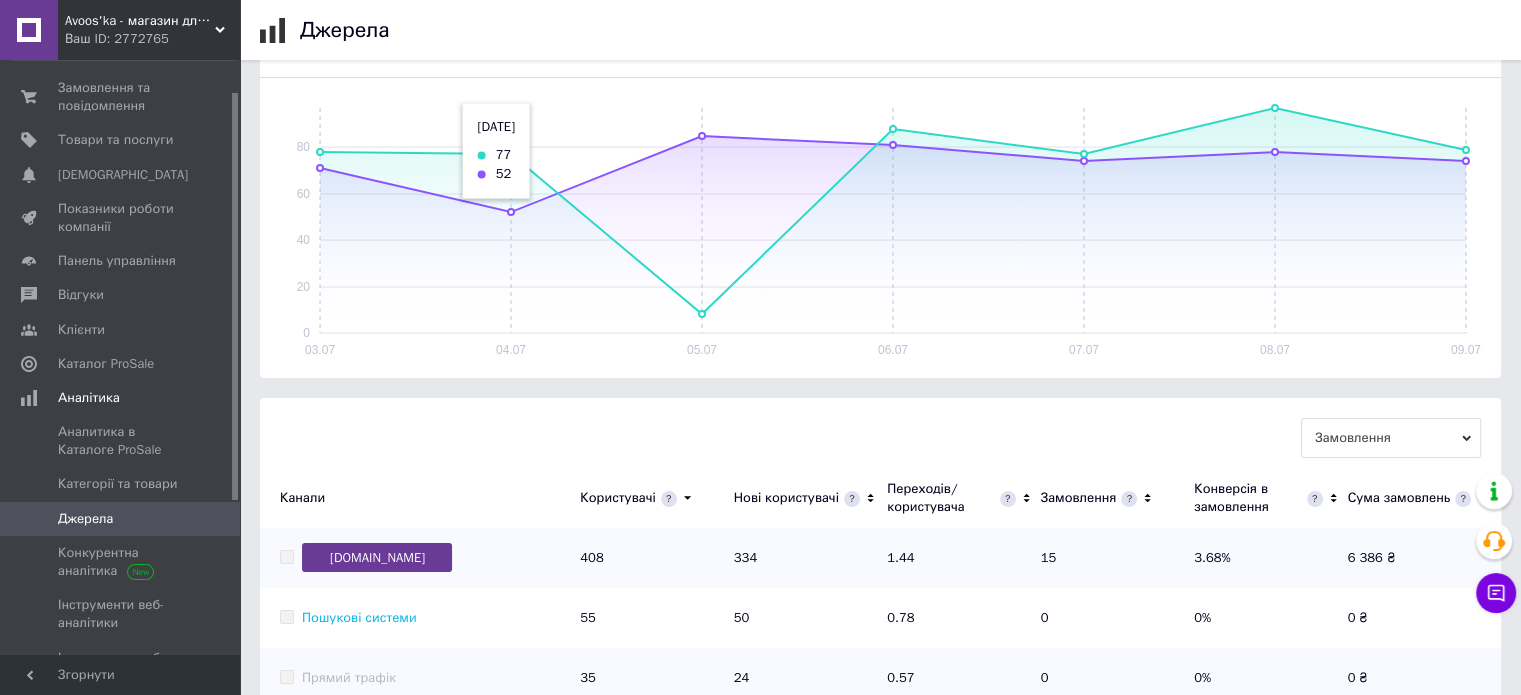 scroll, scrollTop: 500, scrollLeft: 0, axis: vertical 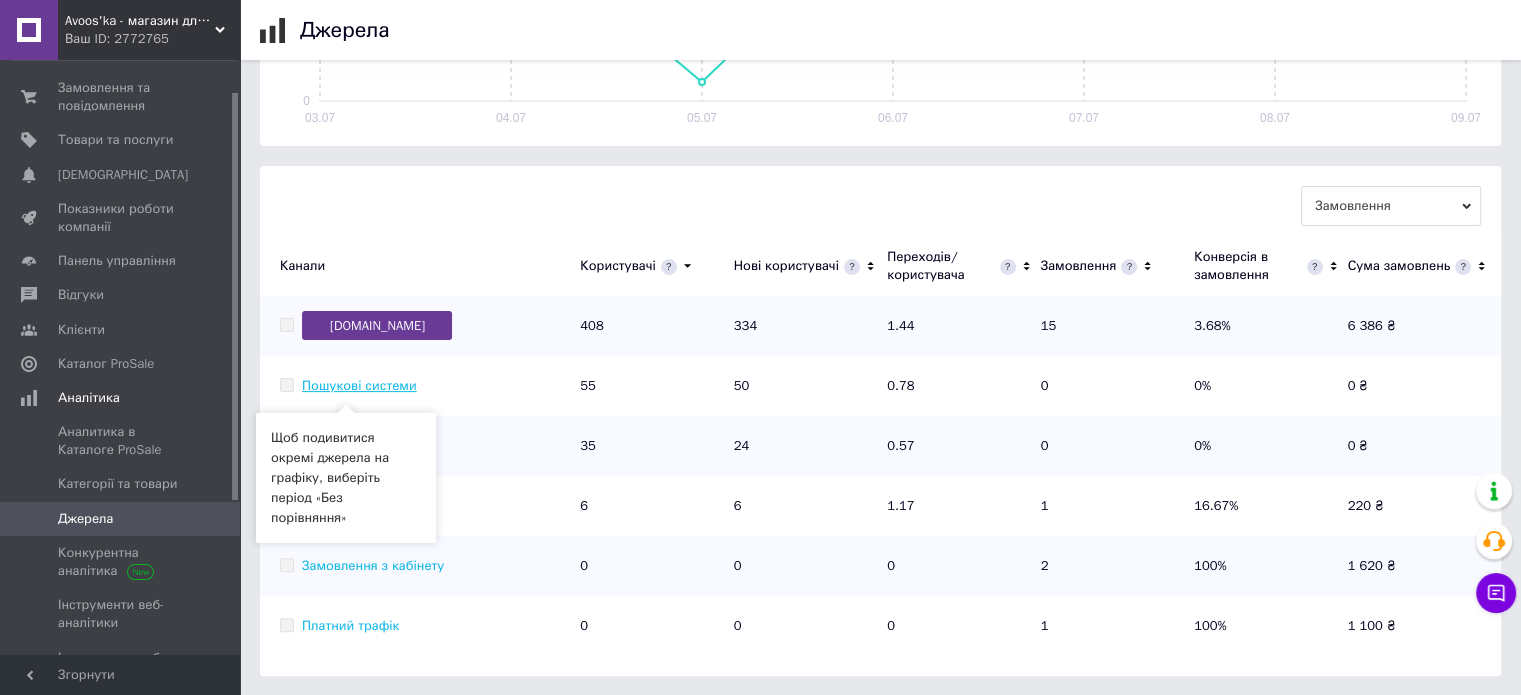 click on "Пошукові системи" at bounding box center [359, 385] 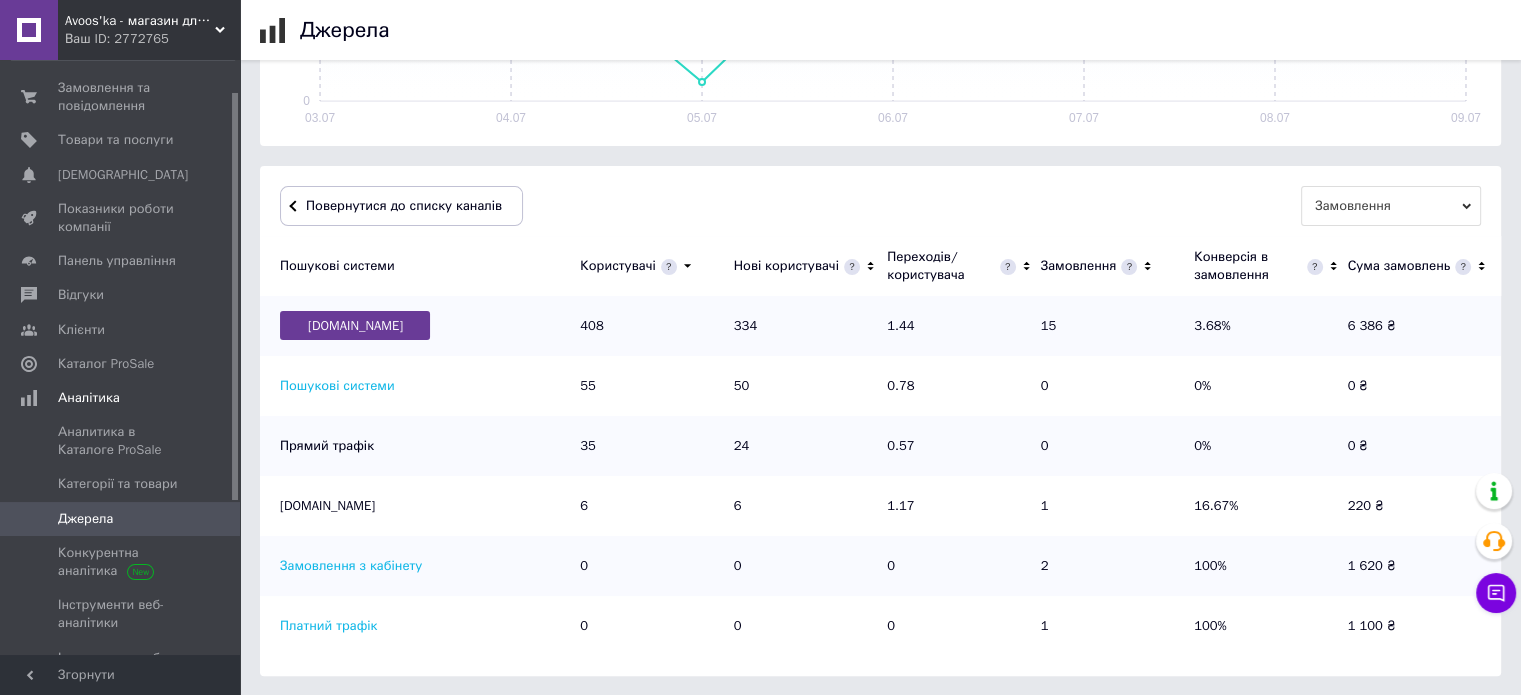 scroll, scrollTop: 200, scrollLeft: 0, axis: vertical 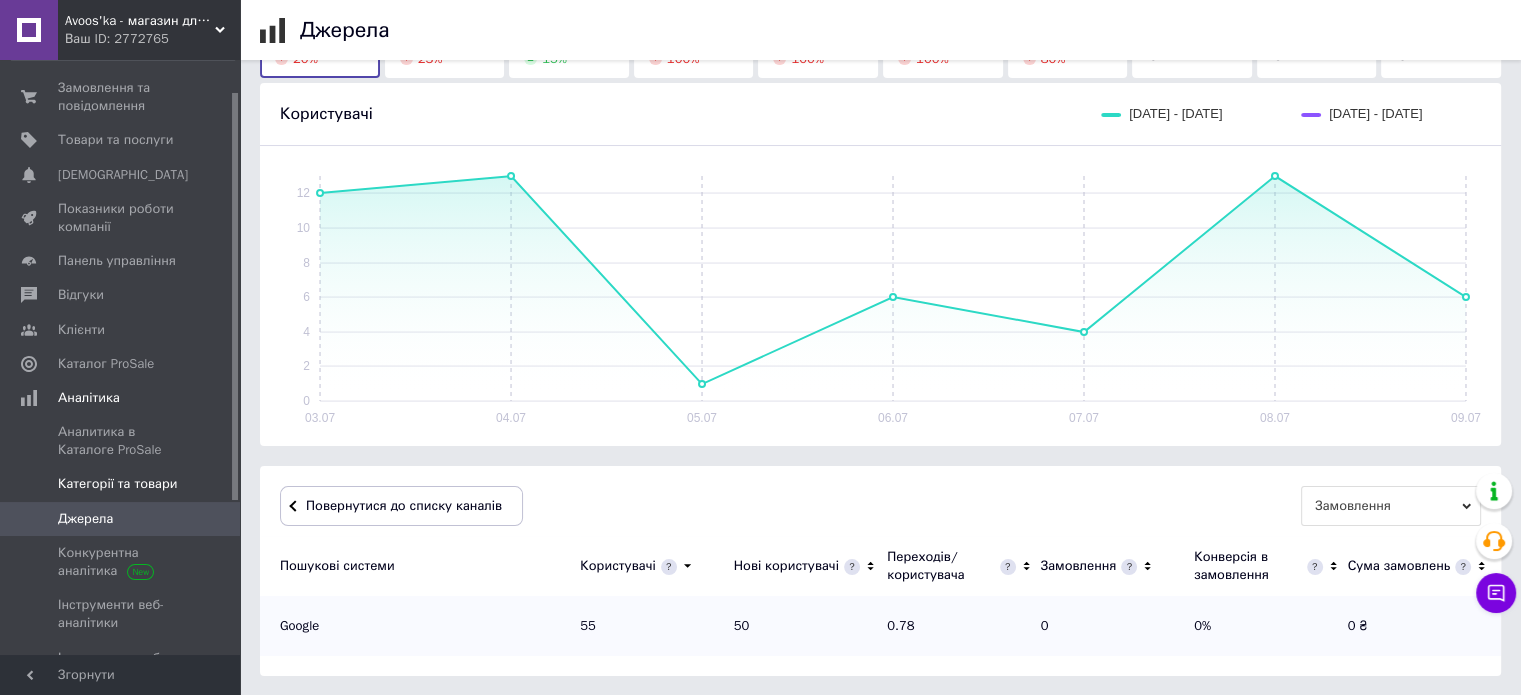 click on "Категорії та товари" at bounding box center (117, 484) 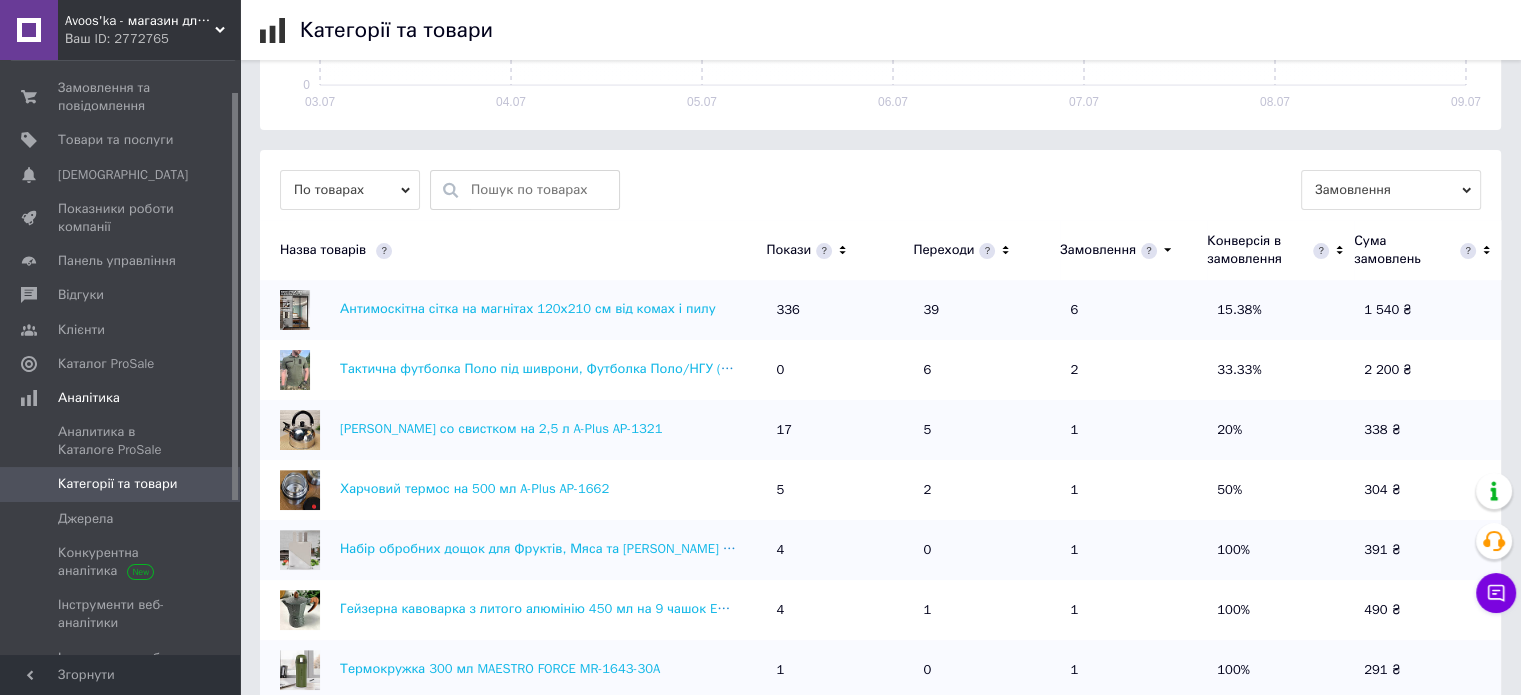 scroll, scrollTop: 500, scrollLeft: 0, axis: vertical 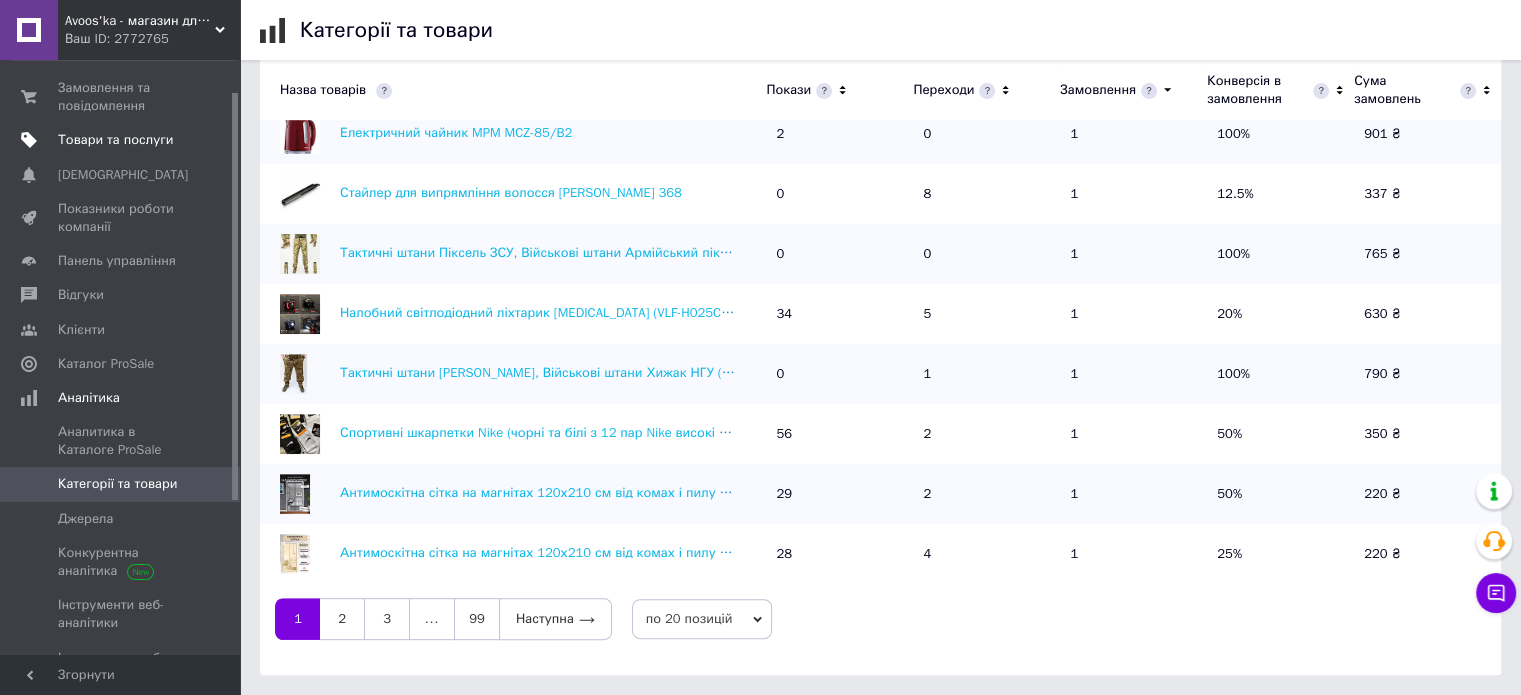 click on "Товари та послуги" at bounding box center [115, 140] 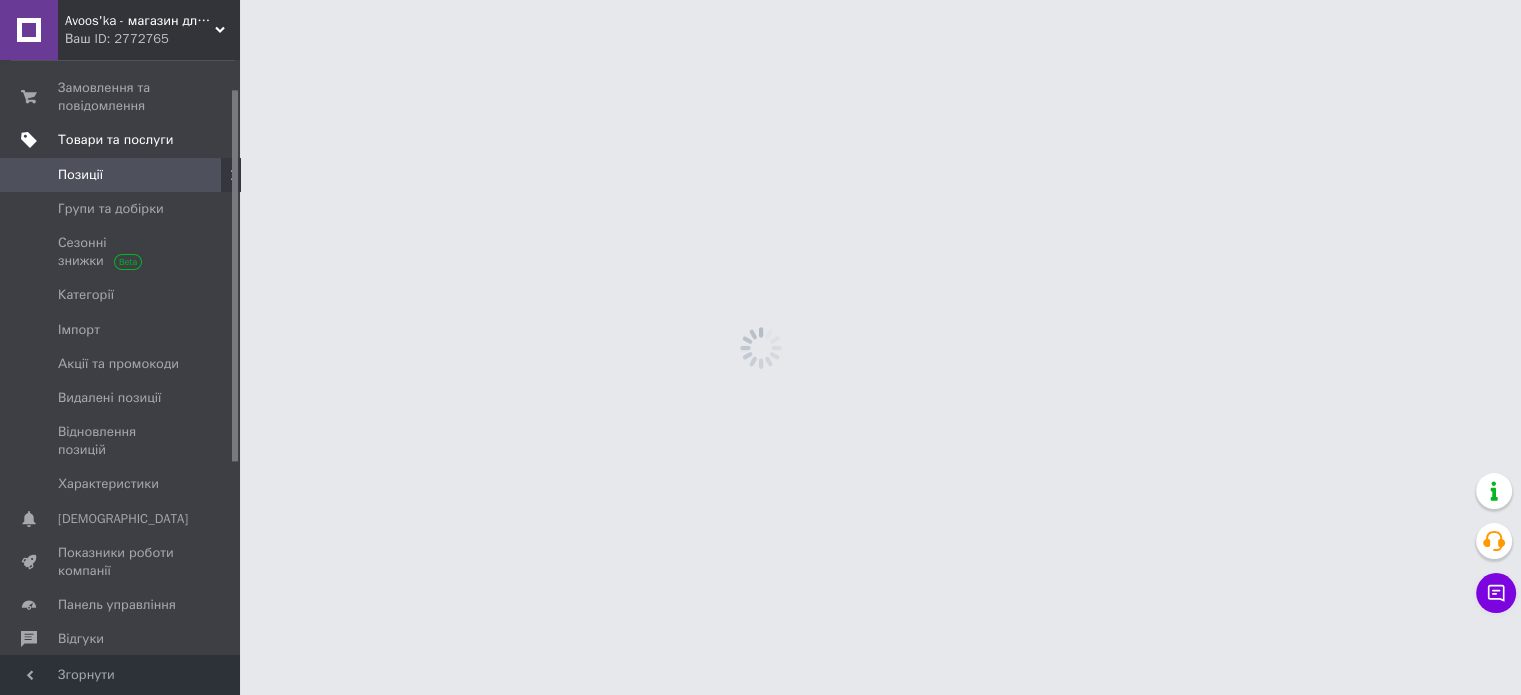 scroll, scrollTop: 0, scrollLeft: 0, axis: both 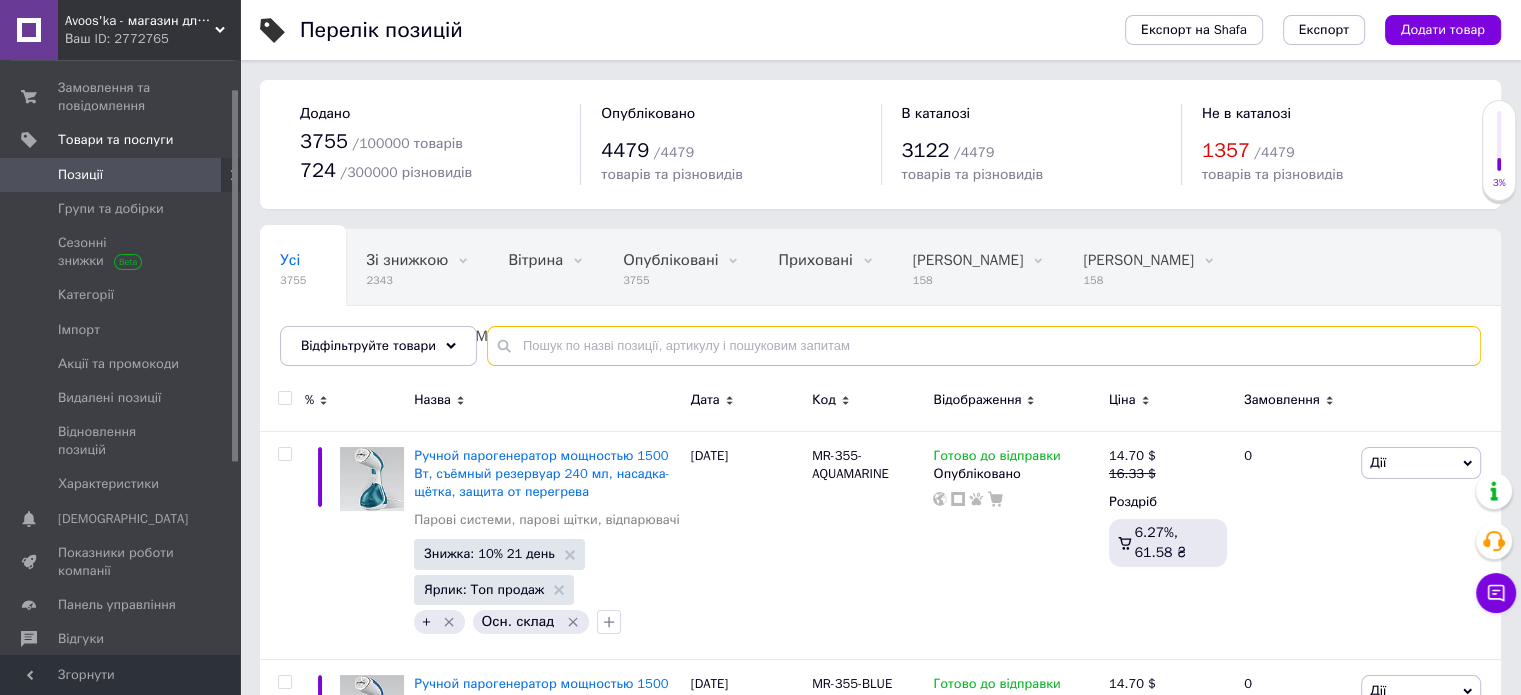 click at bounding box center (984, 346) 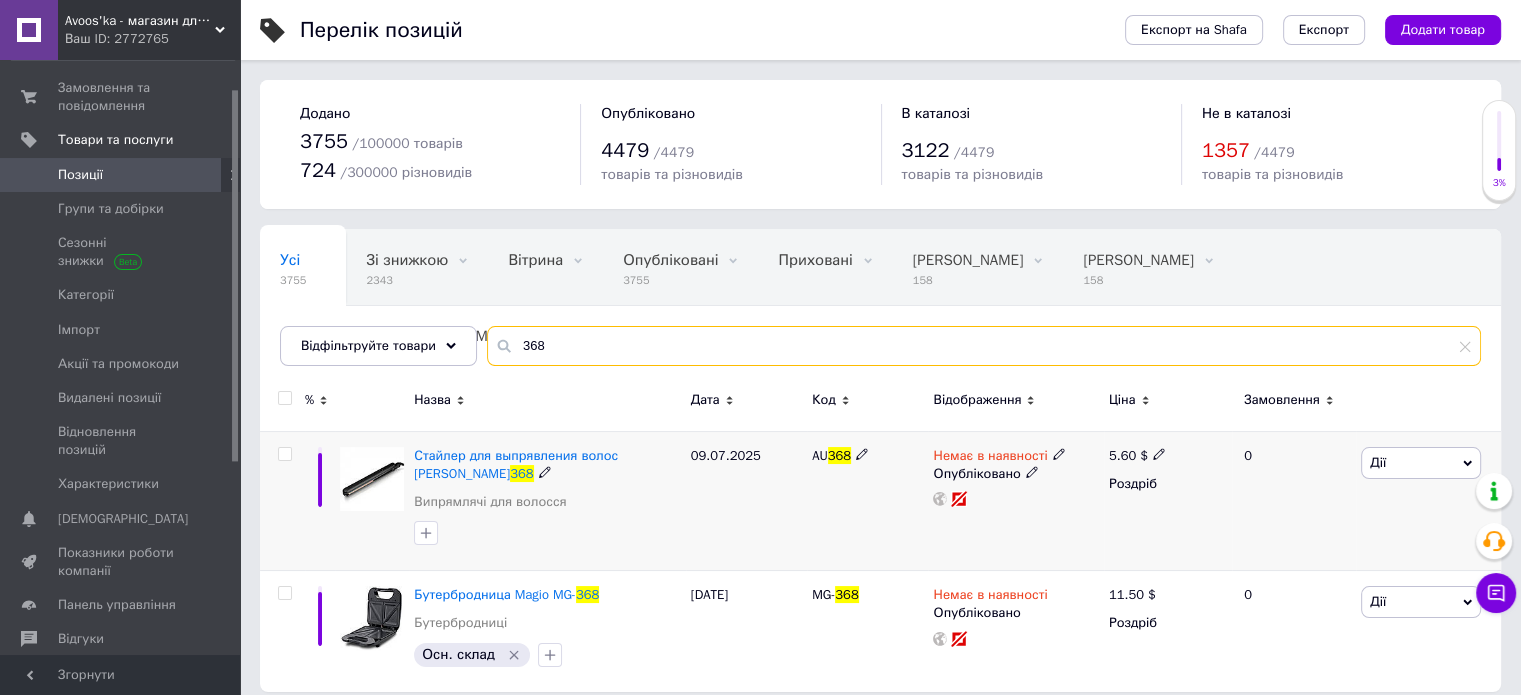 scroll, scrollTop: 15, scrollLeft: 0, axis: vertical 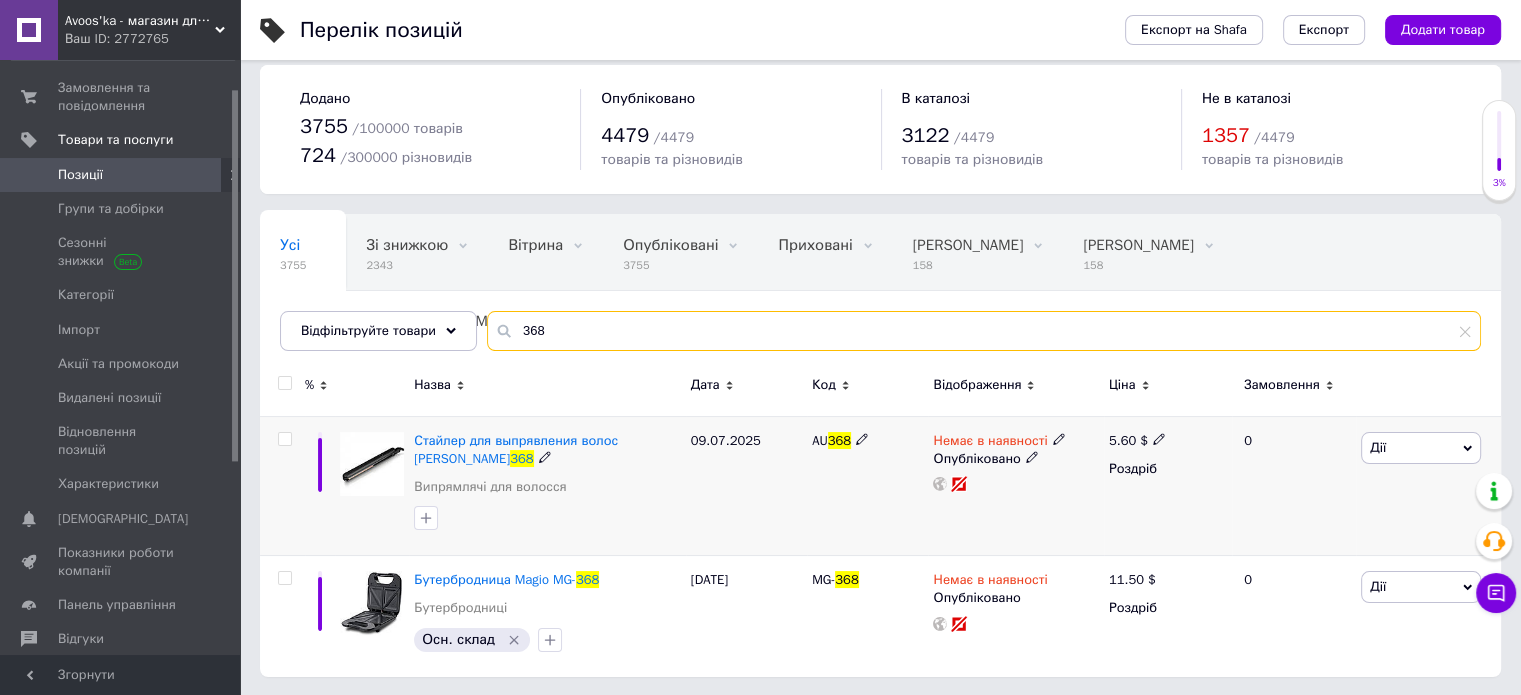 type on "368" 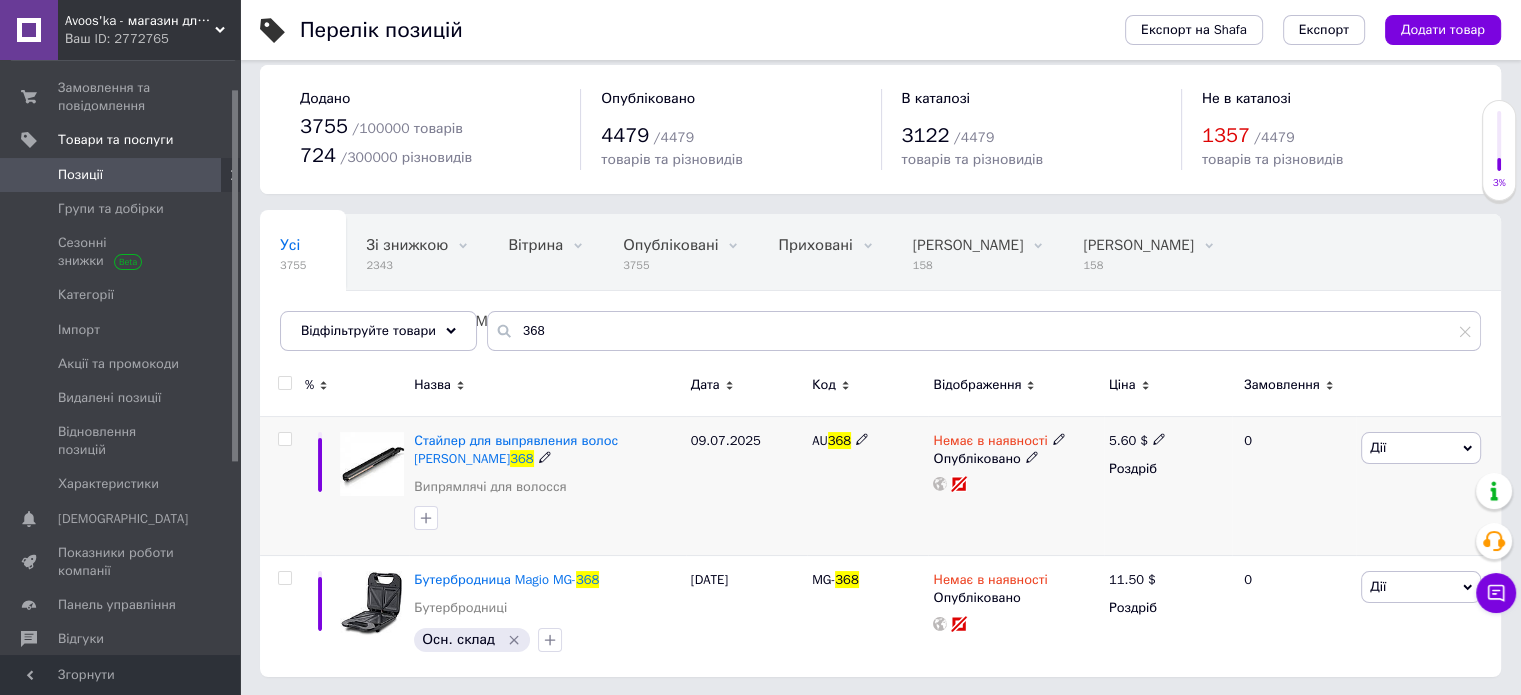 click on "Дії" at bounding box center [1421, 448] 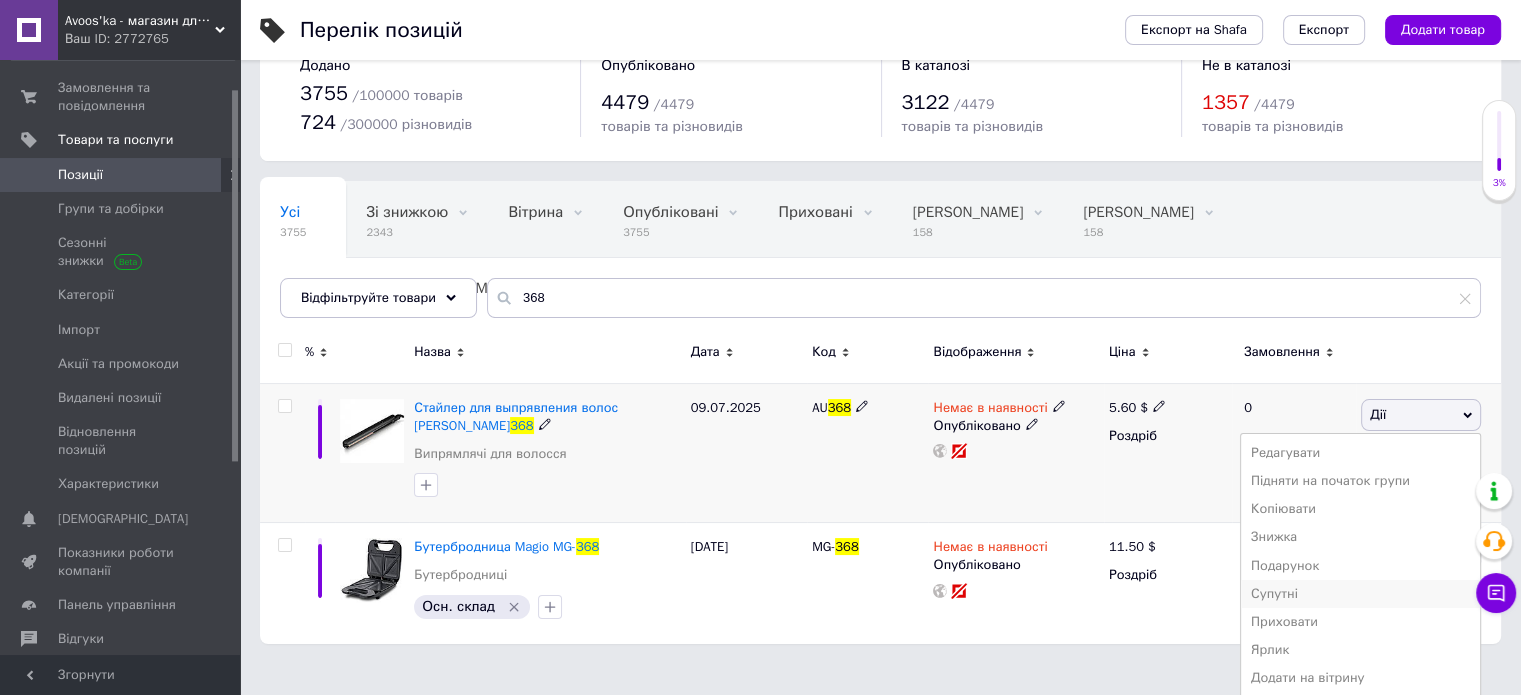 scroll, scrollTop: 106, scrollLeft: 0, axis: vertical 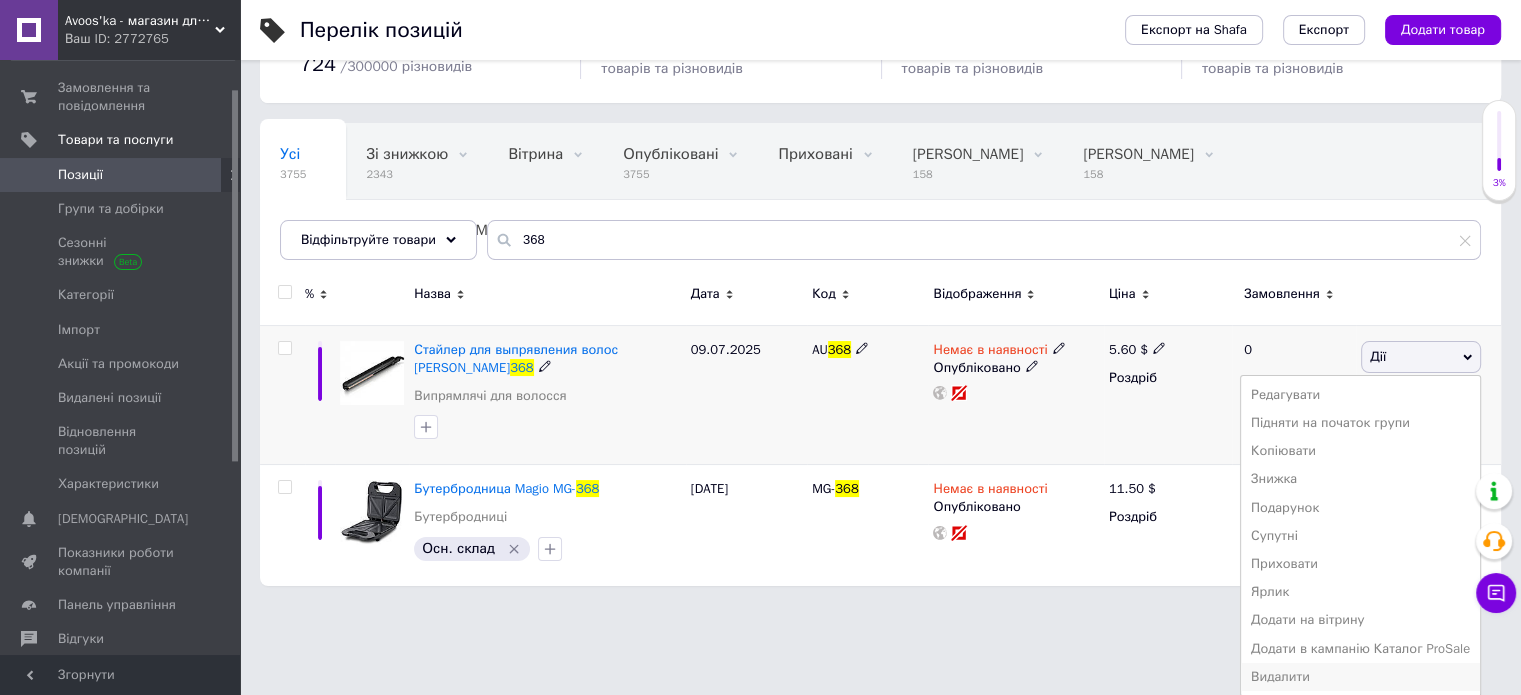 click on "Видалити" at bounding box center (1360, 677) 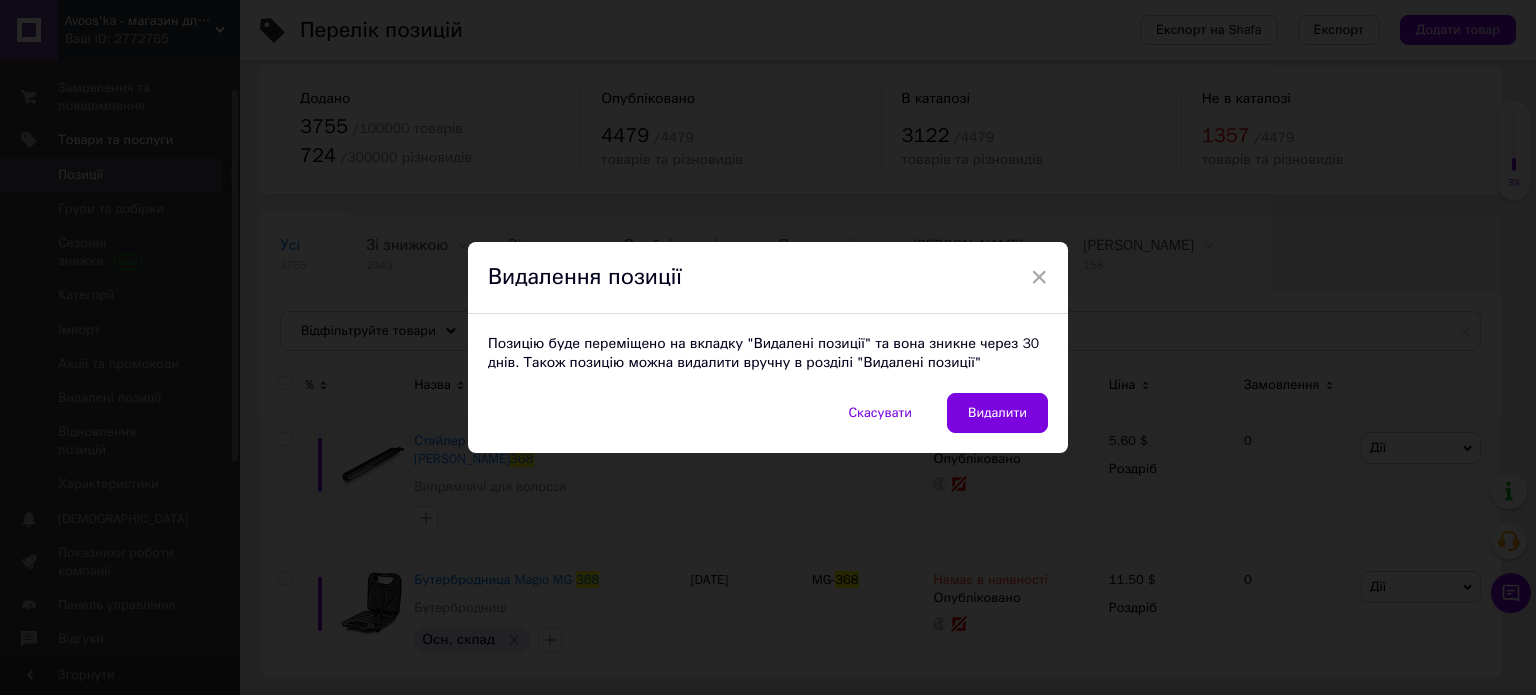 click on "Видалити" at bounding box center (997, 413) 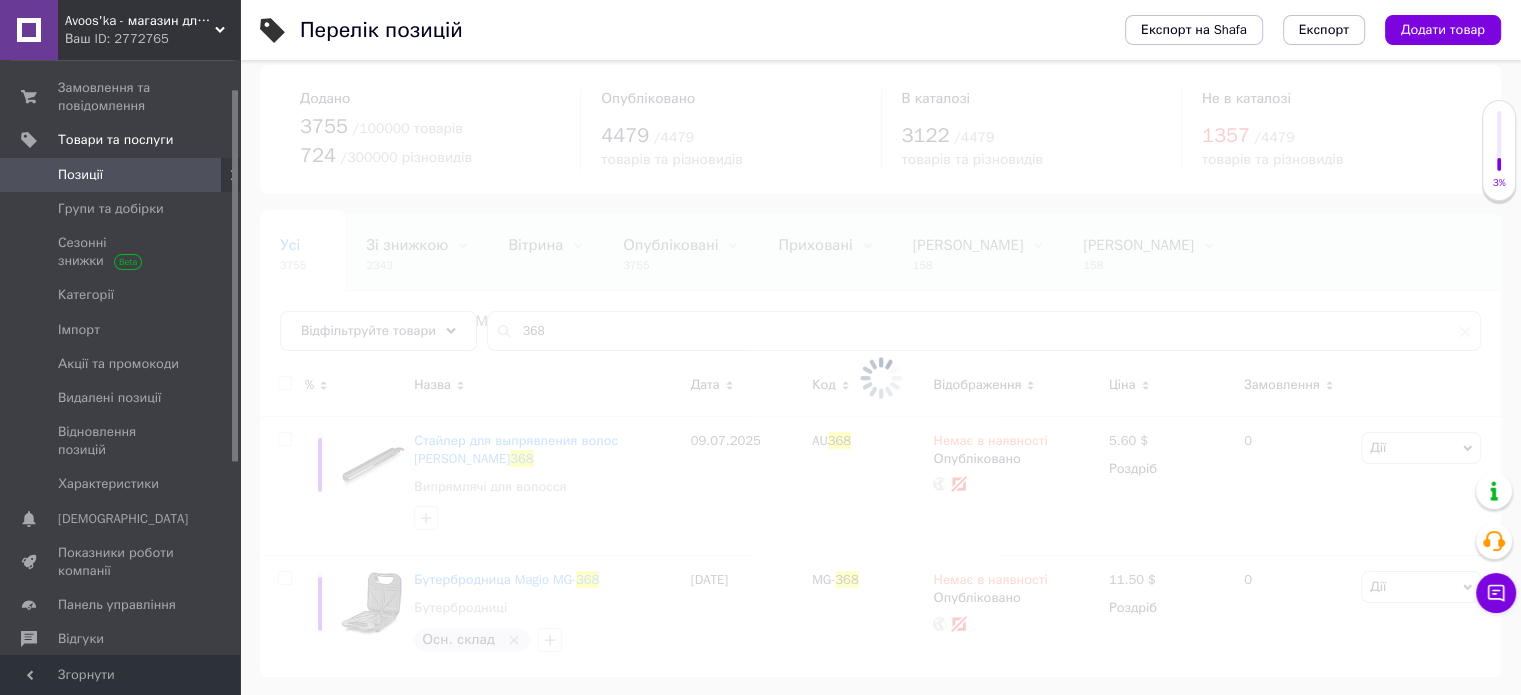 scroll, scrollTop: 0, scrollLeft: 0, axis: both 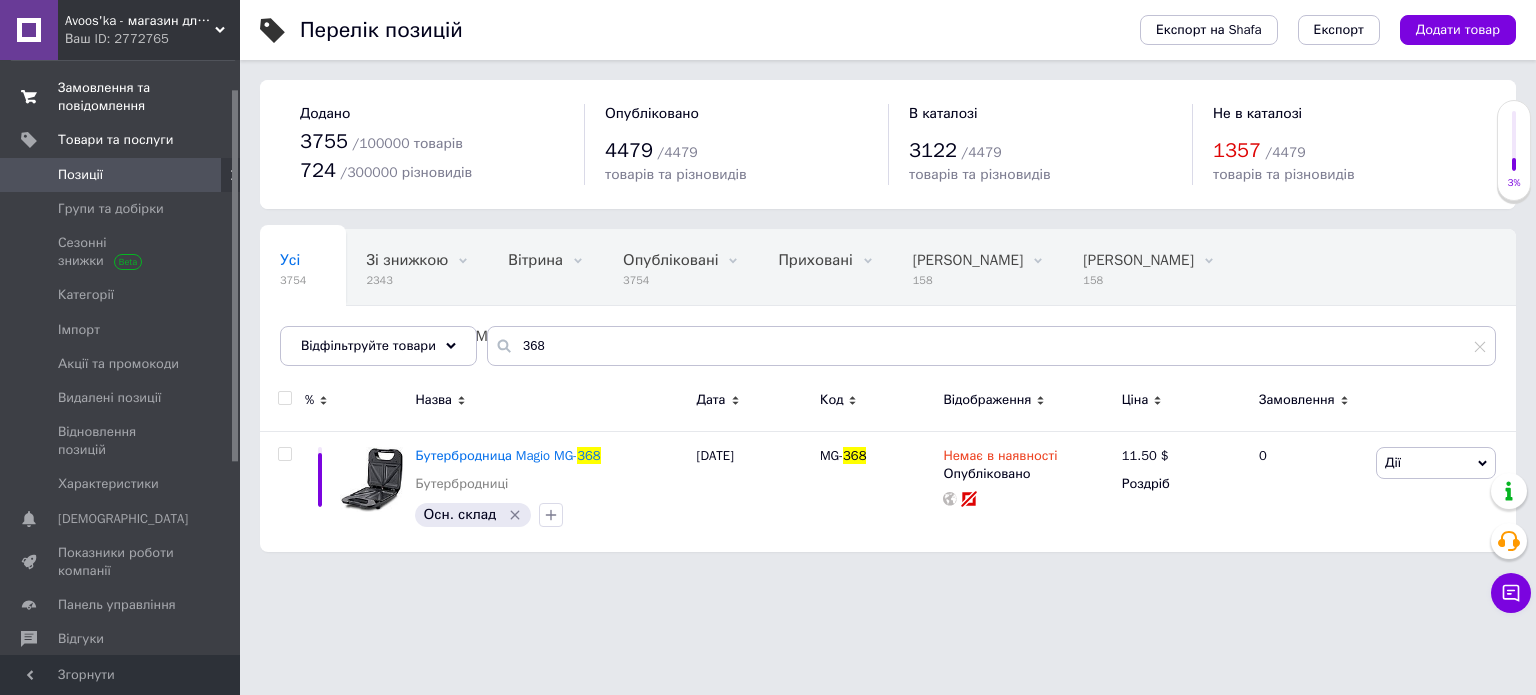 click on "Замовлення та повідомлення" at bounding box center [121, 97] 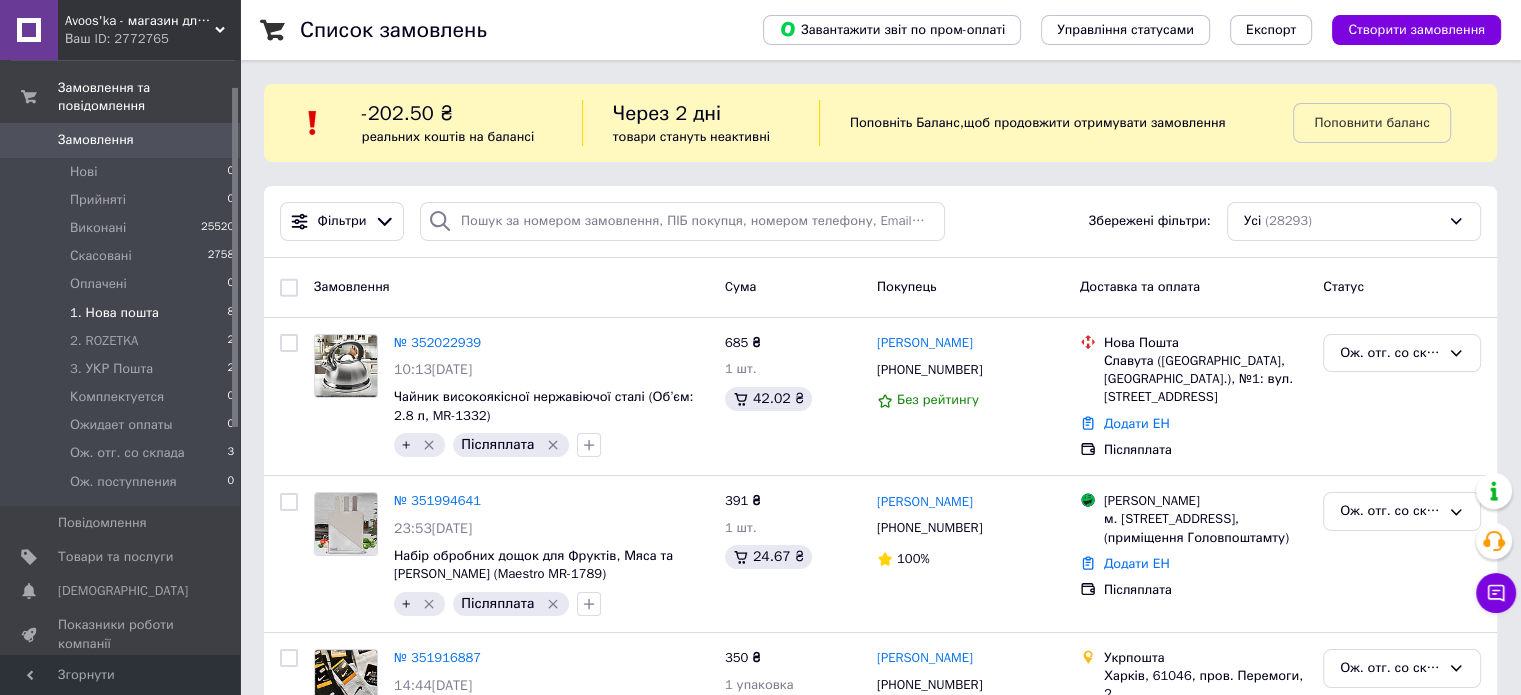 click on "1. Нова пошта 8" at bounding box center (123, 313) 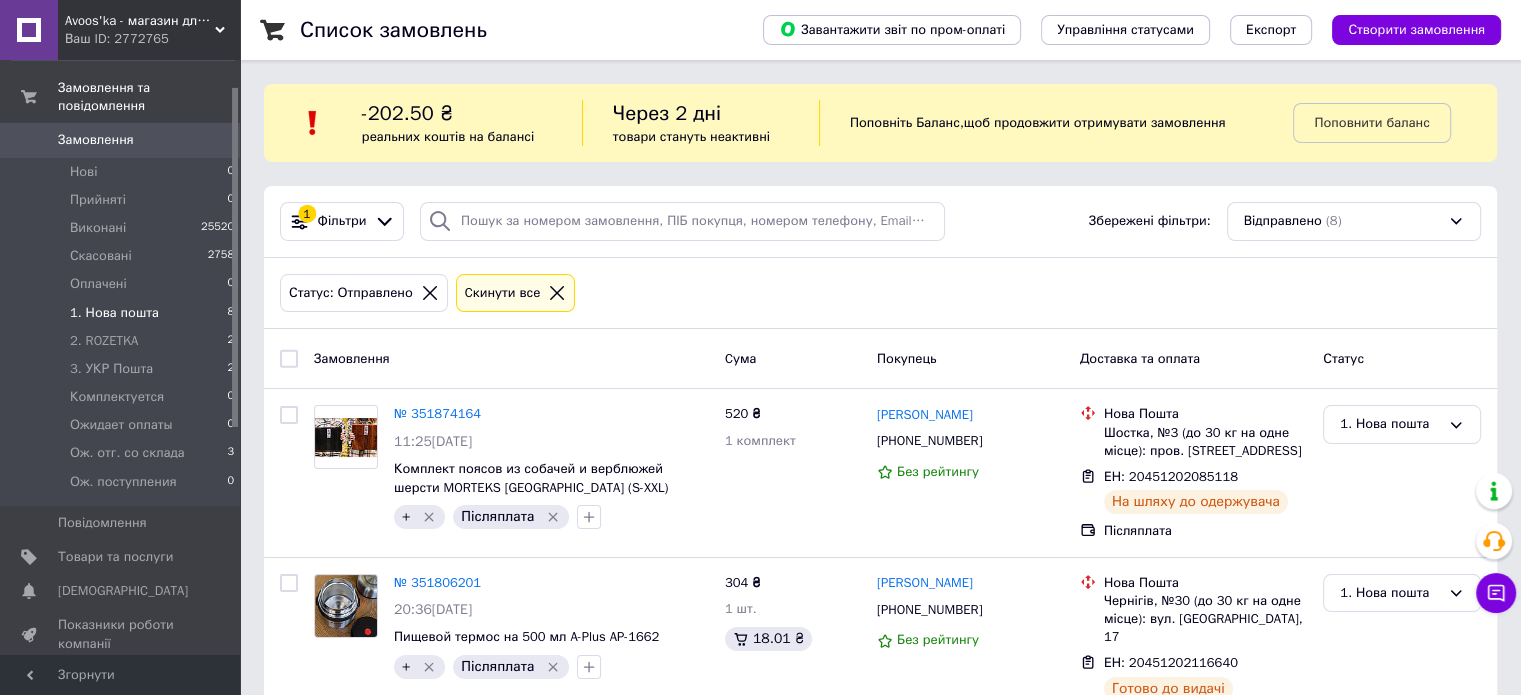 click on "Замовлення" at bounding box center (121, 140) 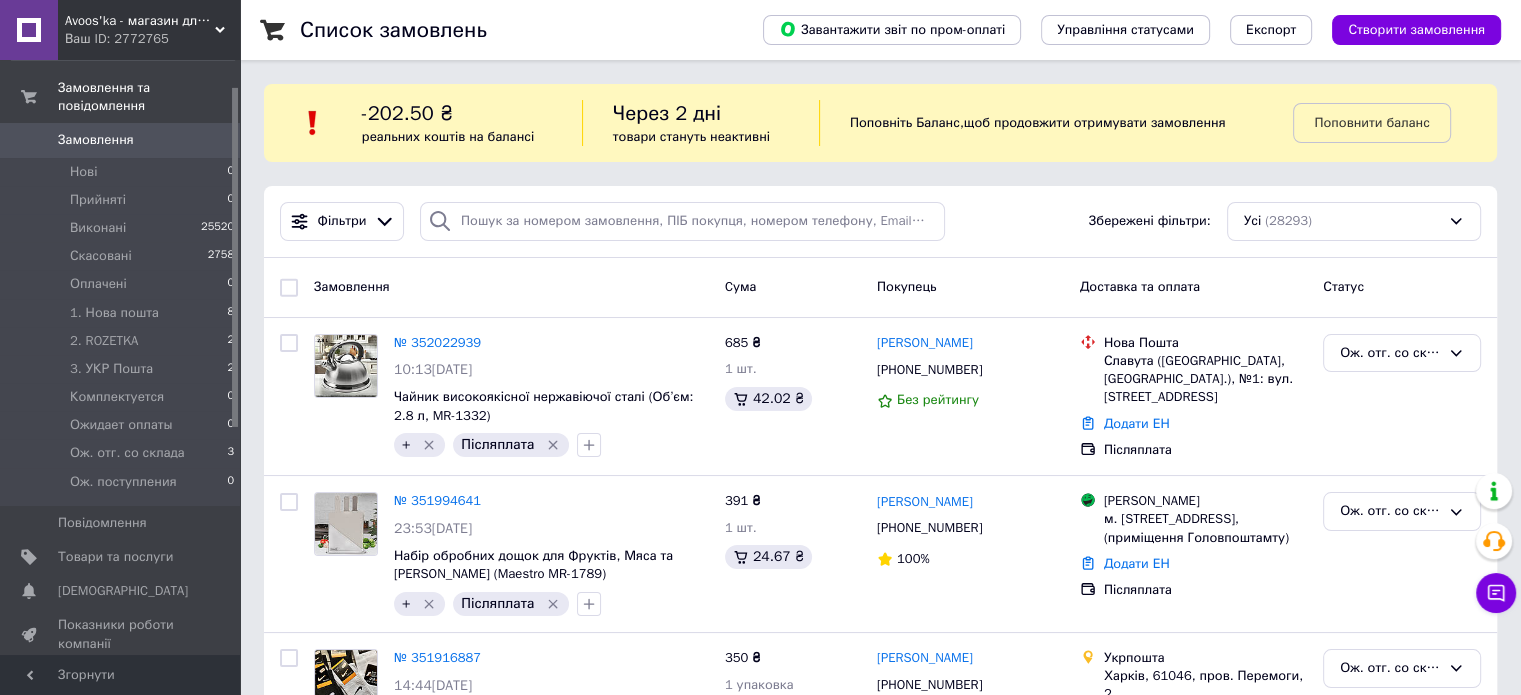 click on "Замовлення 0" at bounding box center [123, 140] 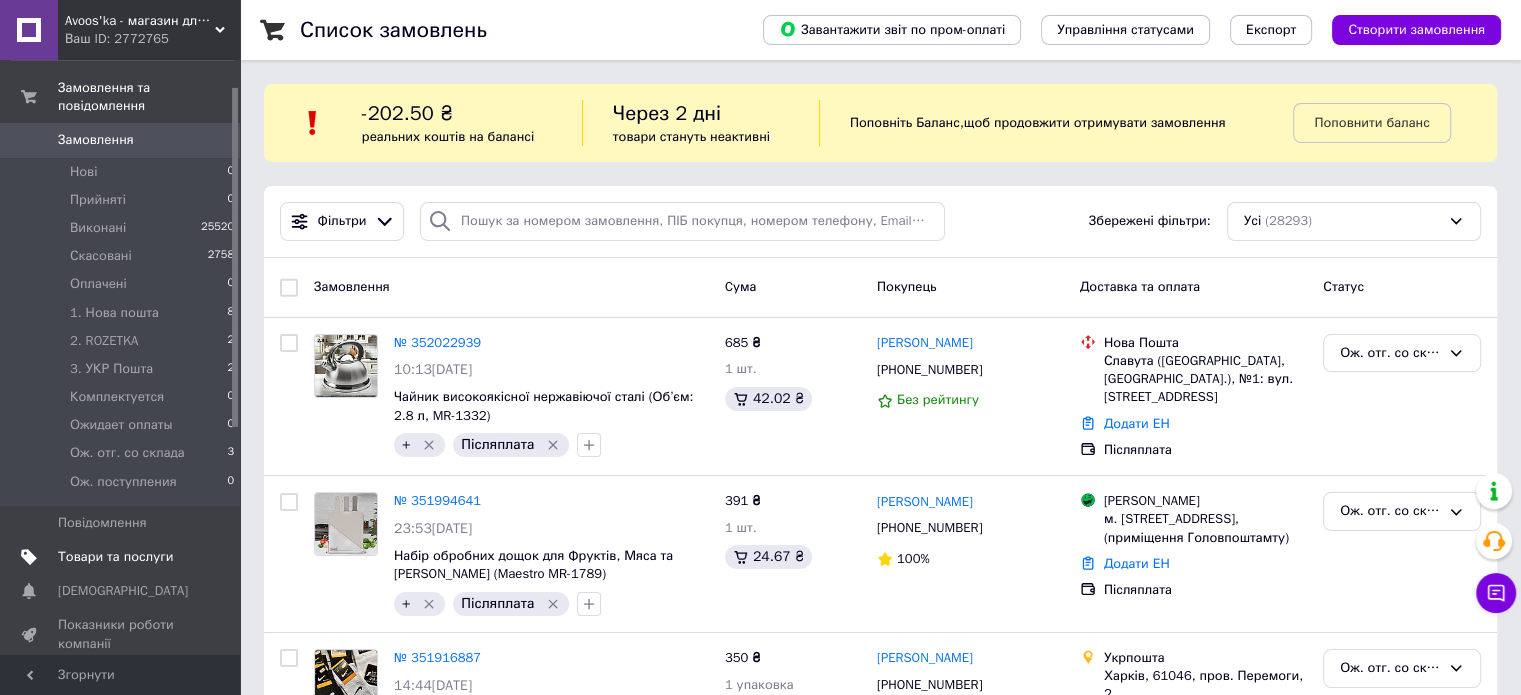 click at bounding box center (212, 557) 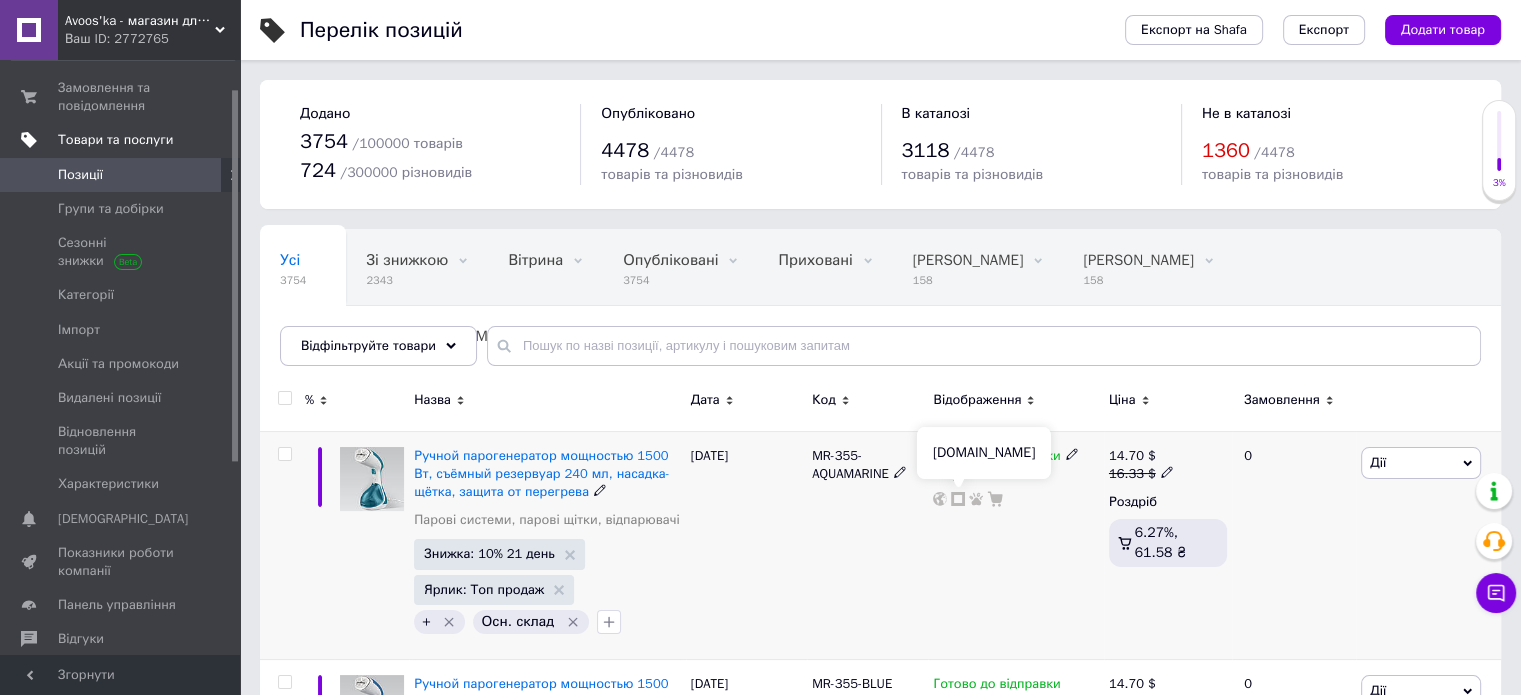 click 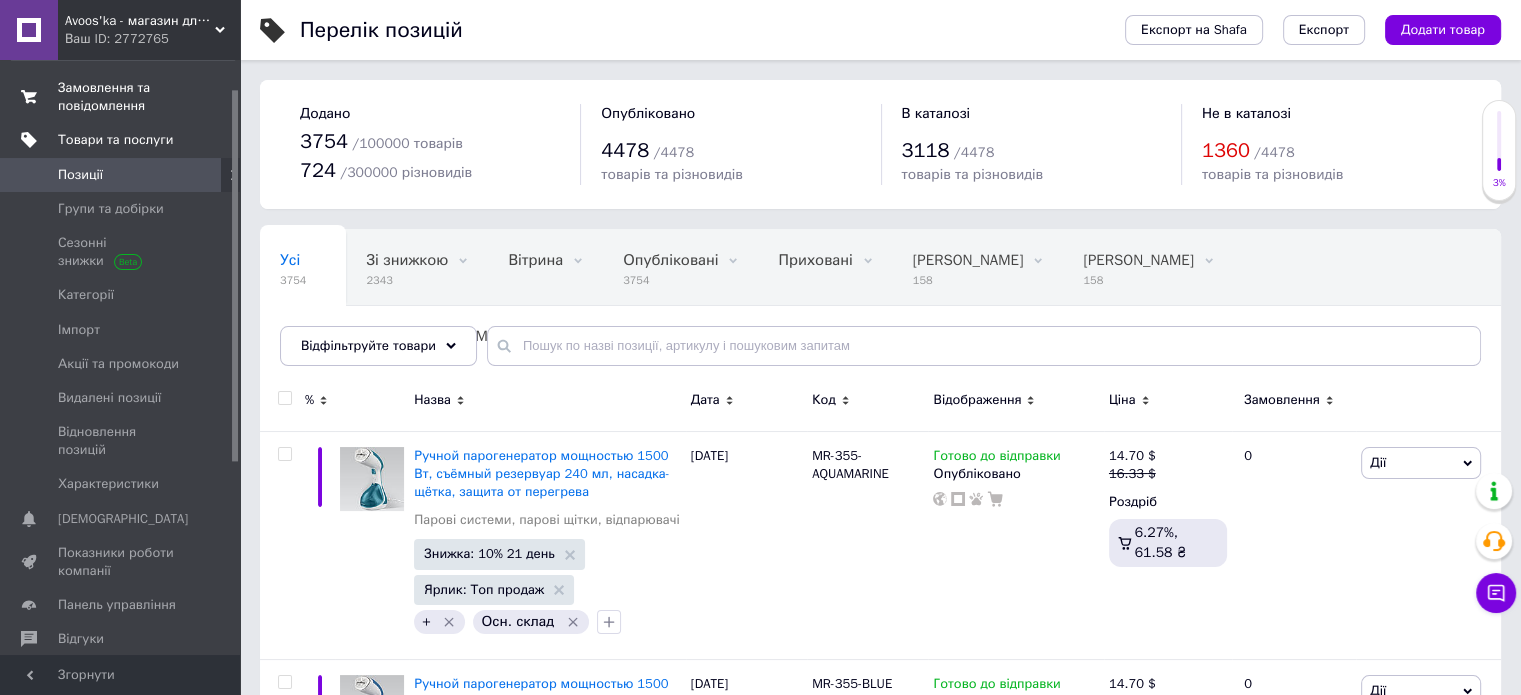click on "Замовлення та повідомлення" at bounding box center (121, 97) 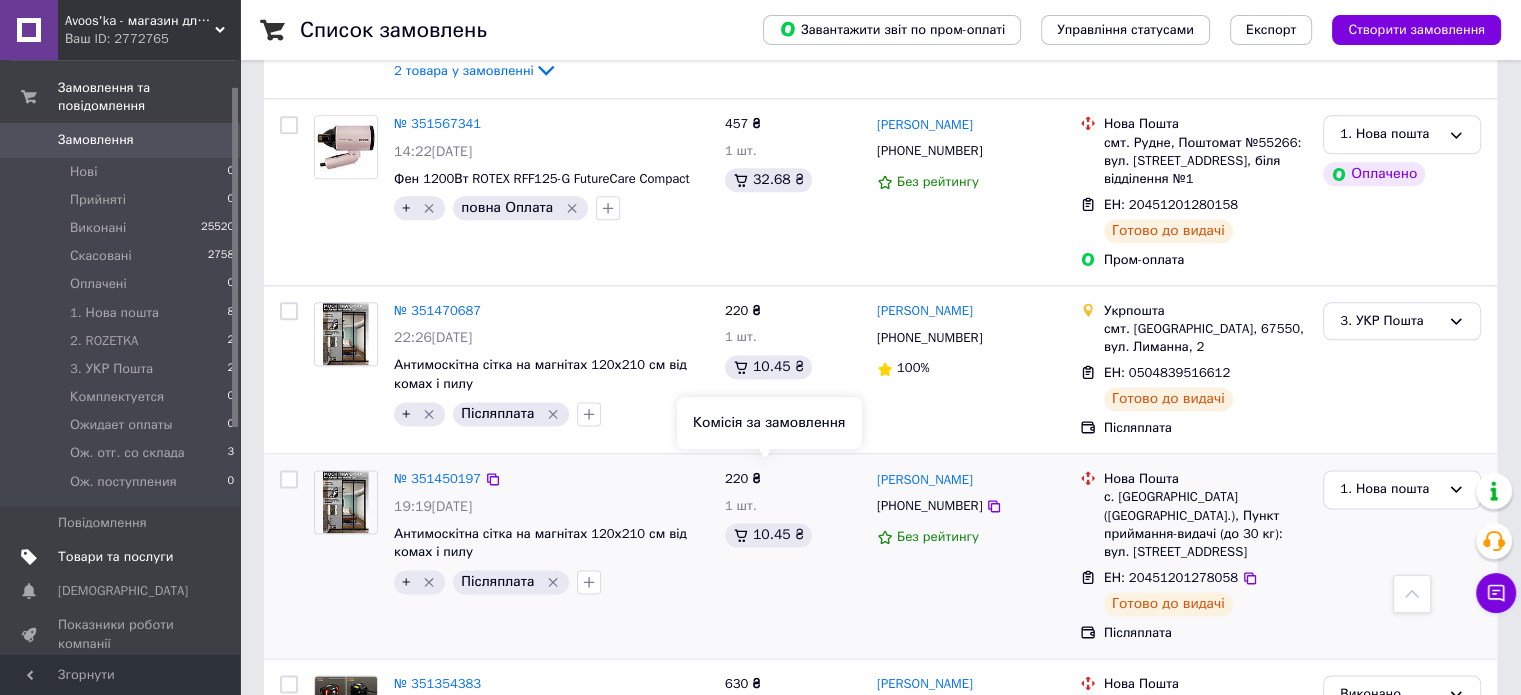 scroll, scrollTop: 3100, scrollLeft: 0, axis: vertical 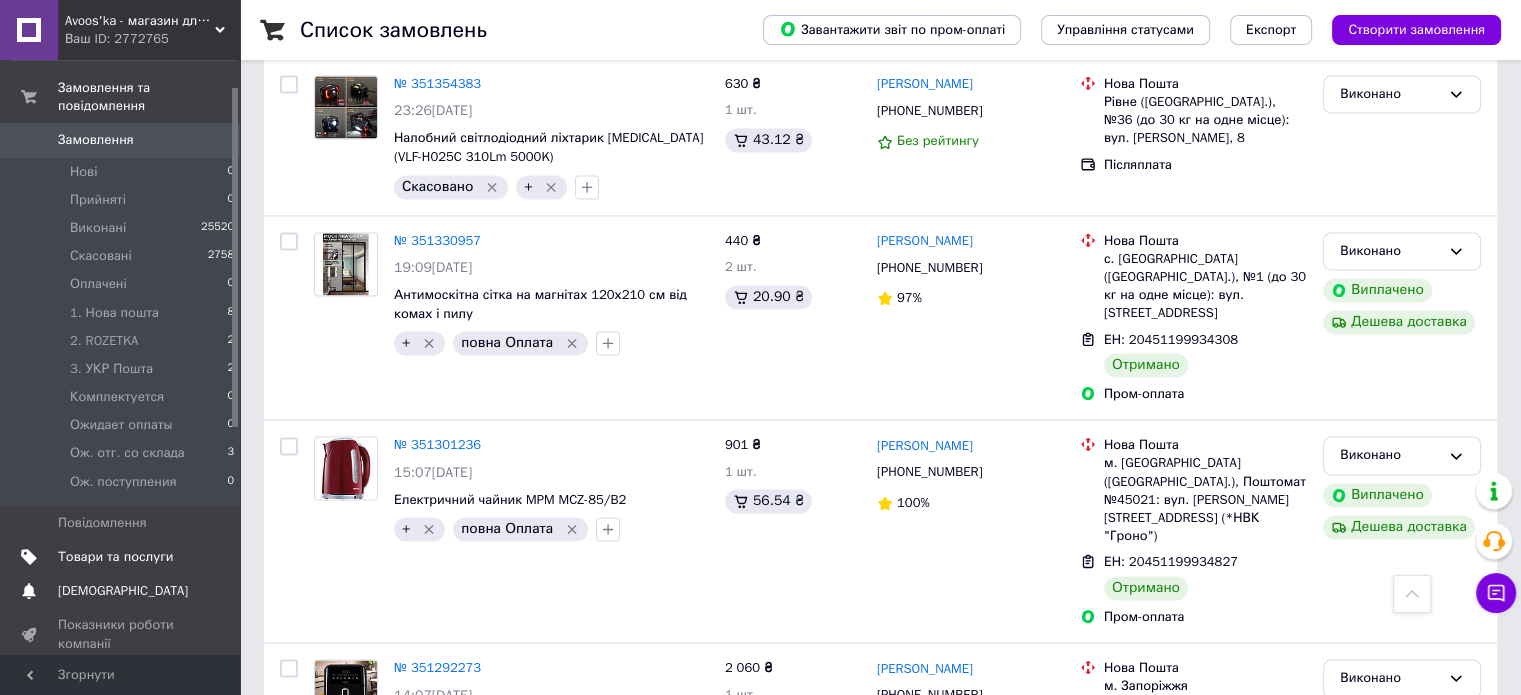 click on "Сповіщення 0 0" at bounding box center (123, 591) 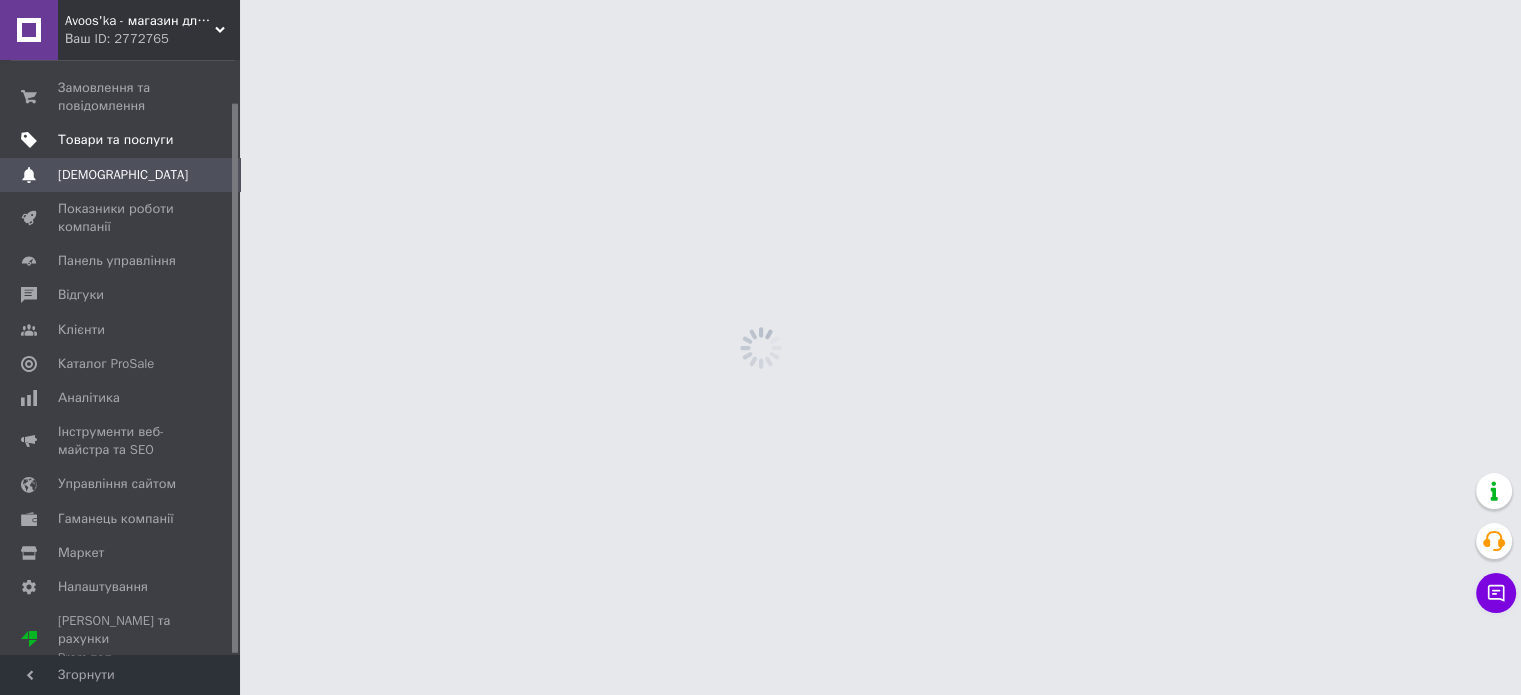 scroll, scrollTop: 0, scrollLeft: 0, axis: both 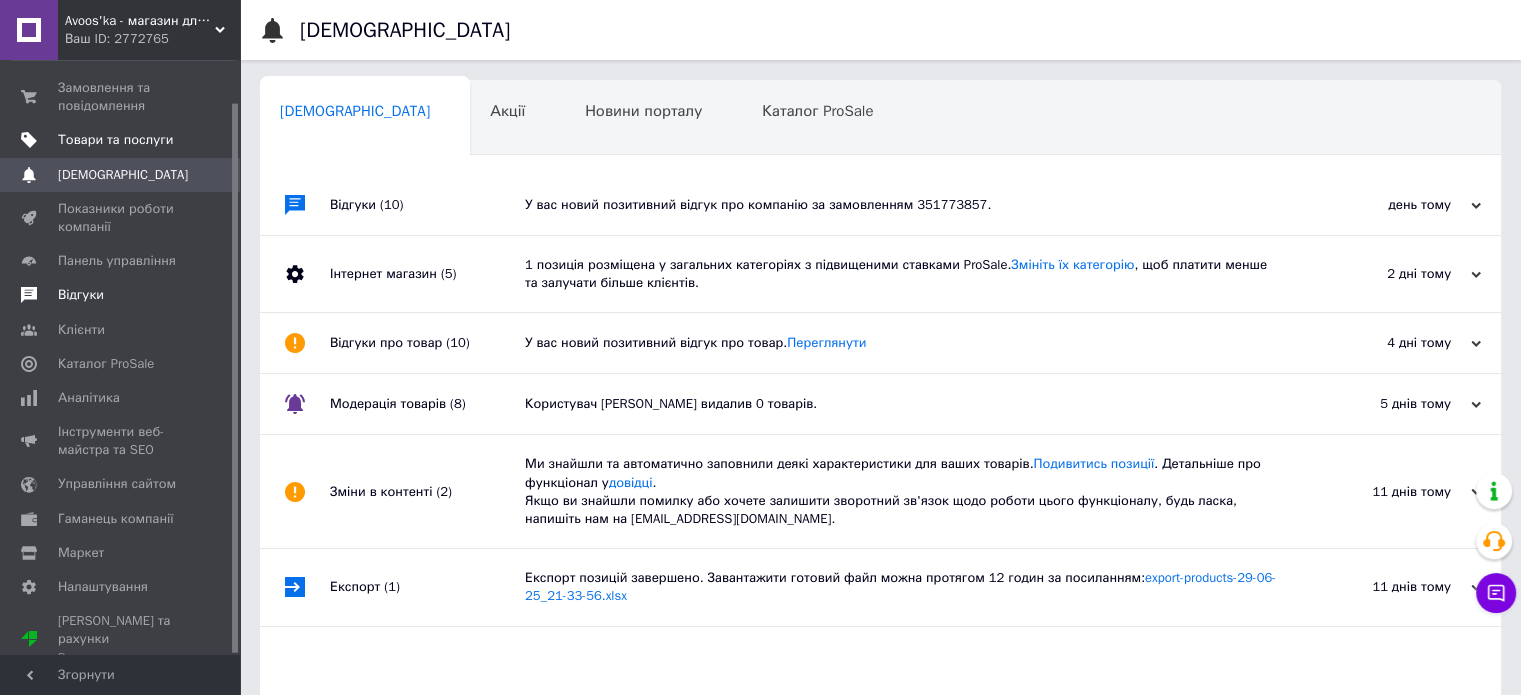 click on "Відгуки" at bounding box center [121, 295] 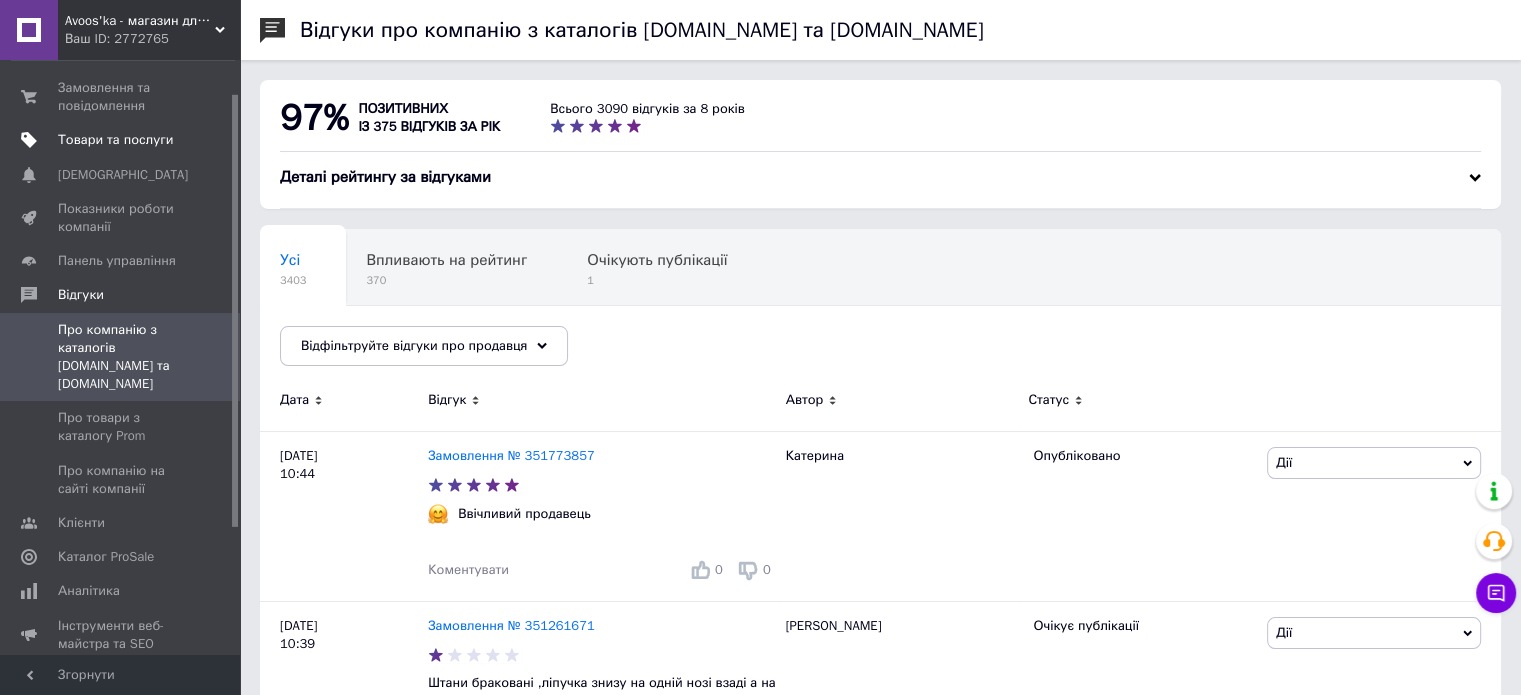 click on "Деталі рейтингу за відгуками" at bounding box center (880, 188) 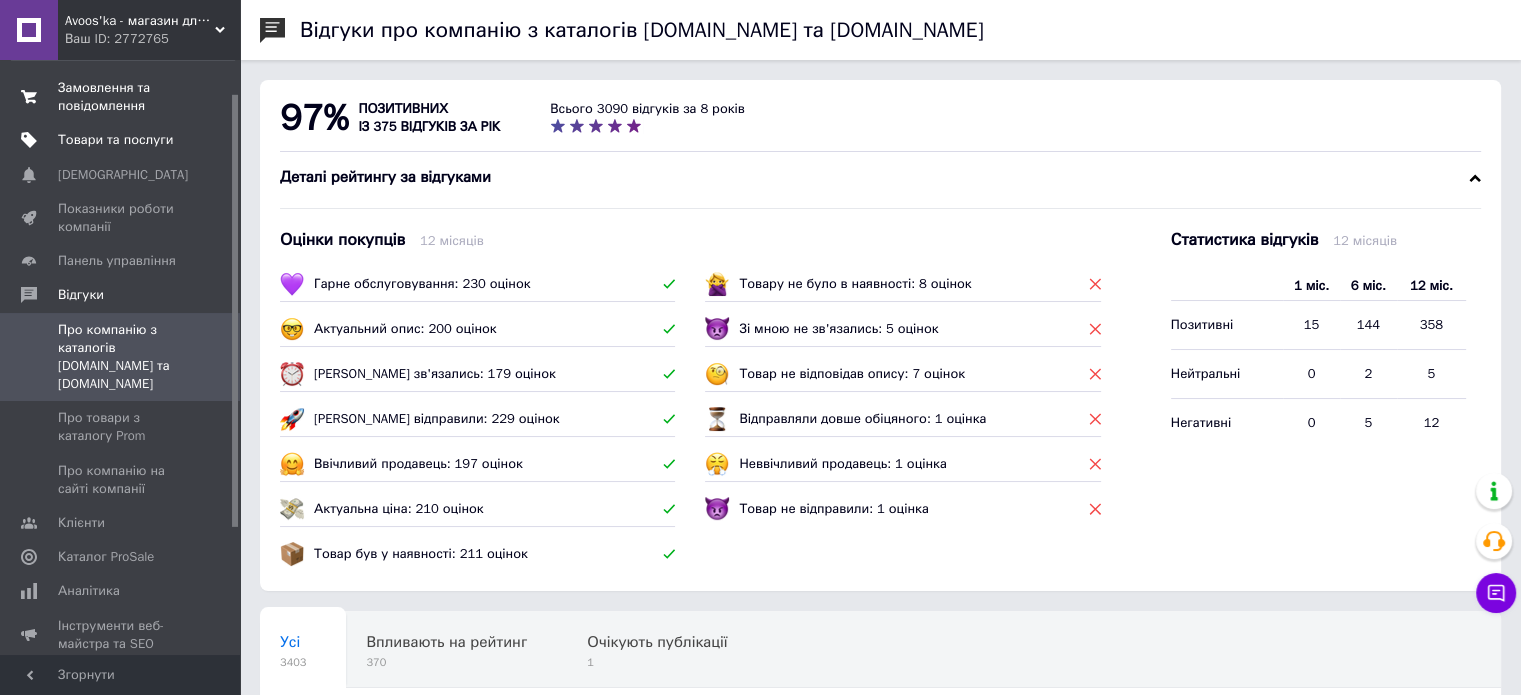 click on "Замовлення та повідомлення" at bounding box center (121, 97) 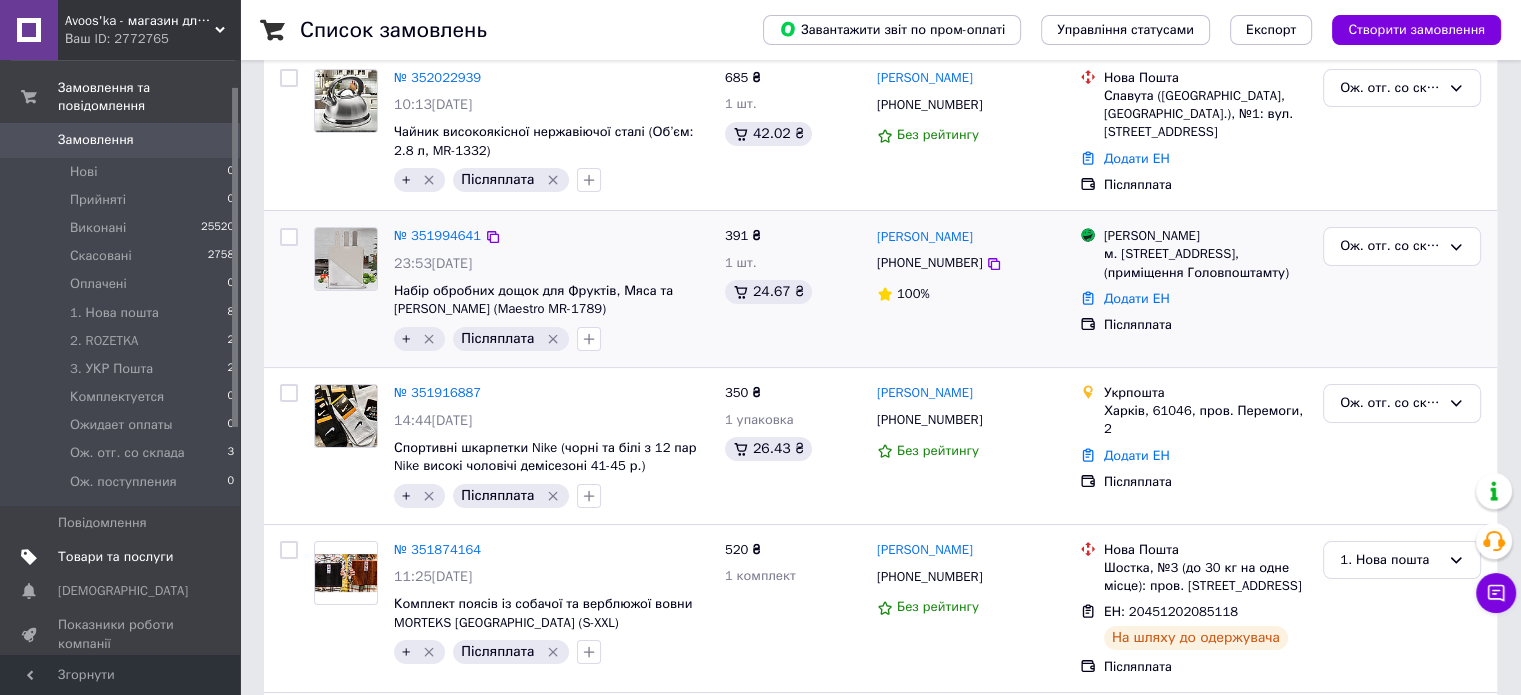 scroll, scrollTop: 300, scrollLeft: 0, axis: vertical 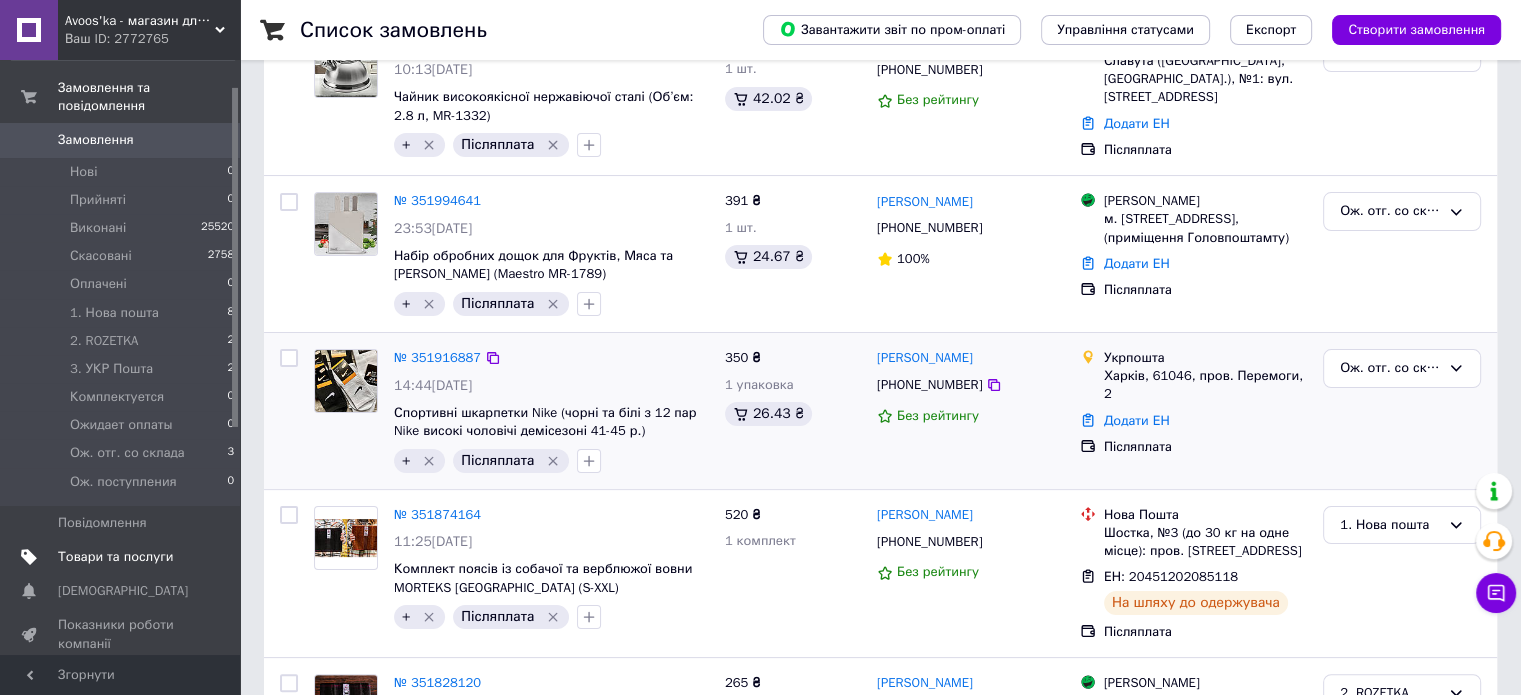 click on "+   Післяплата" at bounding box center [551, 461] 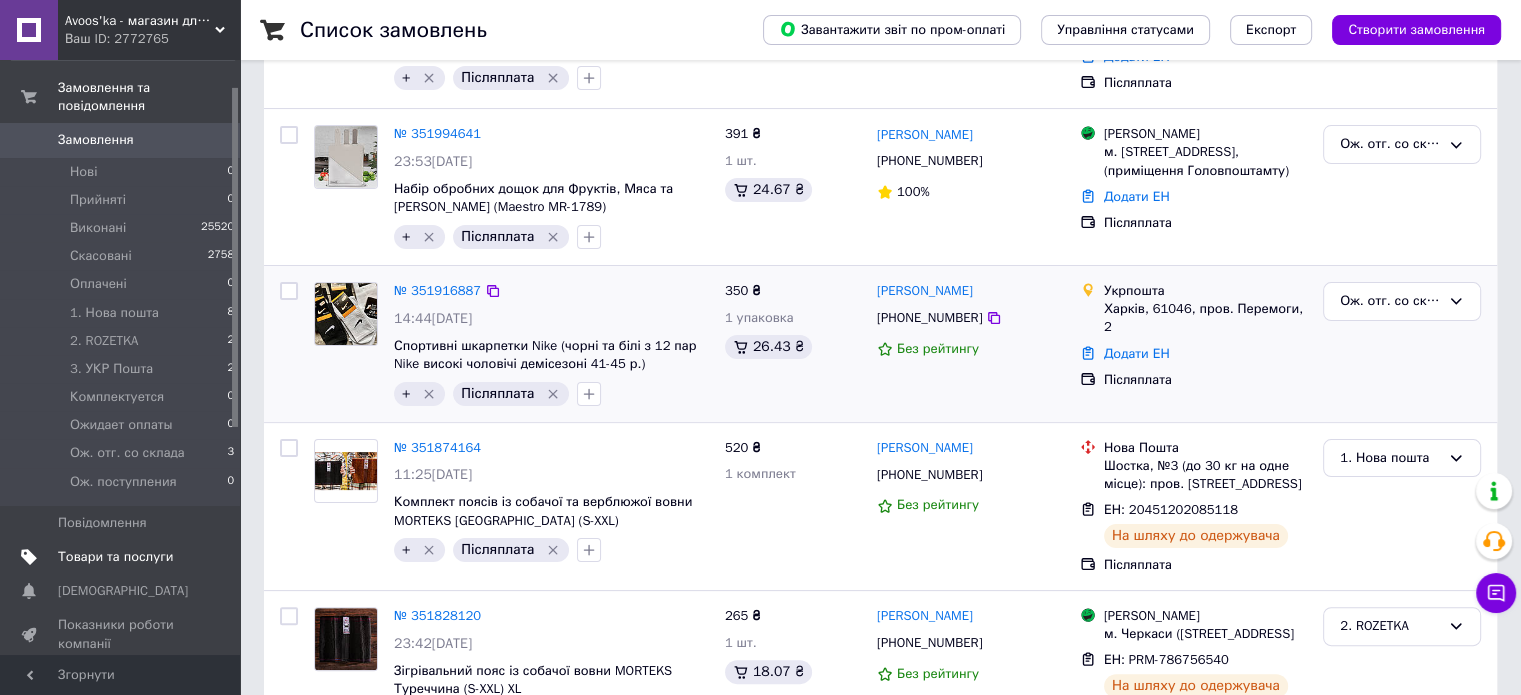 scroll, scrollTop: 400, scrollLeft: 0, axis: vertical 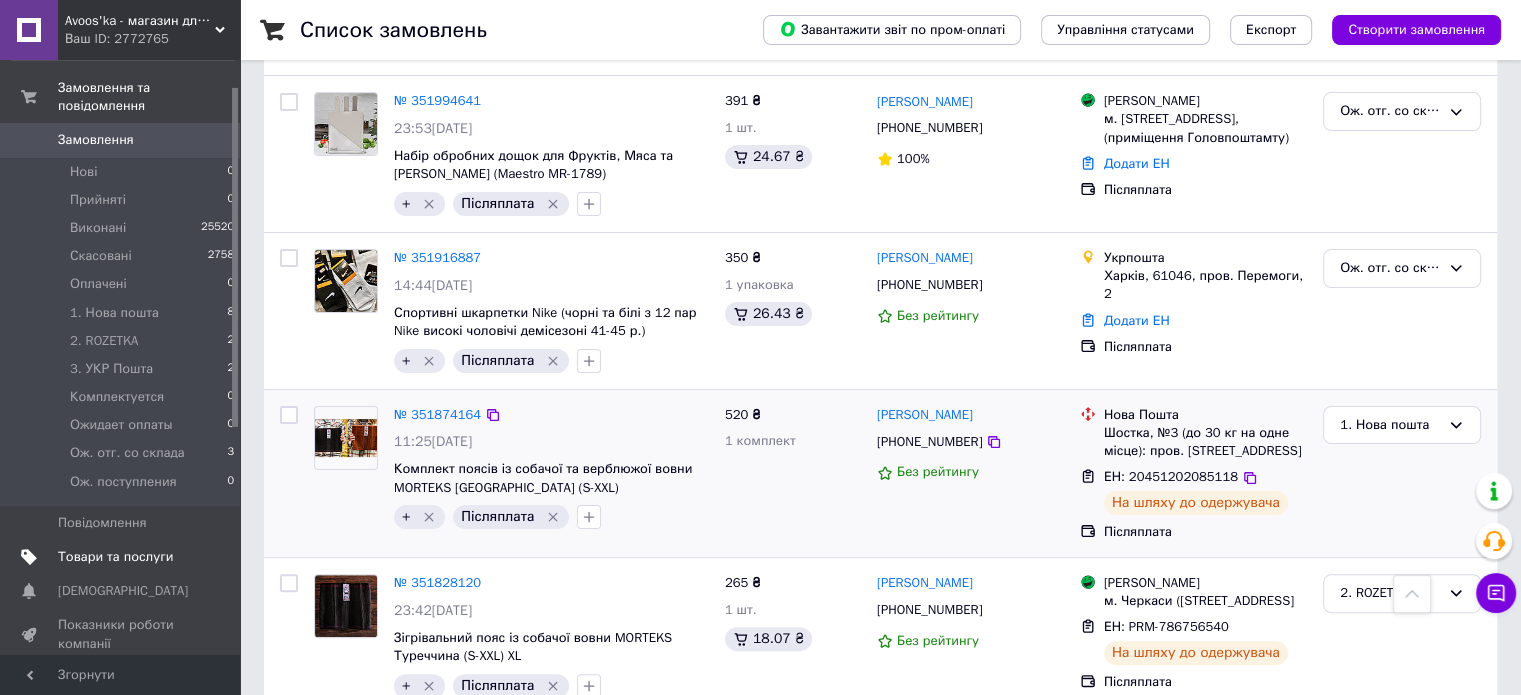 click on "+   Післяплата" at bounding box center (551, 517) 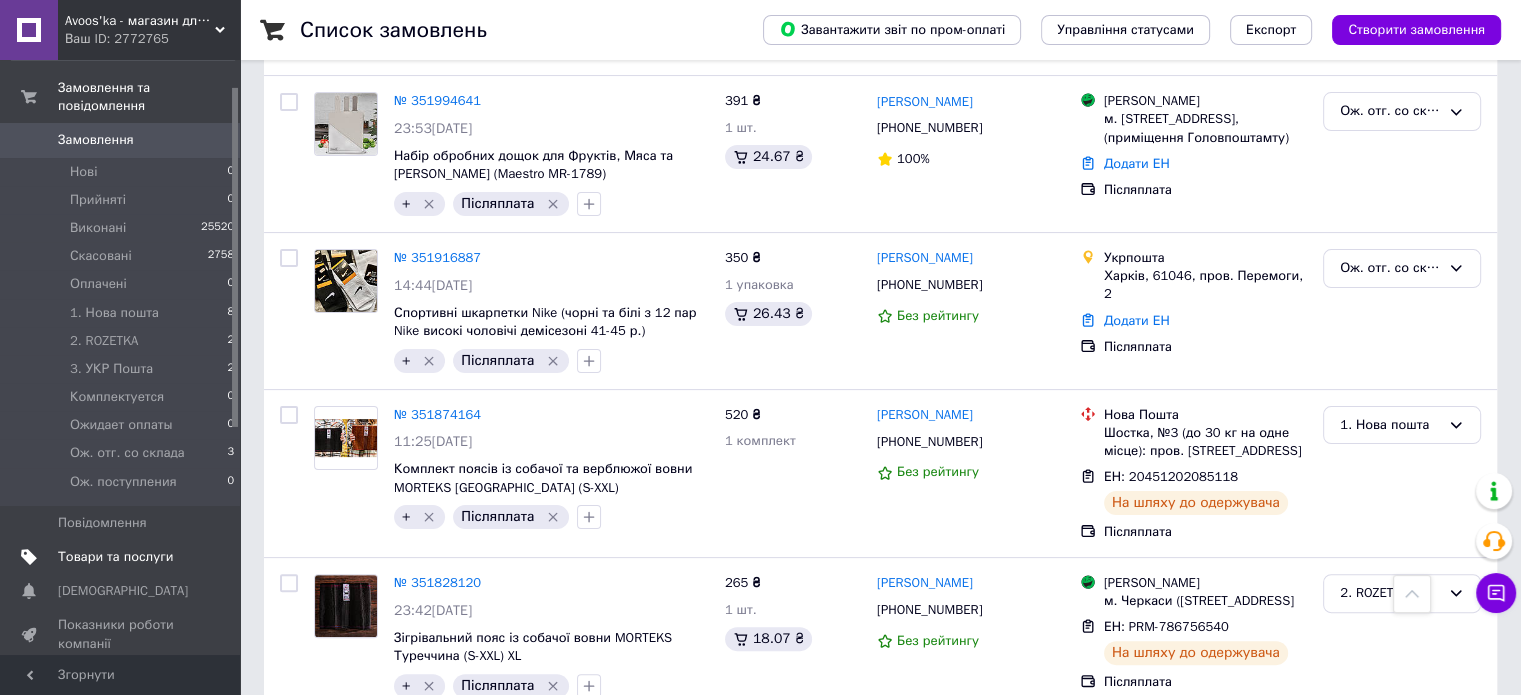 click on "Замовлення 0" at bounding box center [123, 140] 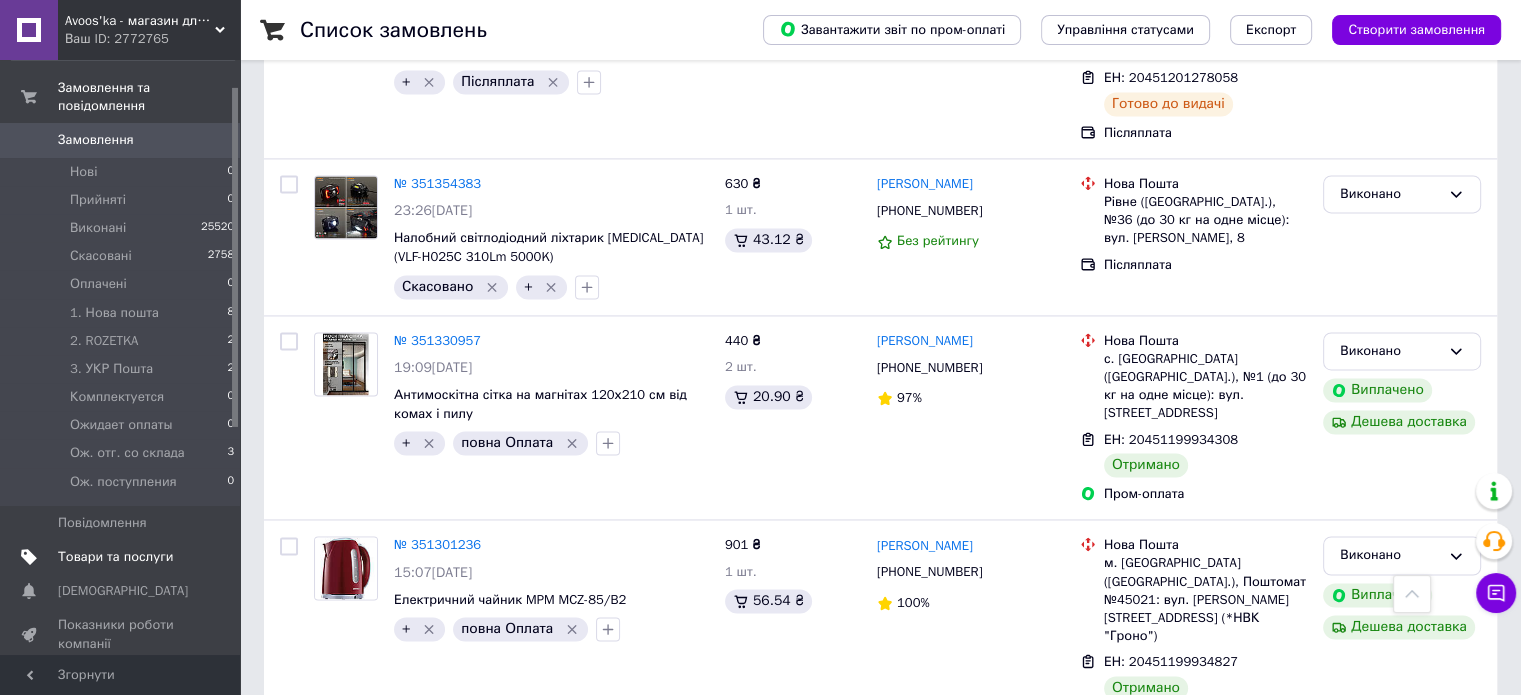 scroll, scrollTop: 3202, scrollLeft: 0, axis: vertical 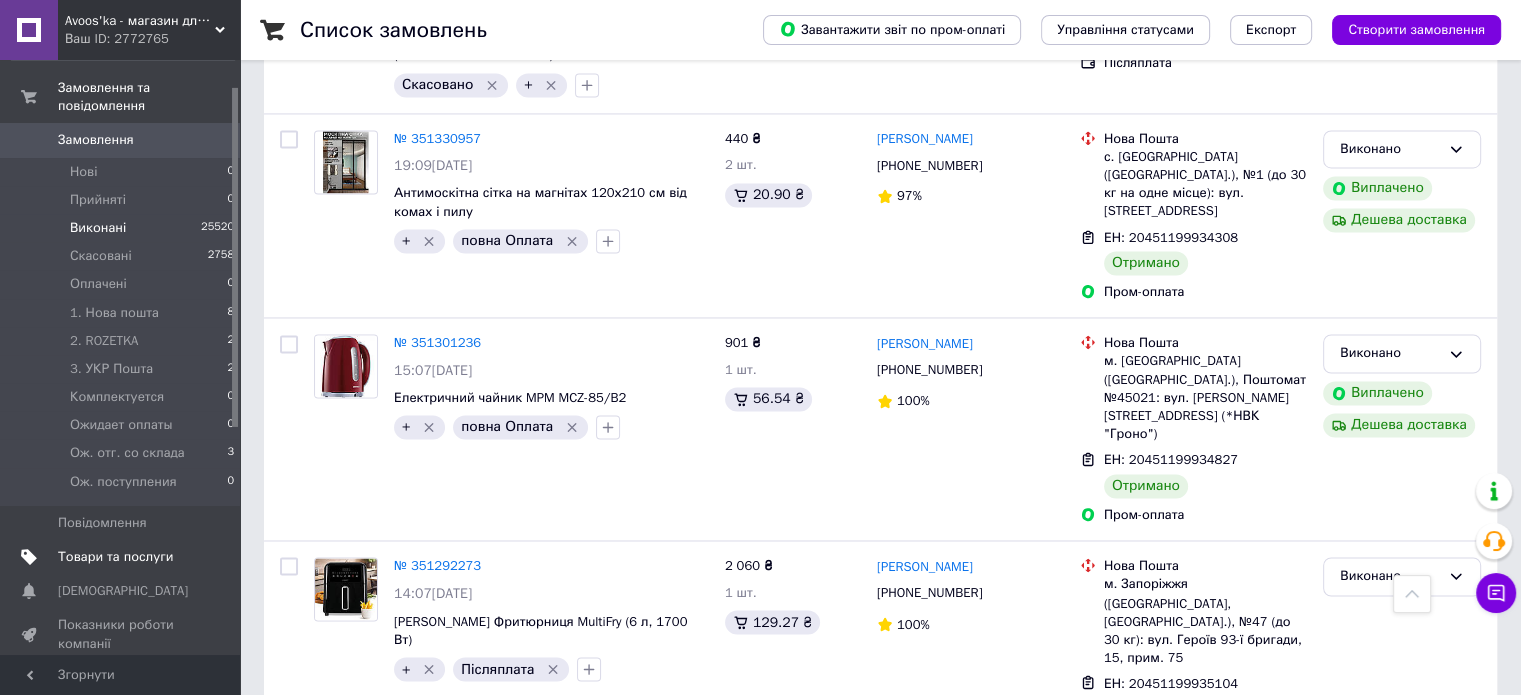click on "Виконані 25520" at bounding box center (123, 228) 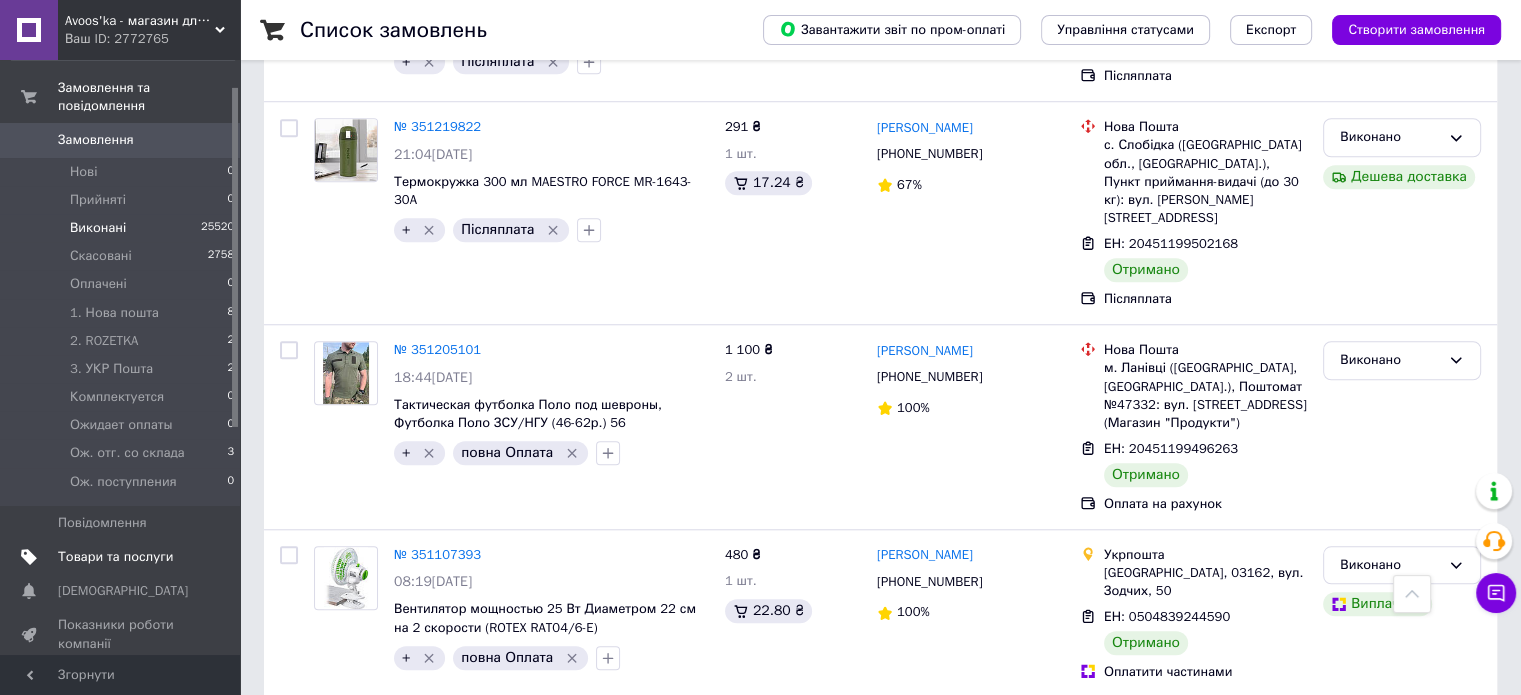 scroll, scrollTop: 1700, scrollLeft: 0, axis: vertical 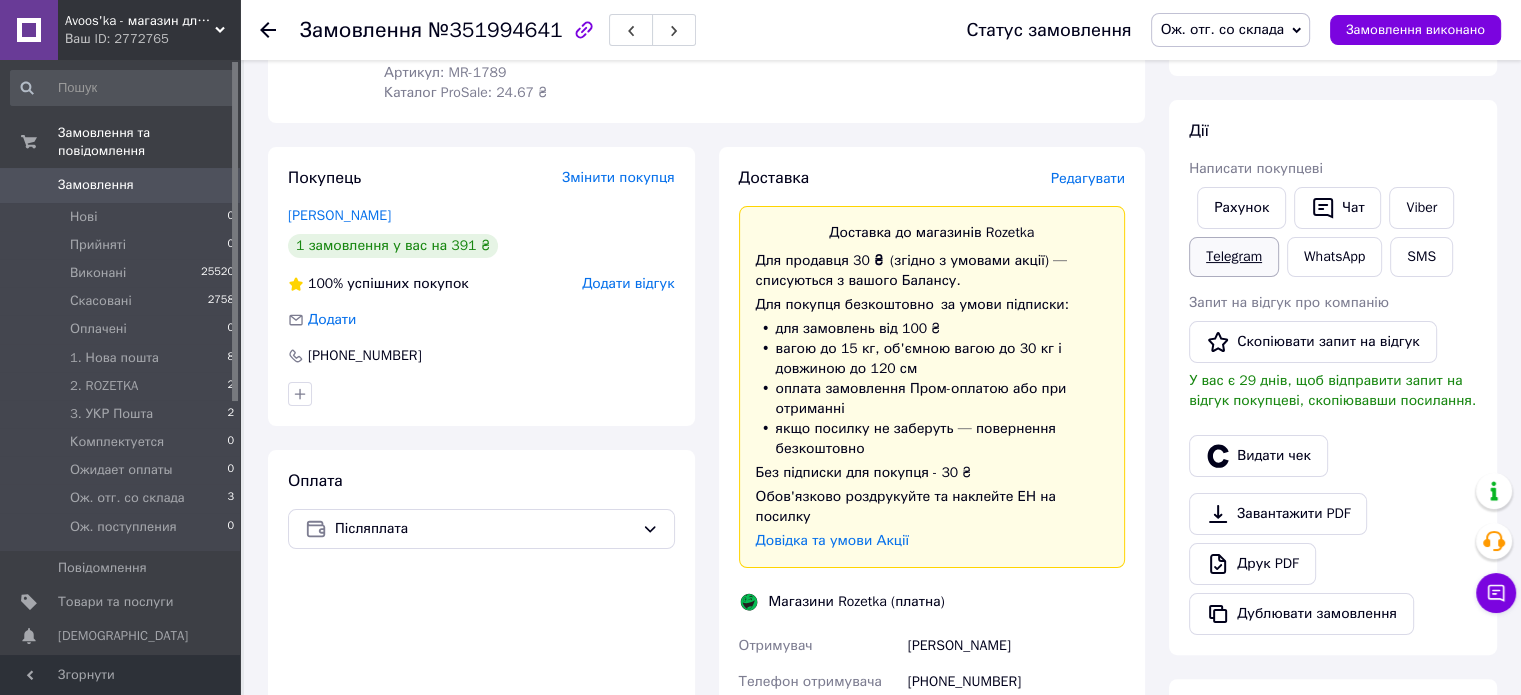 click on "Telegram" at bounding box center (1234, 257) 